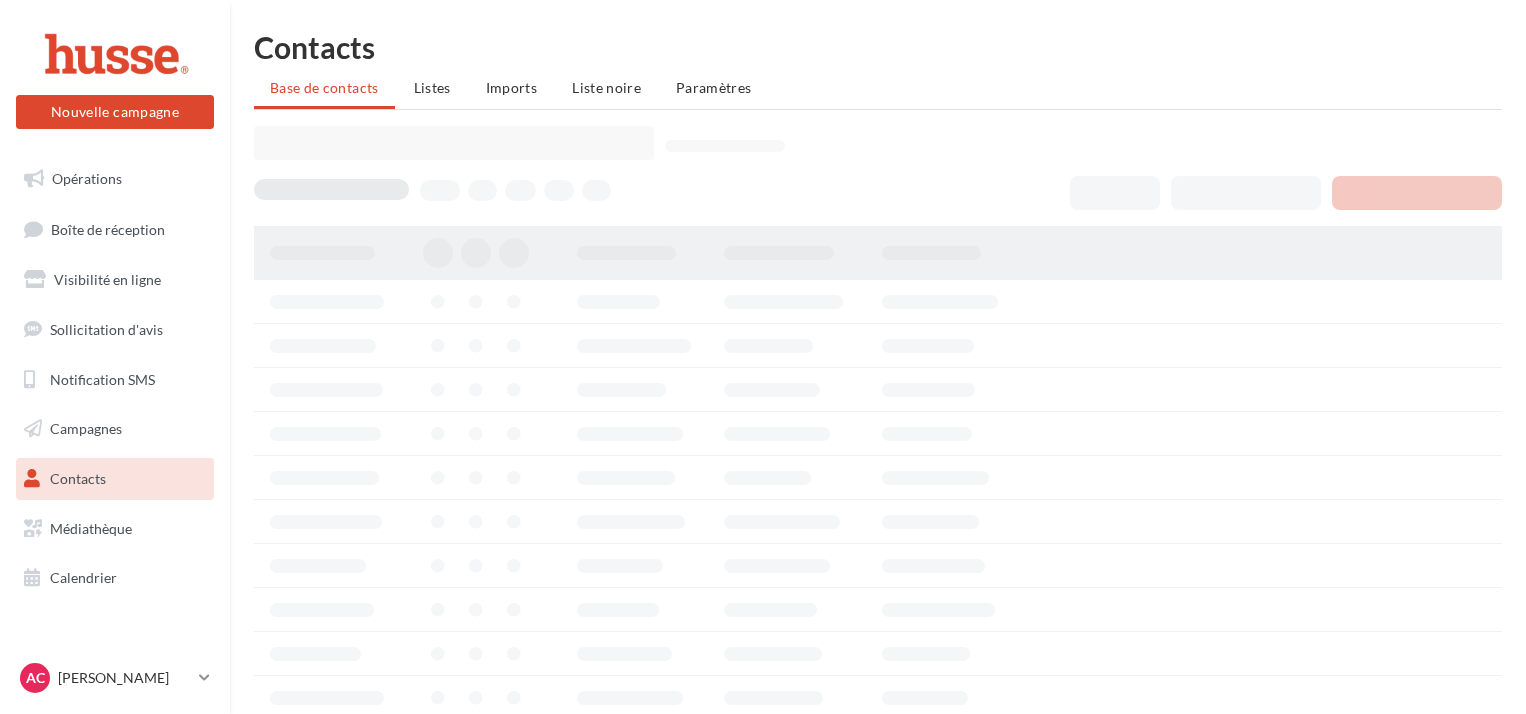 scroll, scrollTop: 0, scrollLeft: 0, axis: both 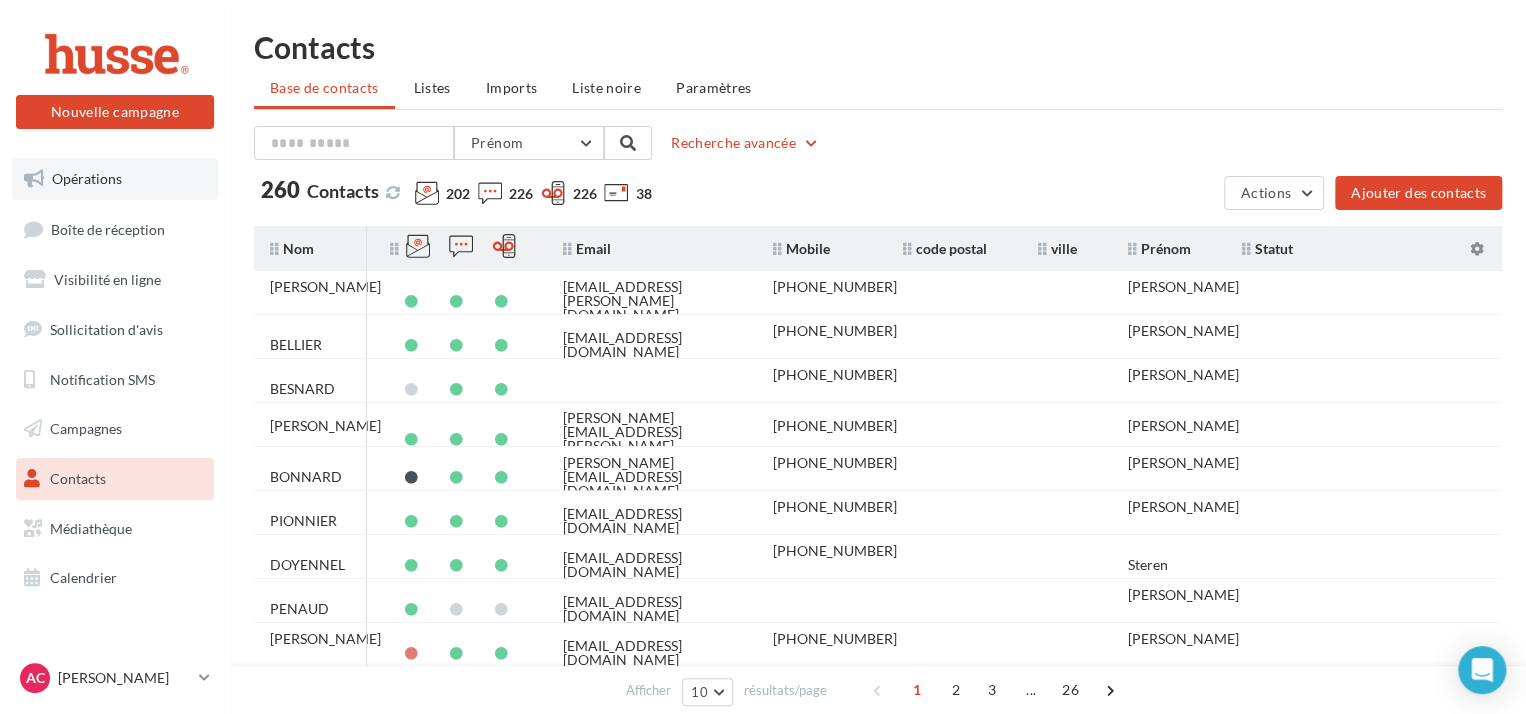 click on "Opérations" at bounding box center [87, 178] 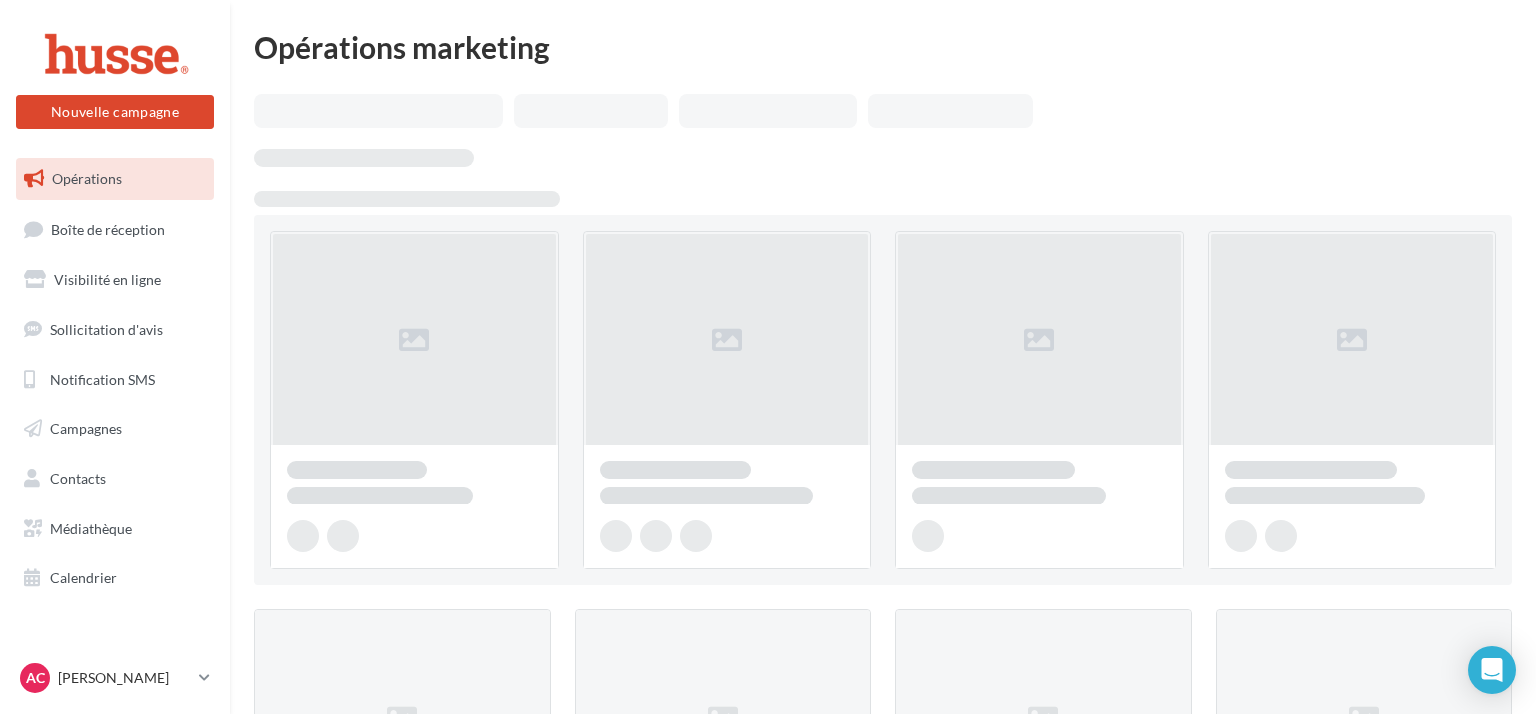 scroll, scrollTop: 0, scrollLeft: 0, axis: both 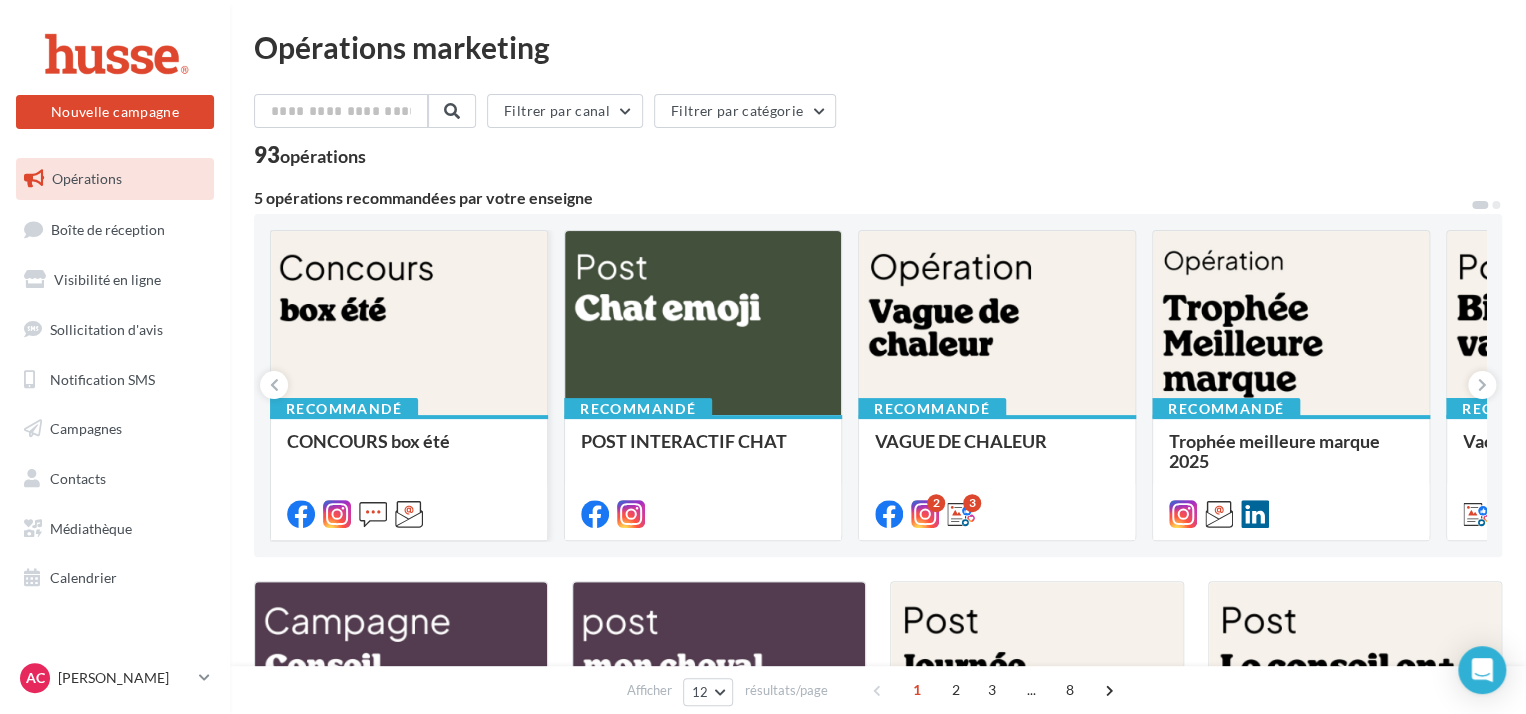 click at bounding box center [409, 324] 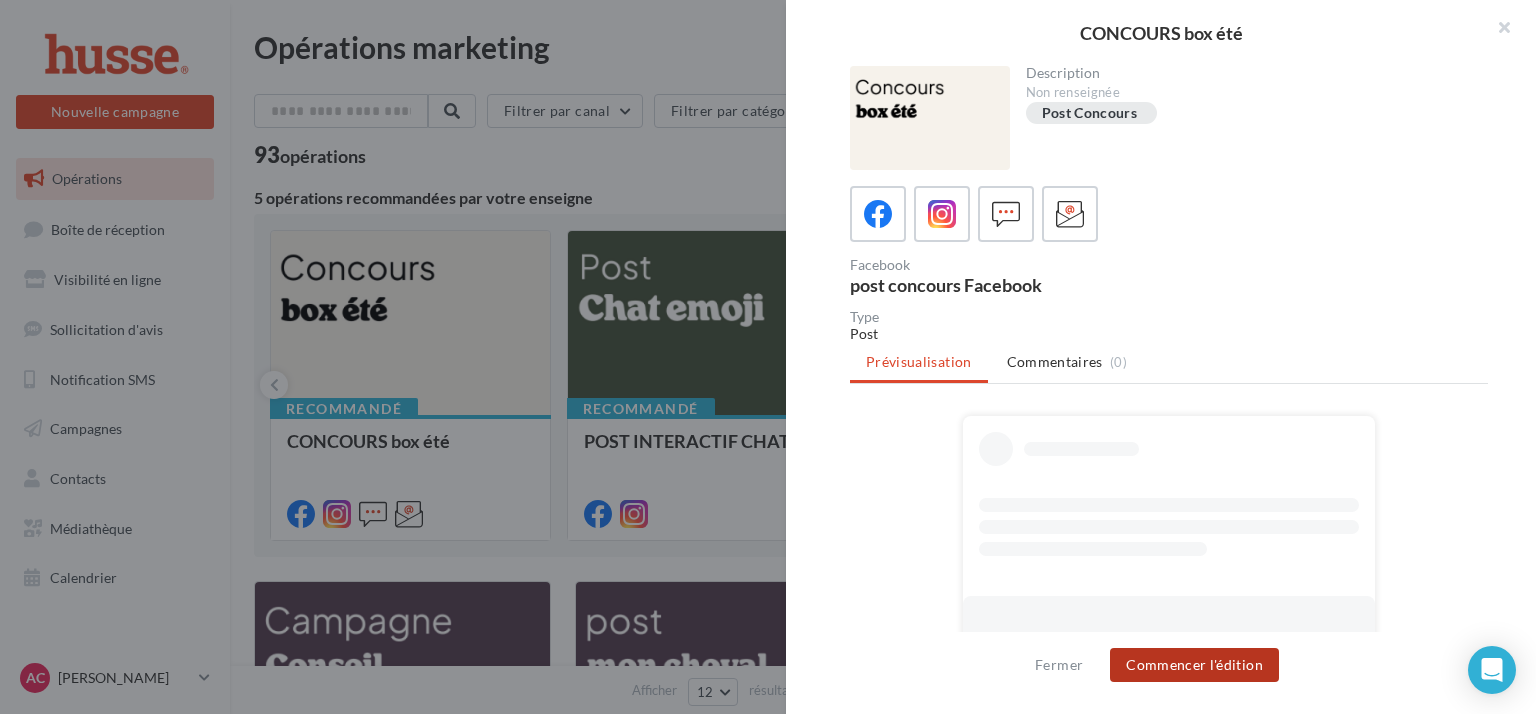click on "Commencer l'édition" at bounding box center (1194, 665) 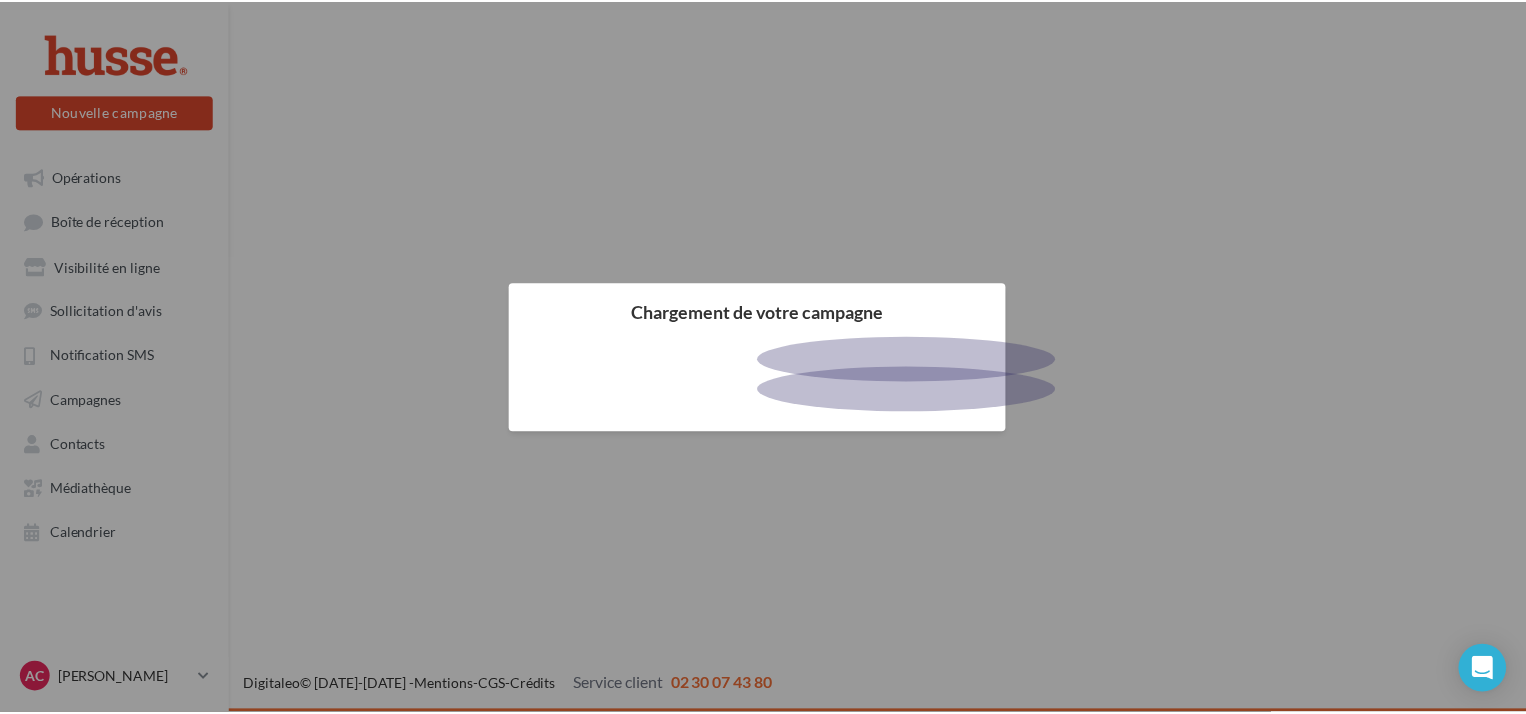 scroll, scrollTop: 0, scrollLeft: 0, axis: both 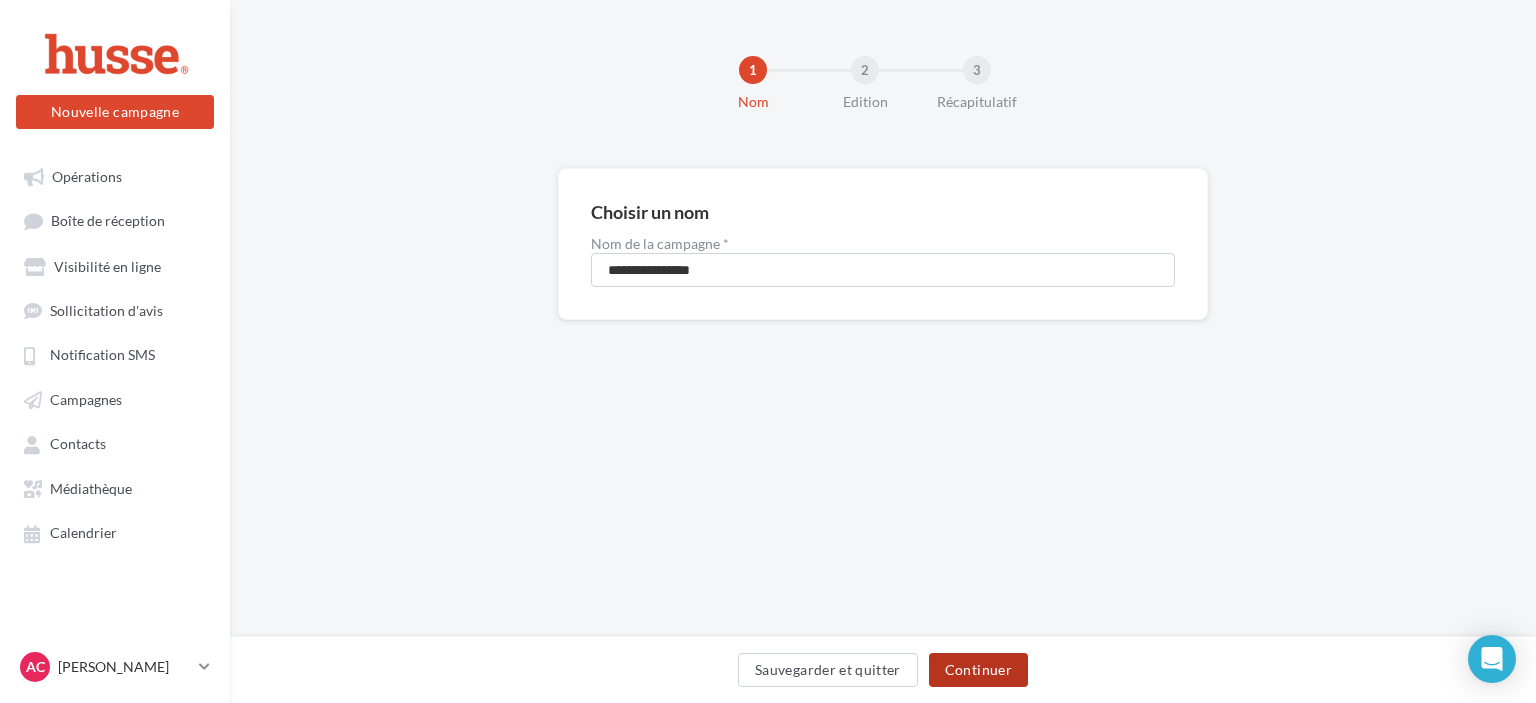 click on "Continuer" at bounding box center [978, 670] 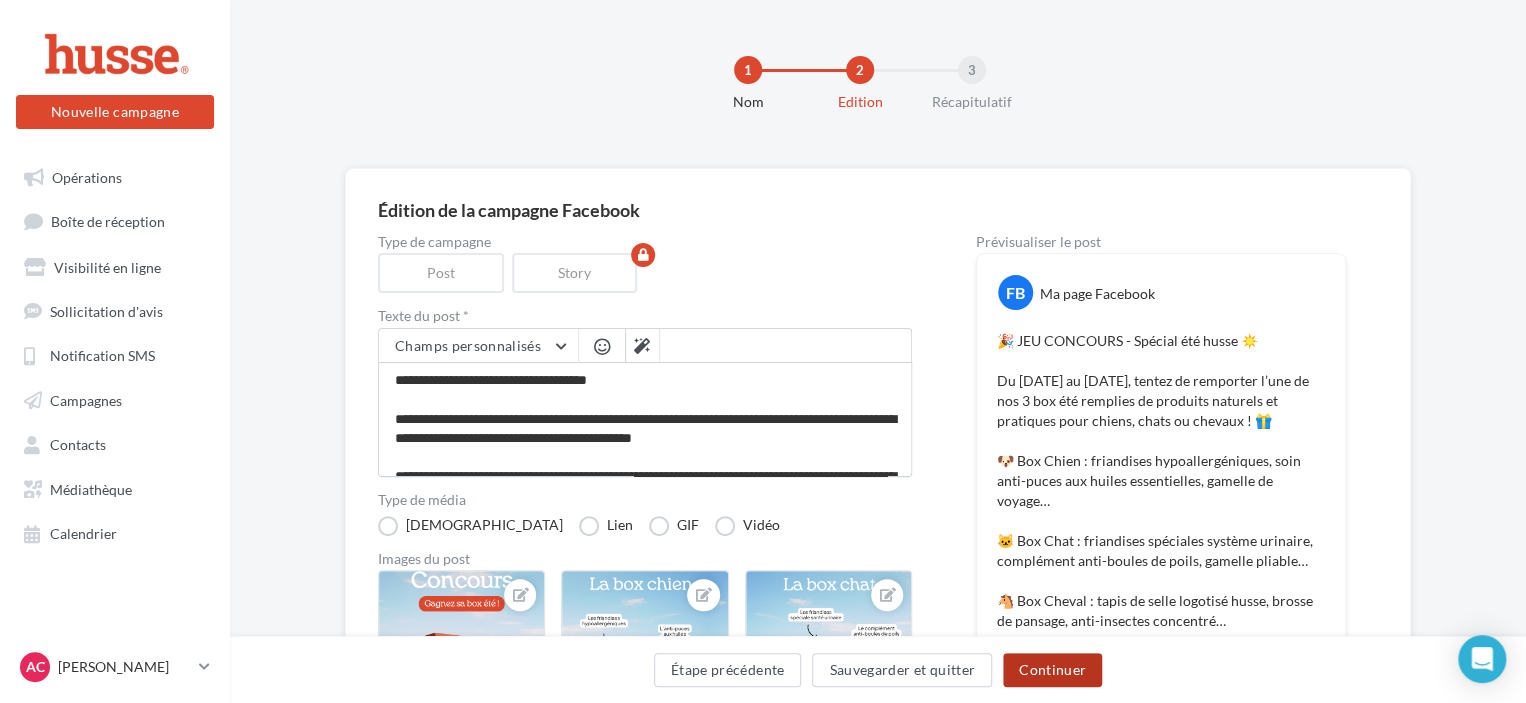 click on "Continuer" at bounding box center [1052, 670] 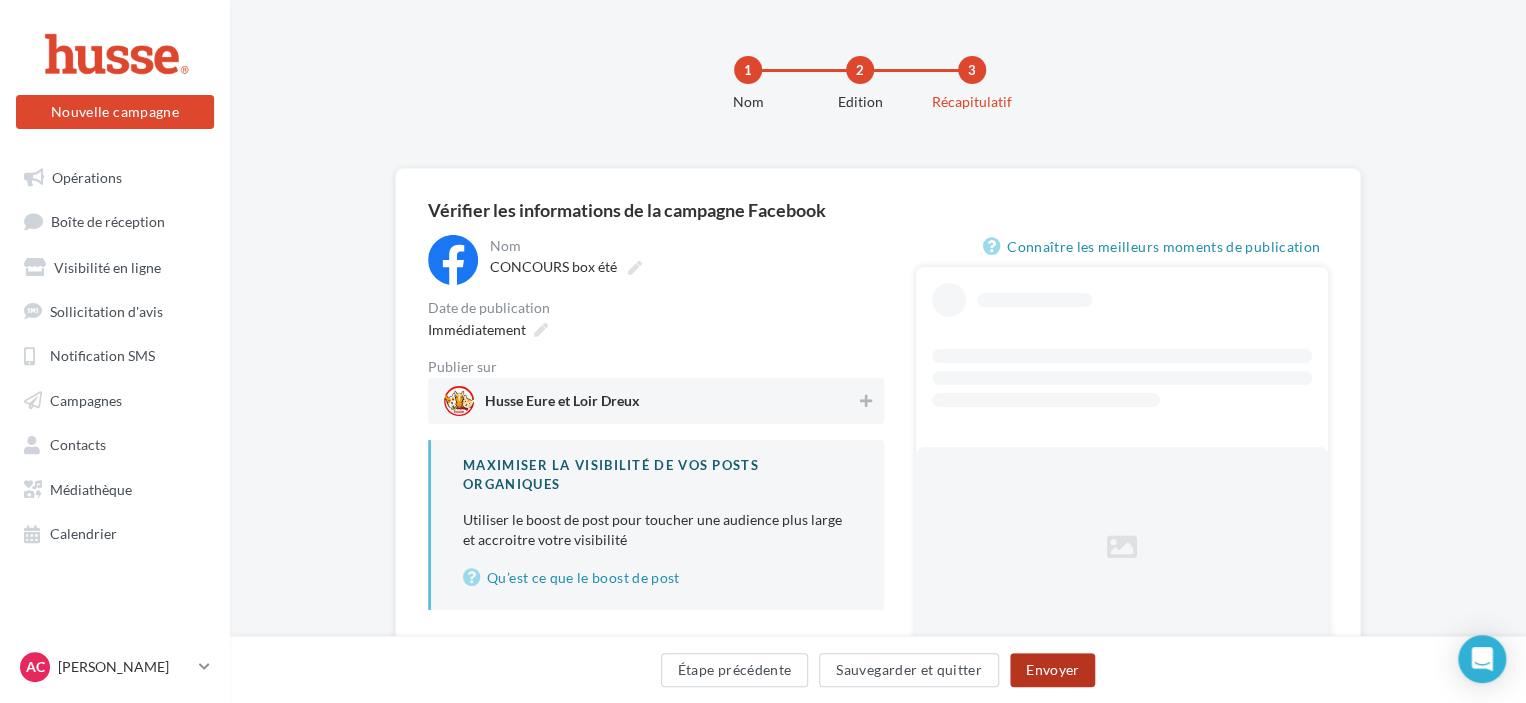click on "Envoyer" at bounding box center [1052, 670] 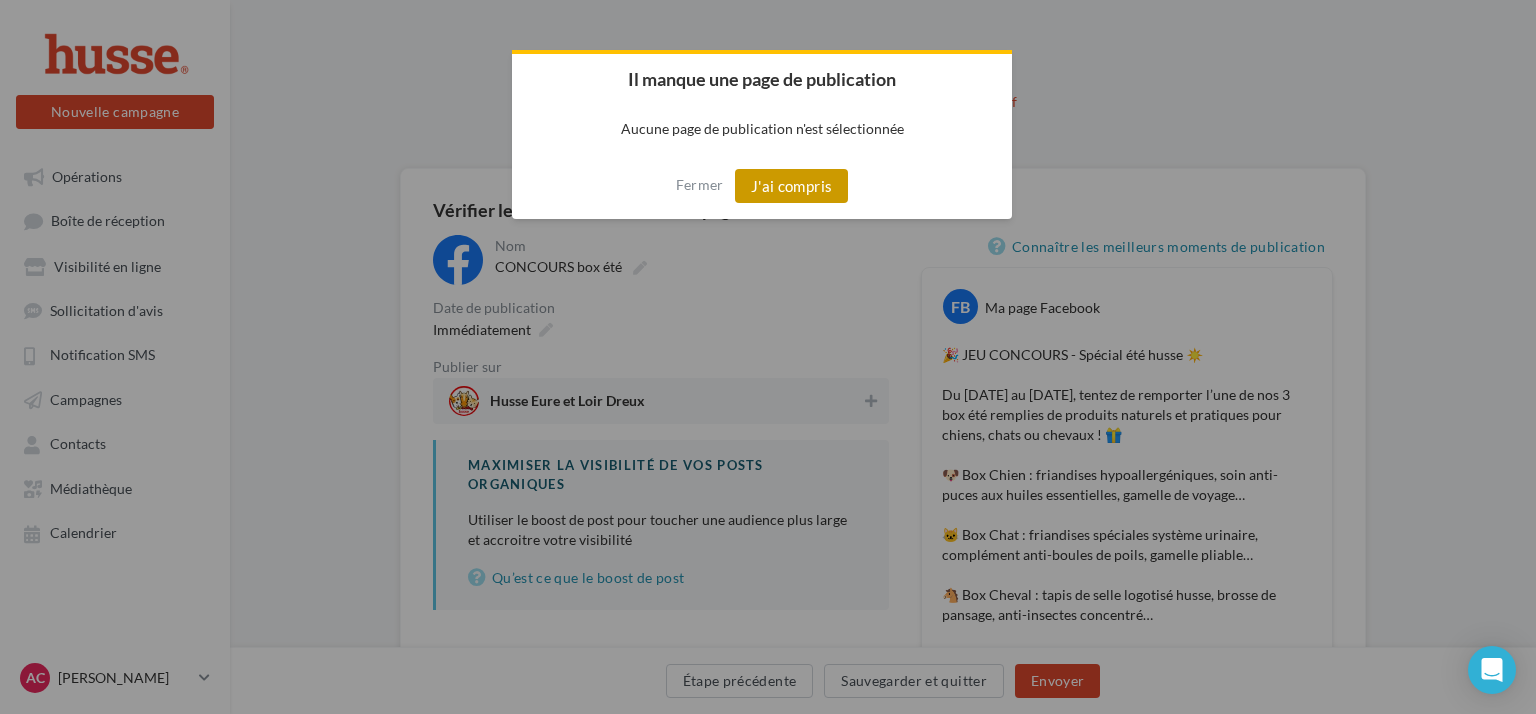 click on "J'ai compris" at bounding box center [792, 186] 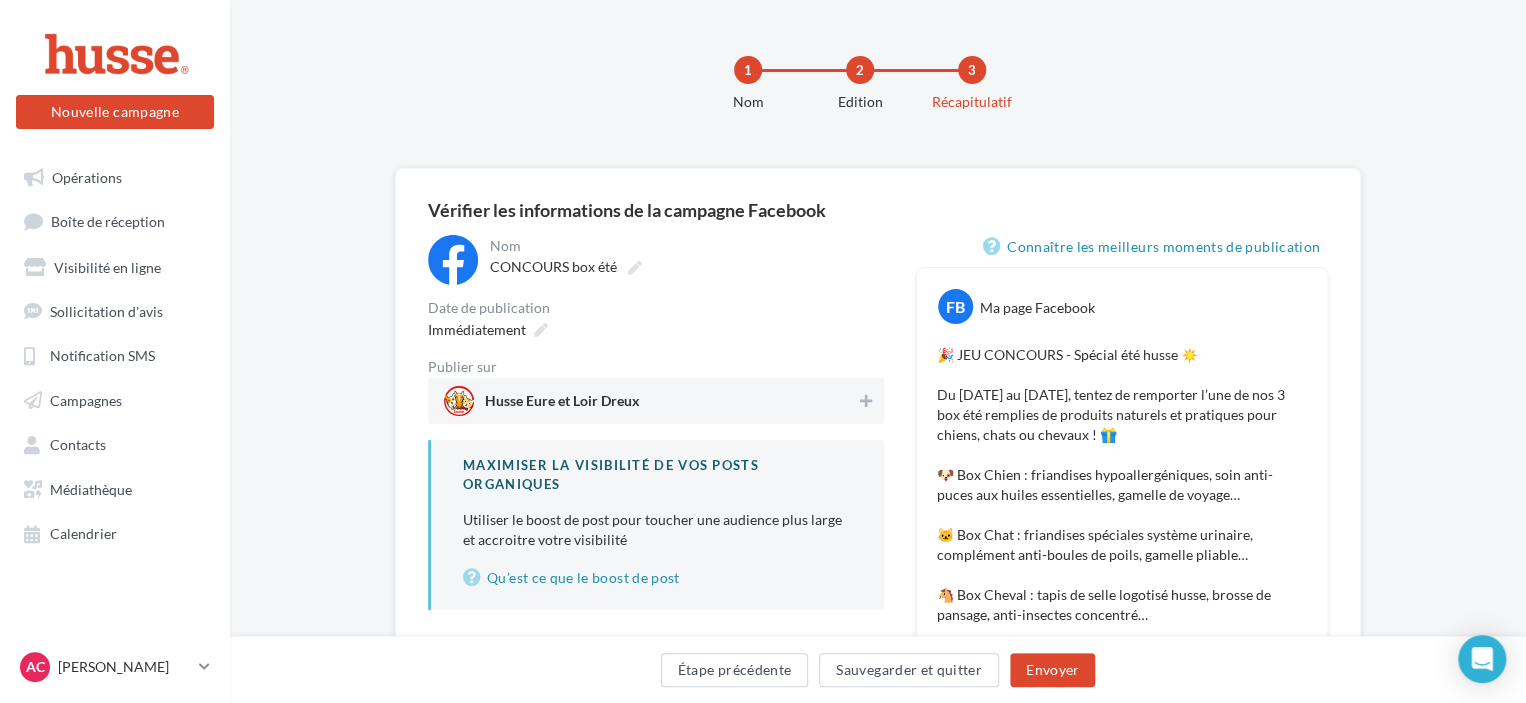 click on "Husse Eure et Loir Dreux" at bounding box center [650, 401] 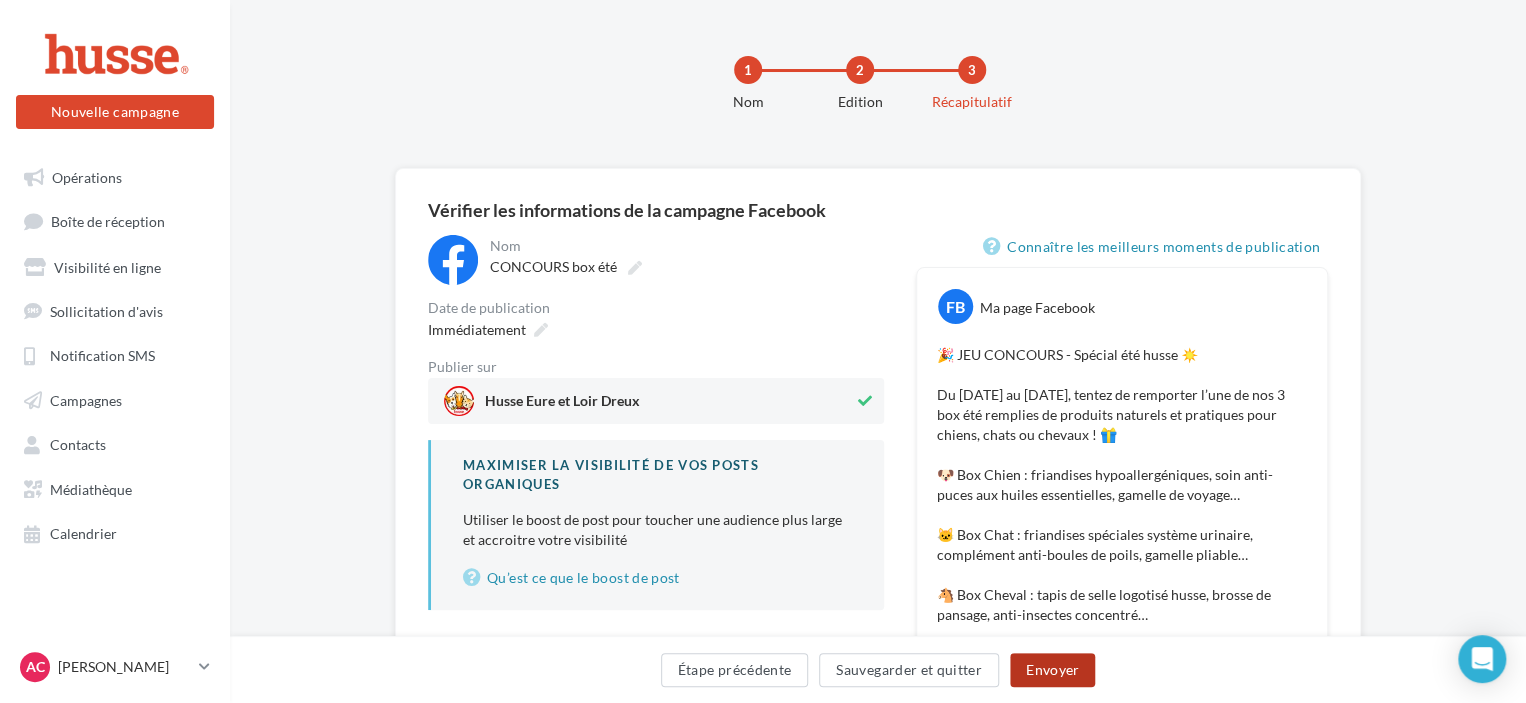 click on "Envoyer" at bounding box center [1052, 670] 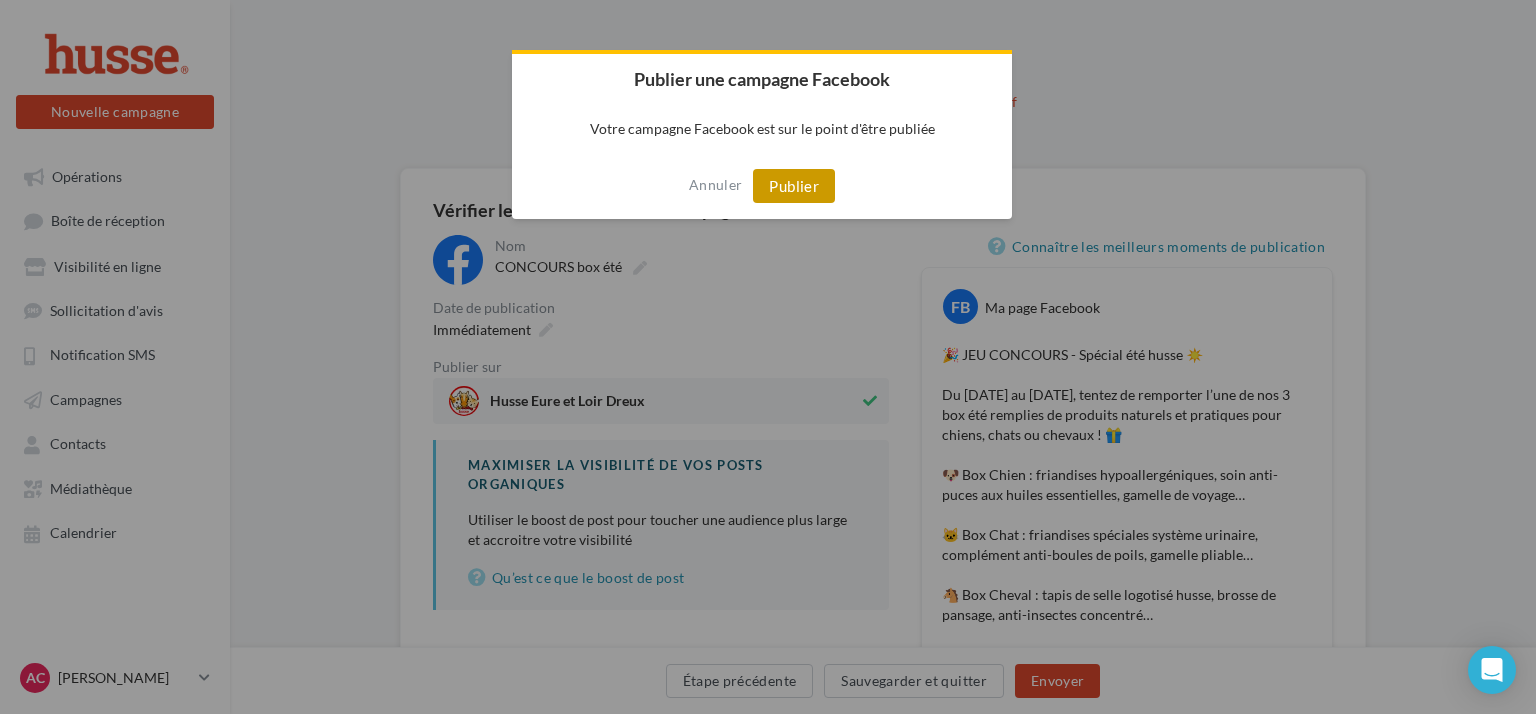 click on "Publier" at bounding box center [794, 186] 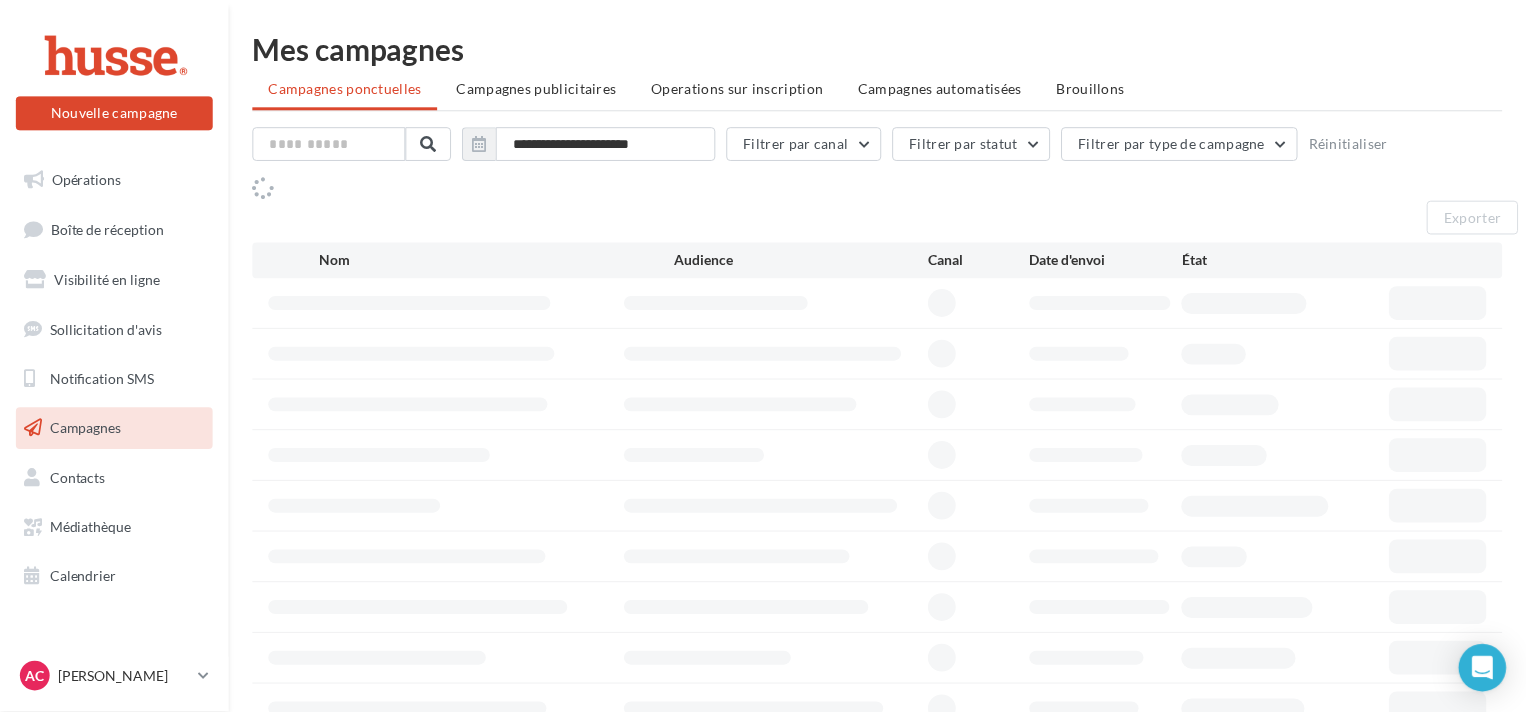 scroll, scrollTop: 0, scrollLeft: 0, axis: both 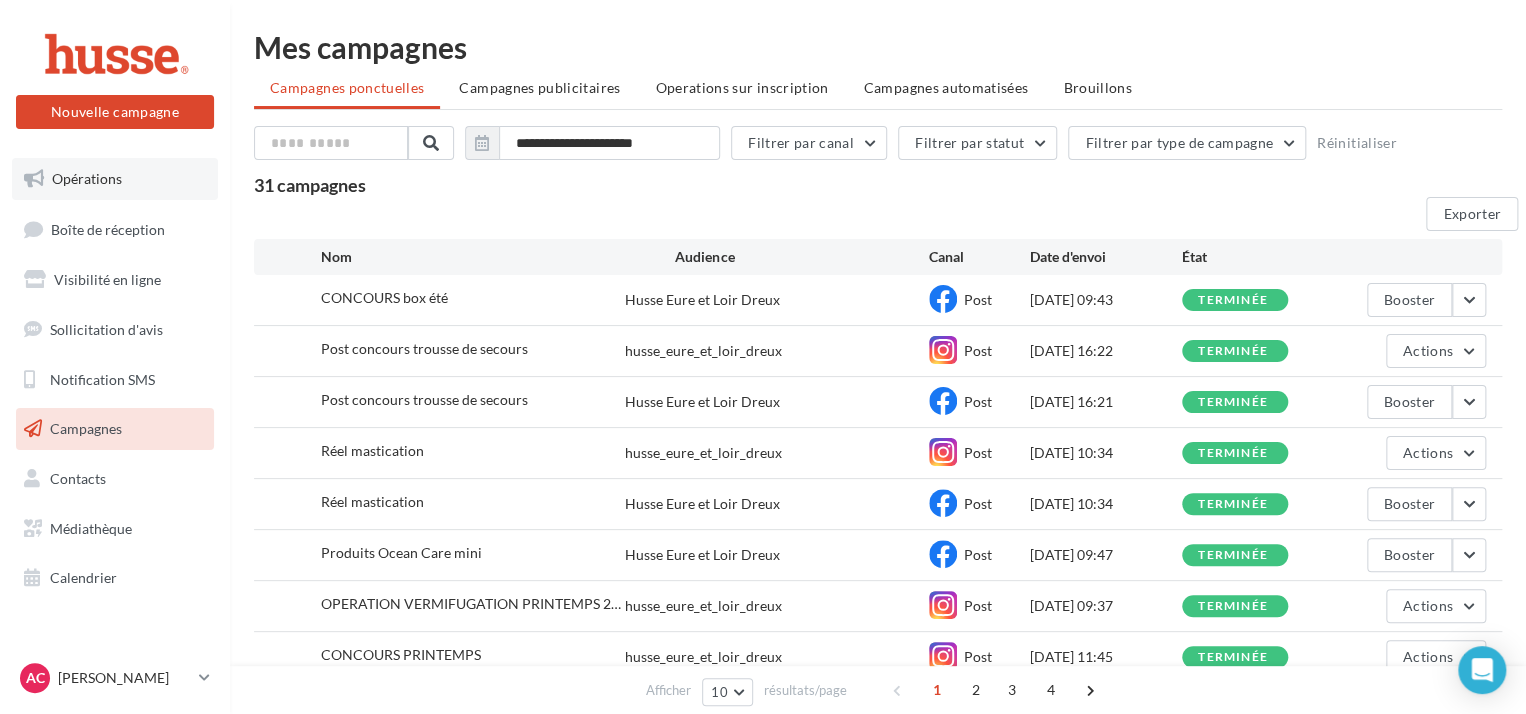 click on "Opérations" at bounding box center [87, 178] 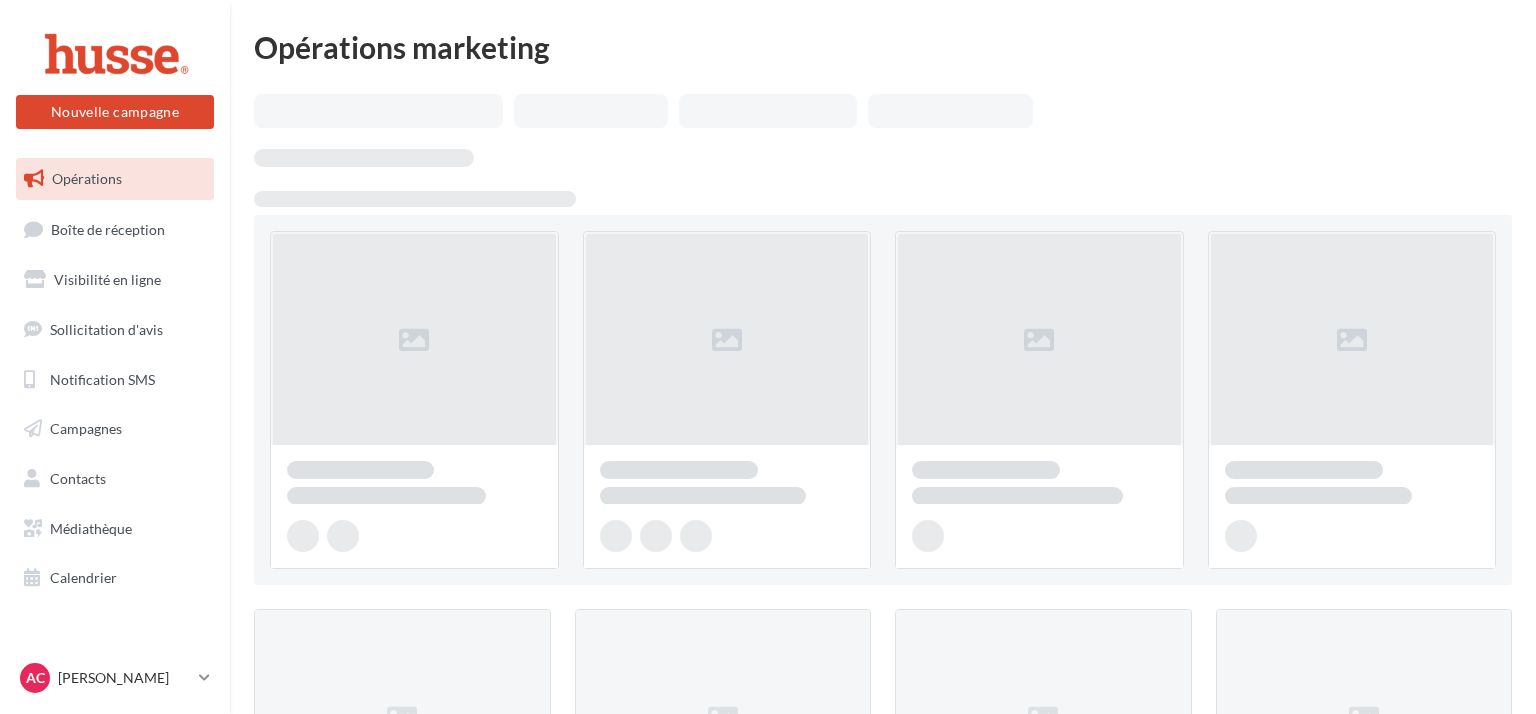 scroll, scrollTop: 0, scrollLeft: 0, axis: both 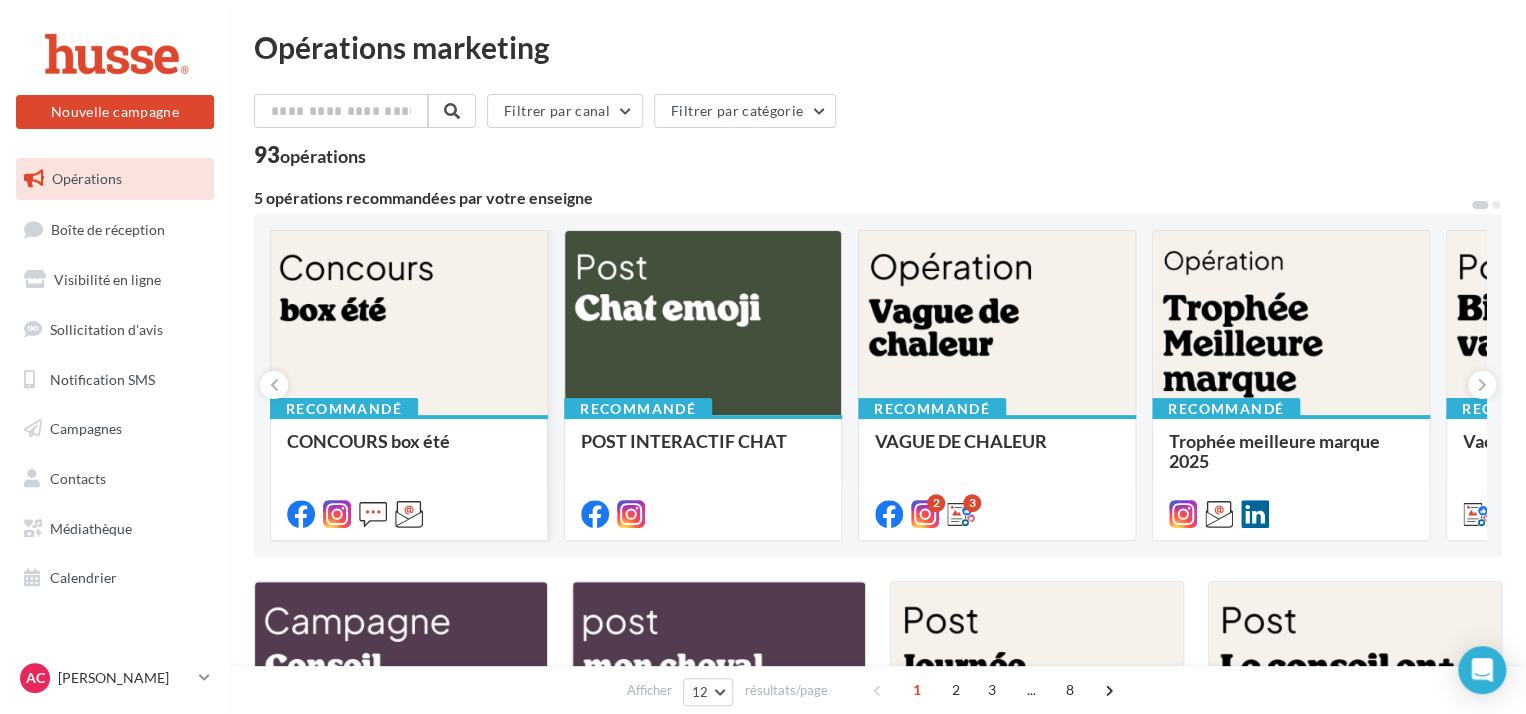click at bounding box center (409, 324) 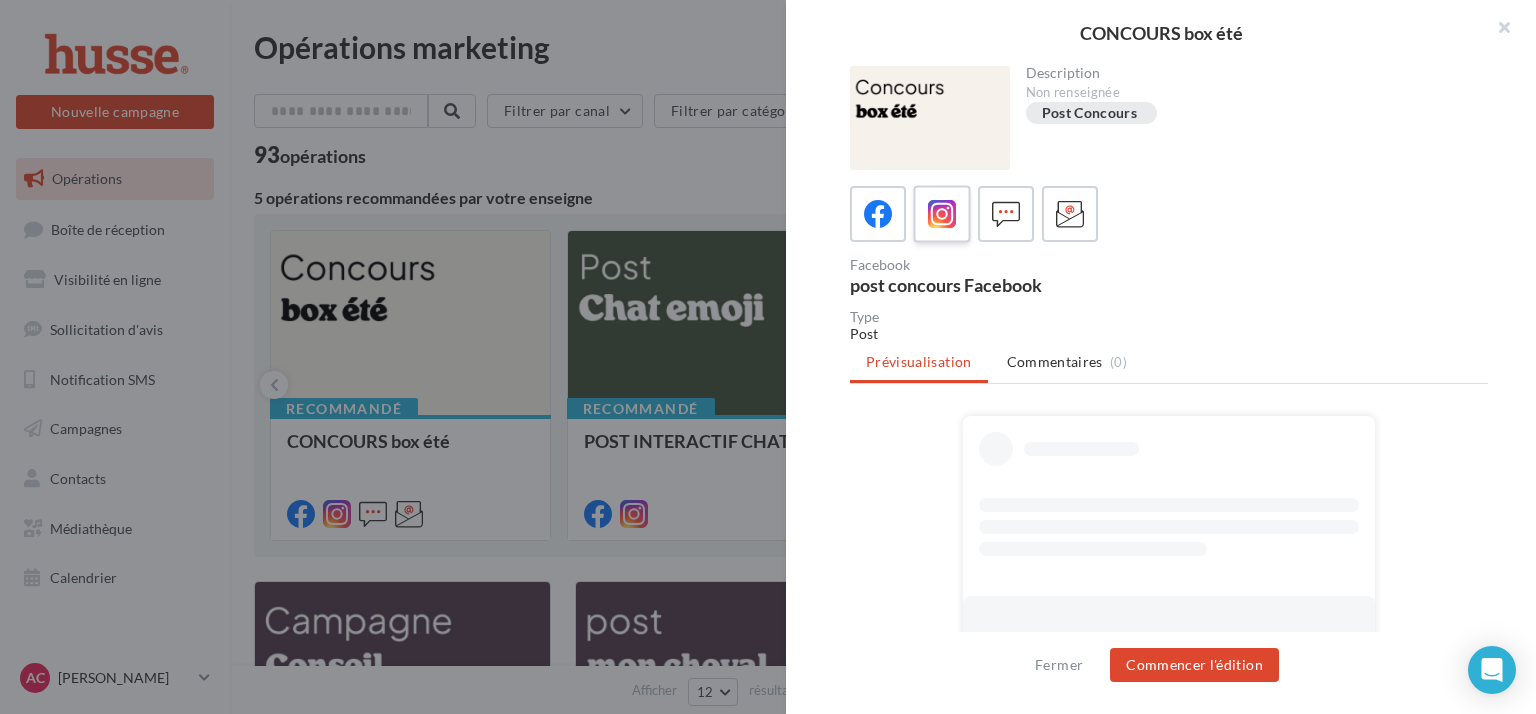 click at bounding box center (941, 213) 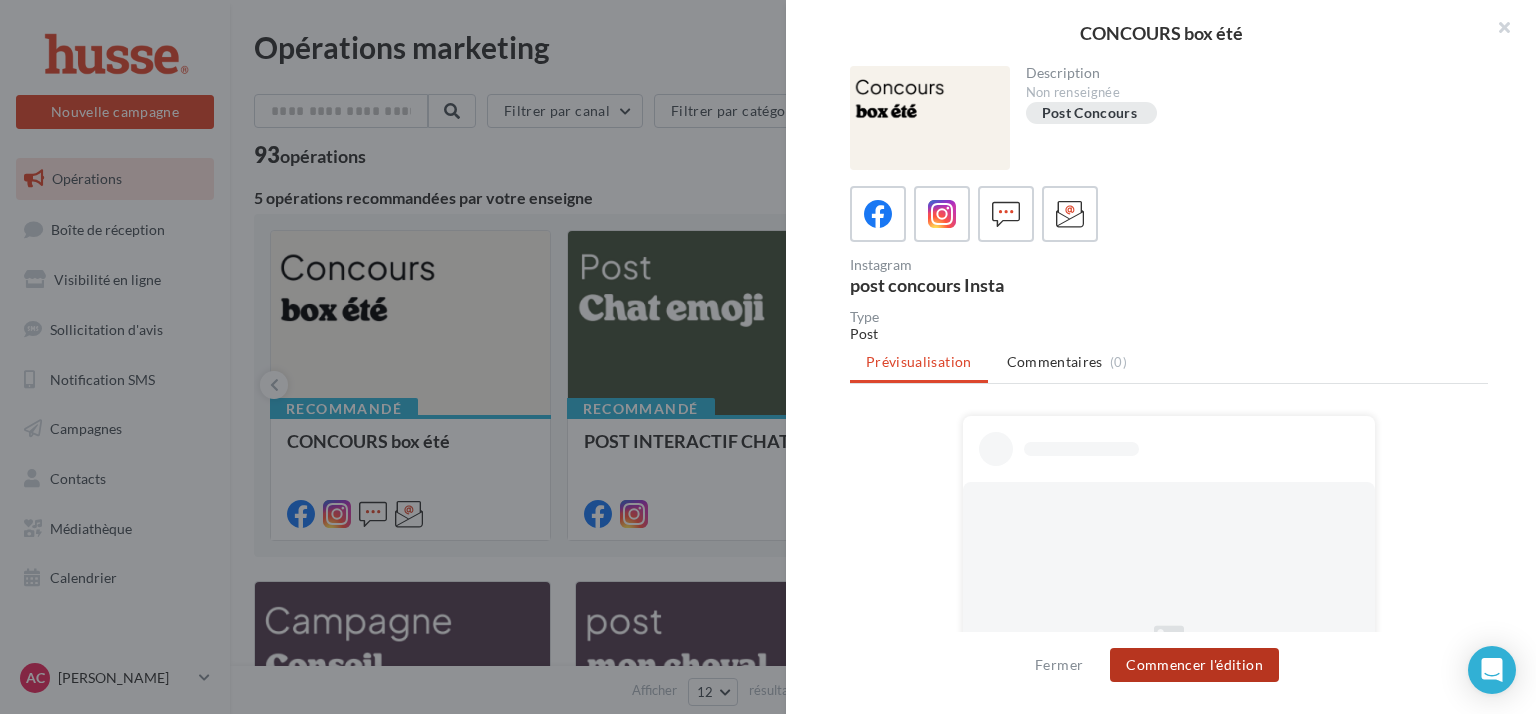 click on "Commencer l'édition" at bounding box center [1194, 665] 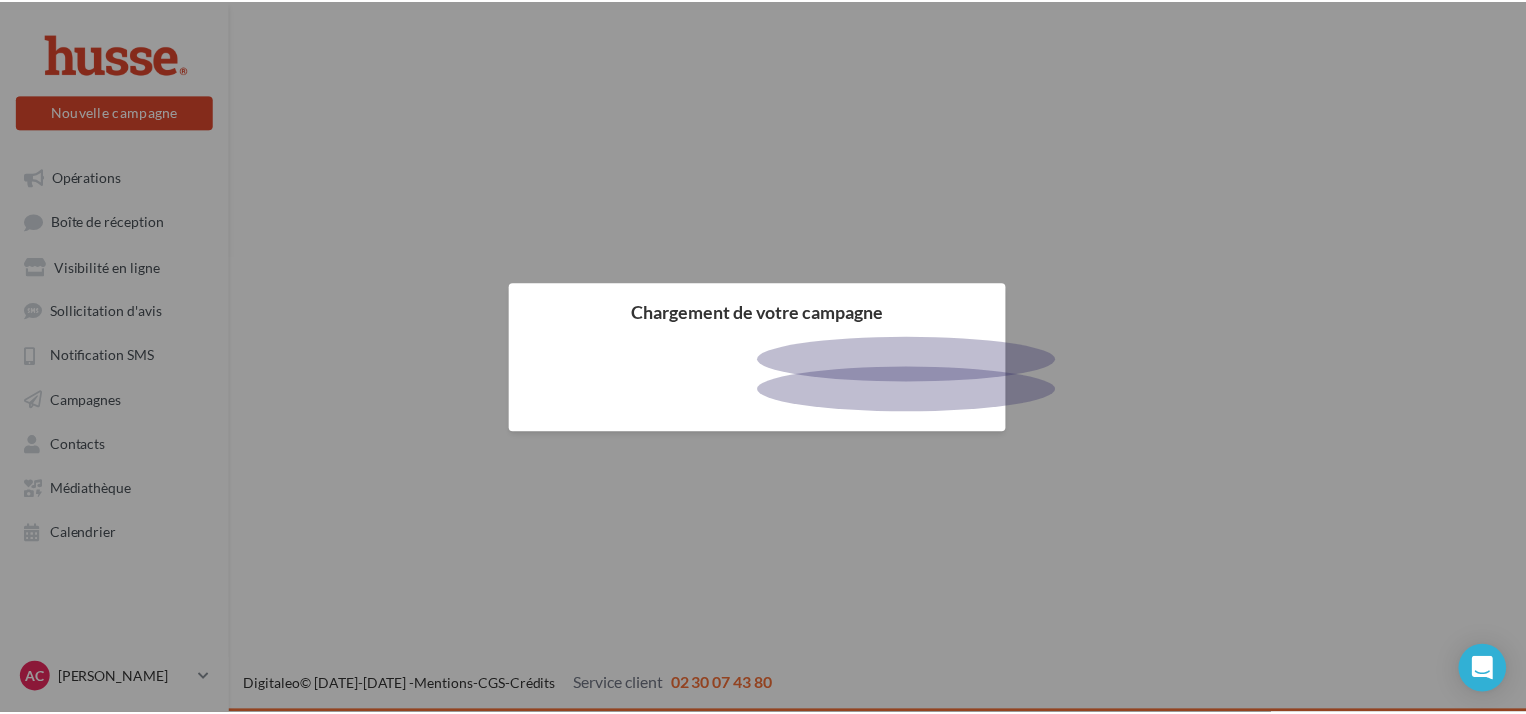 scroll, scrollTop: 0, scrollLeft: 0, axis: both 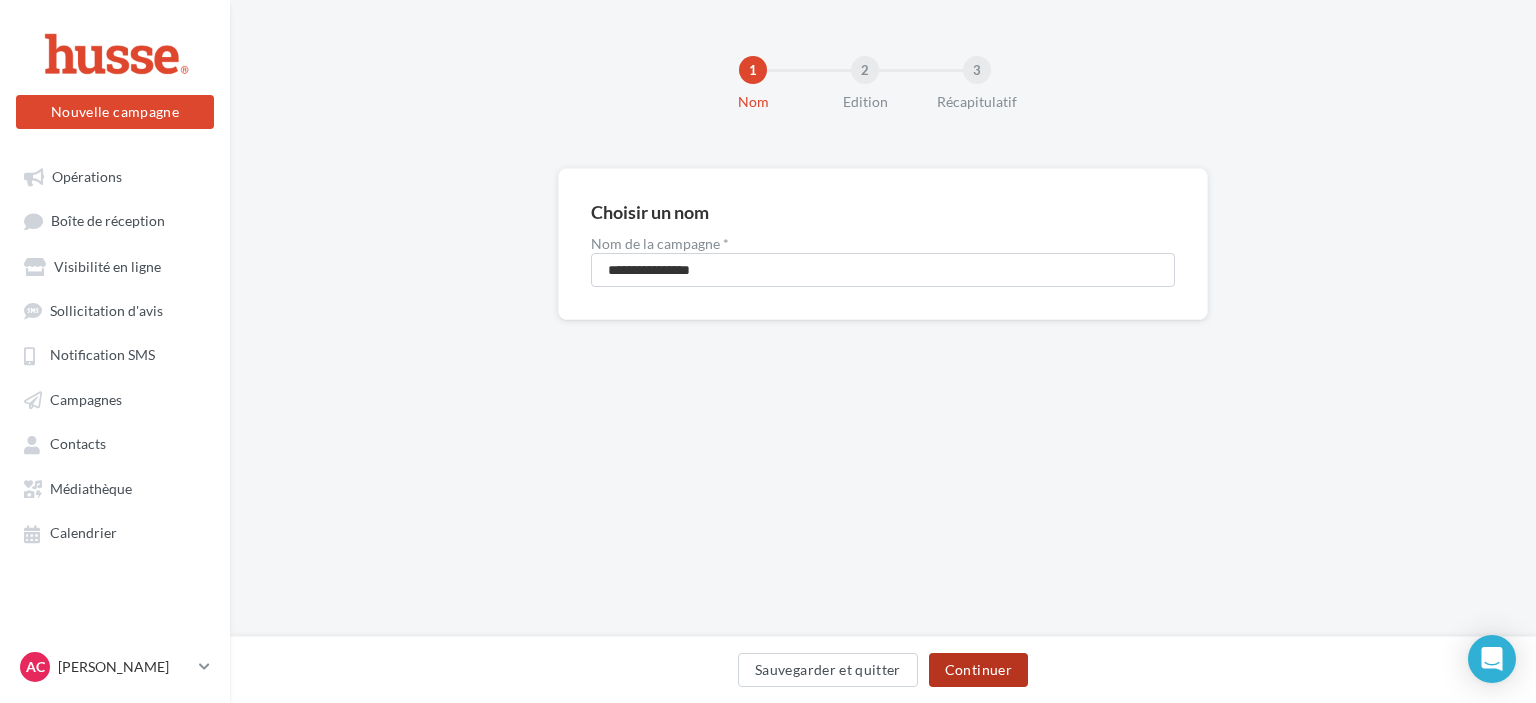 click on "Continuer" at bounding box center (978, 670) 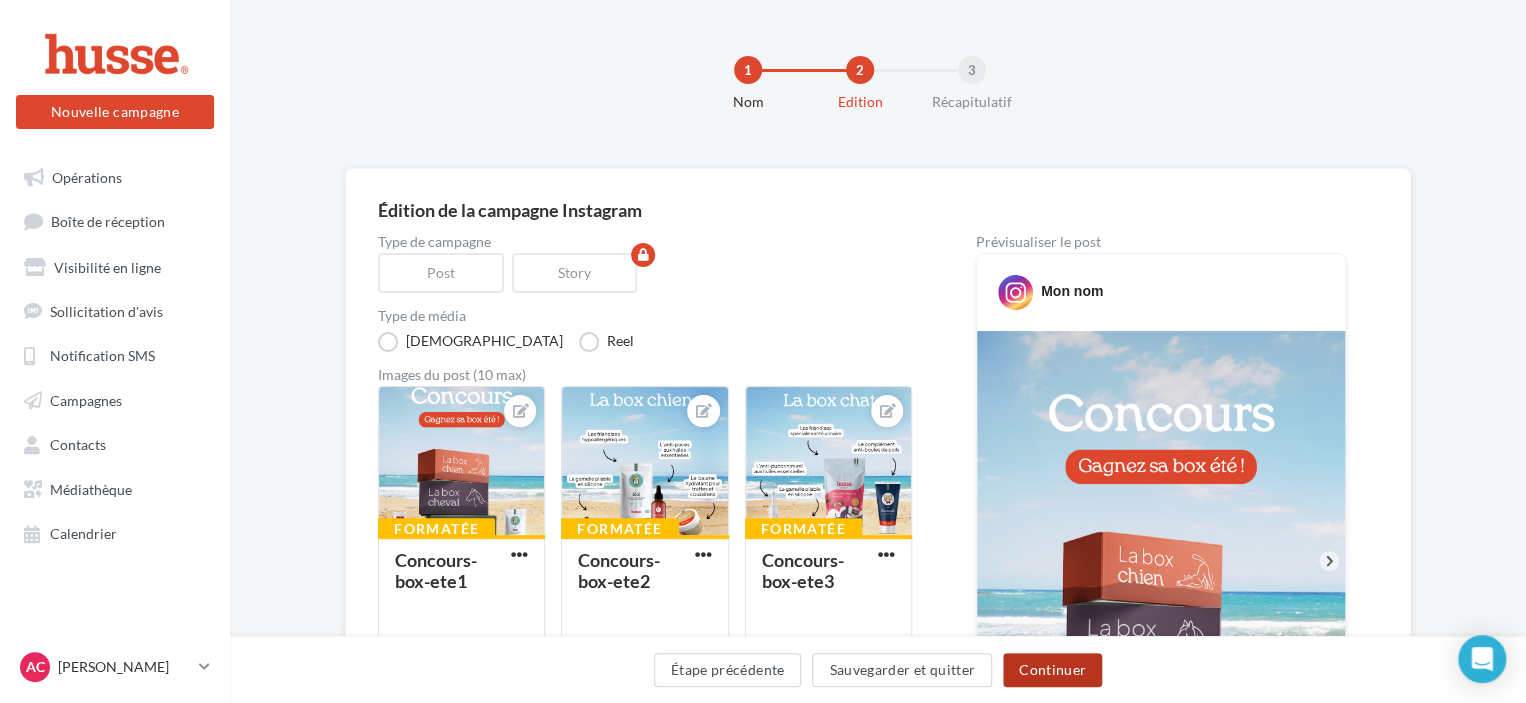 click on "Continuer" at bounding box center [1052, 670] 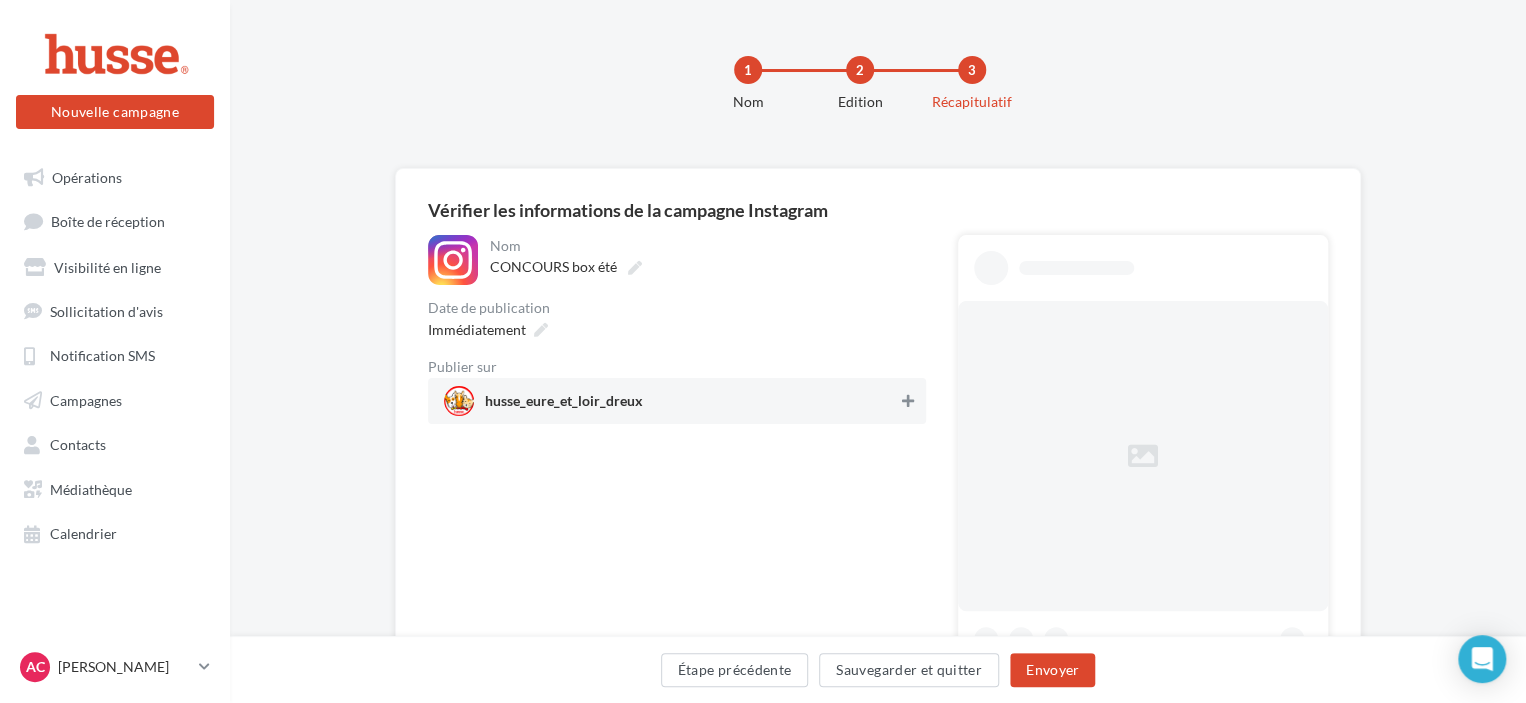 click at bounding box center [908, 401] 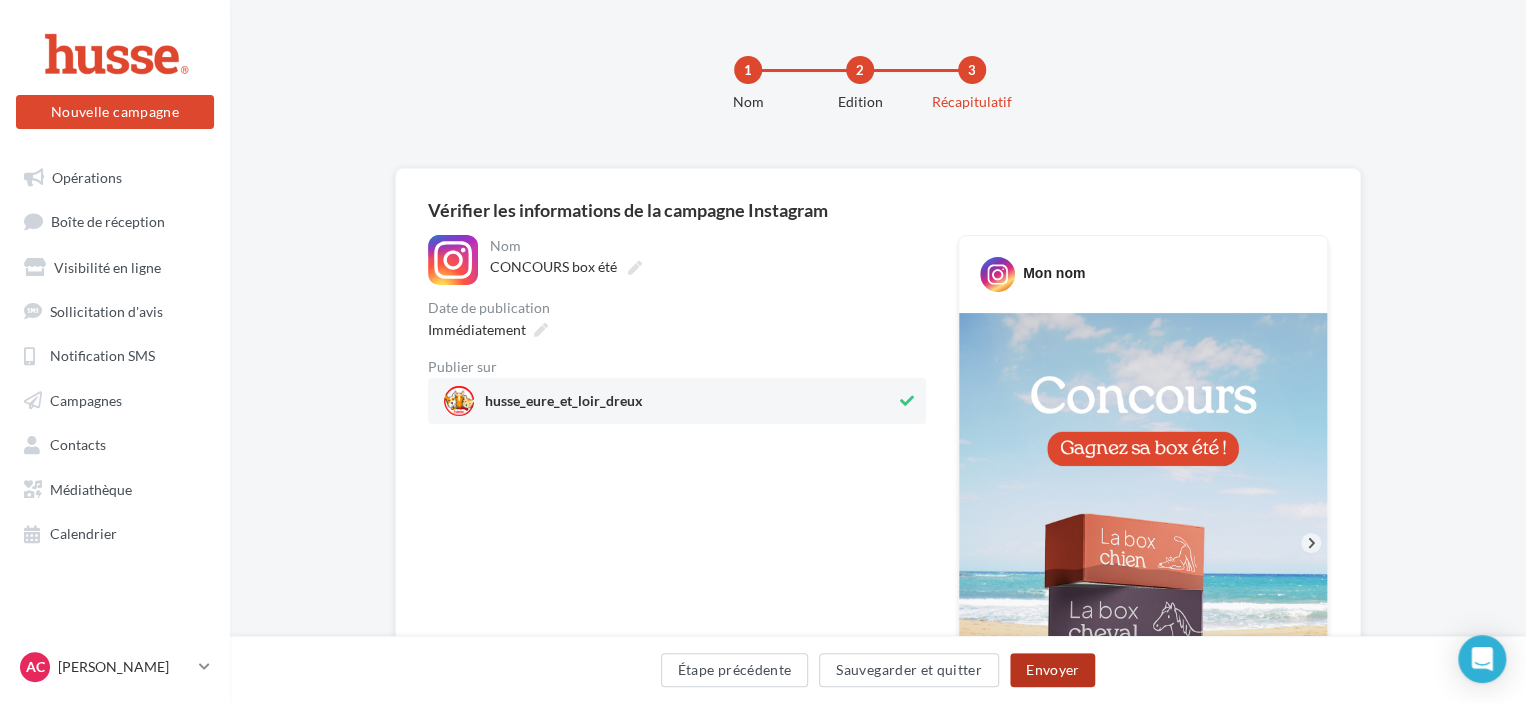 click on "Envoyer" at bounding box center [1052, 670] 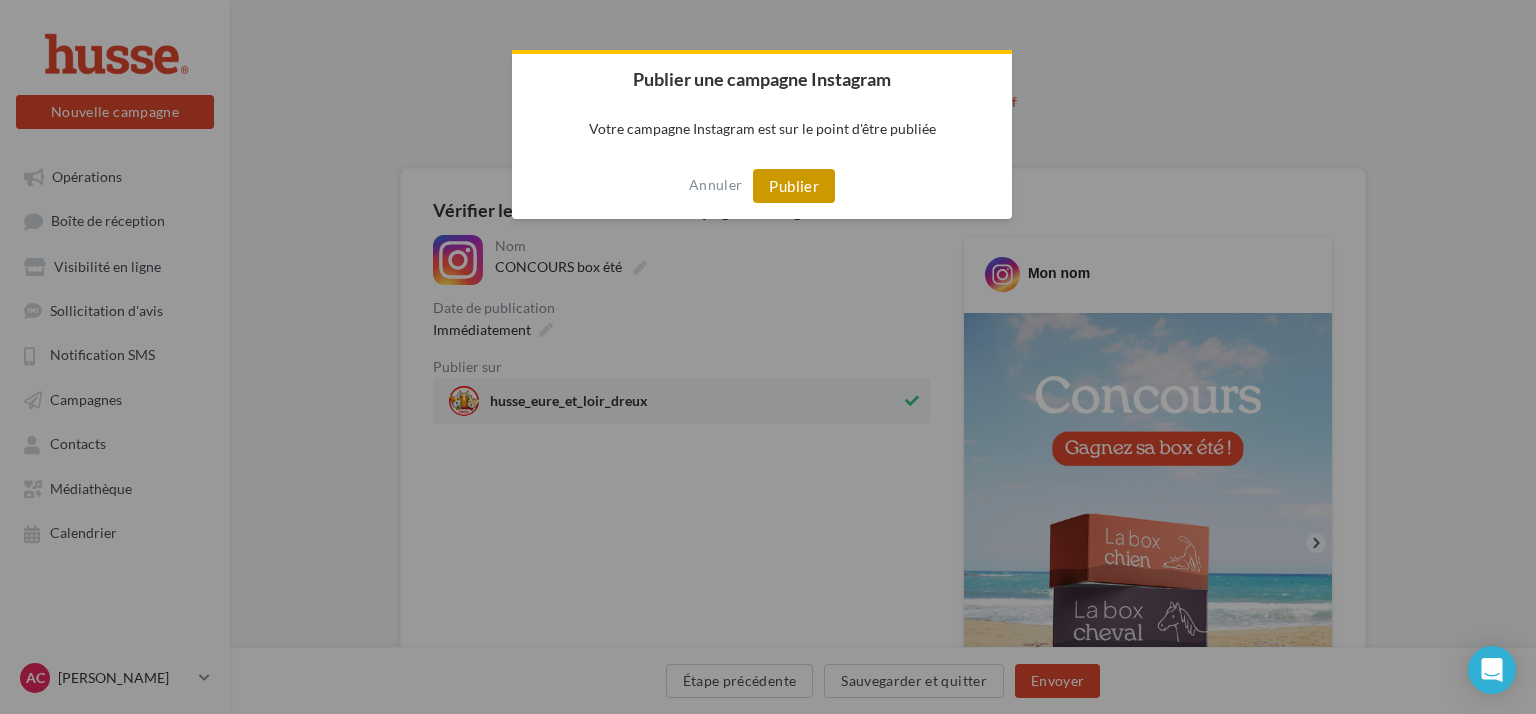 click on "Publier" at bounding box center [794, 186] 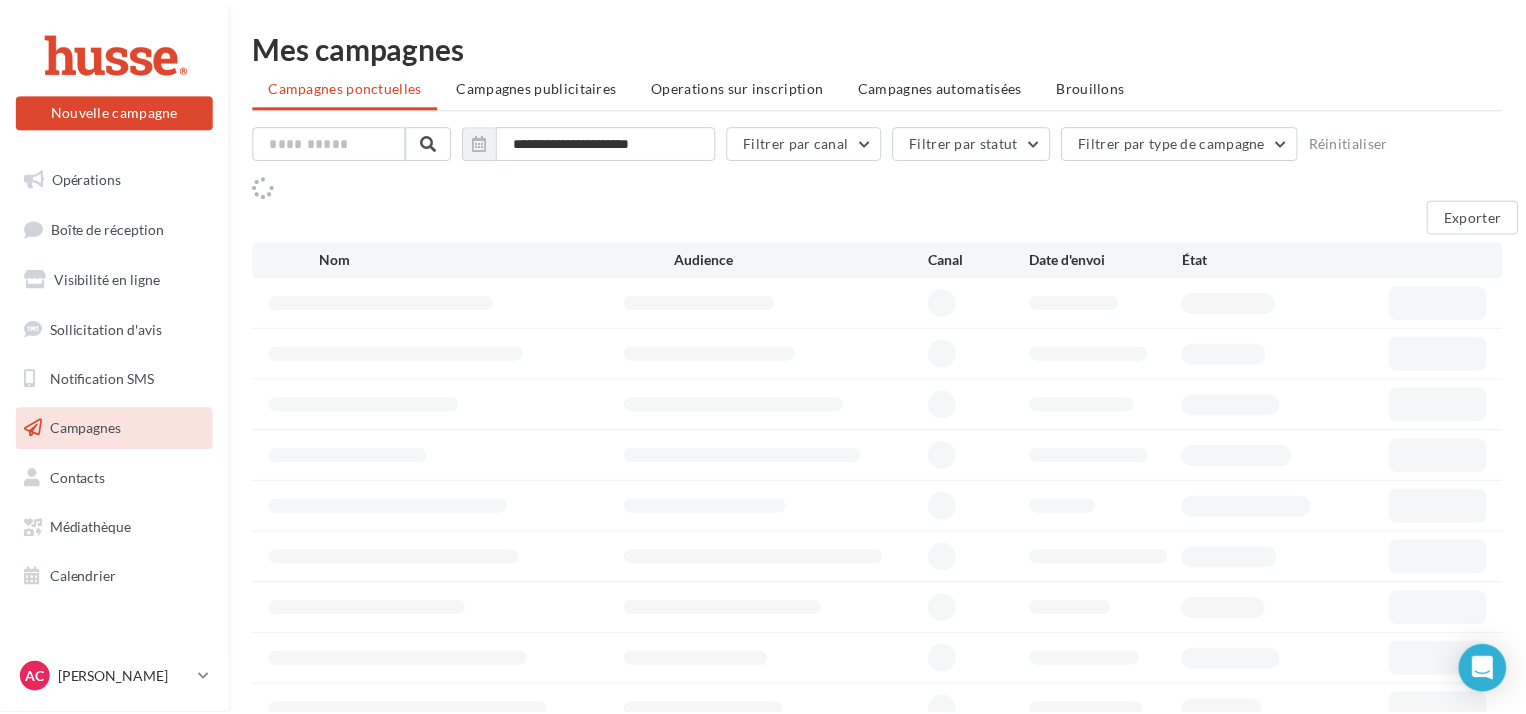 scroll, scrollTop: 0, scrollLeft: 0, axis: both 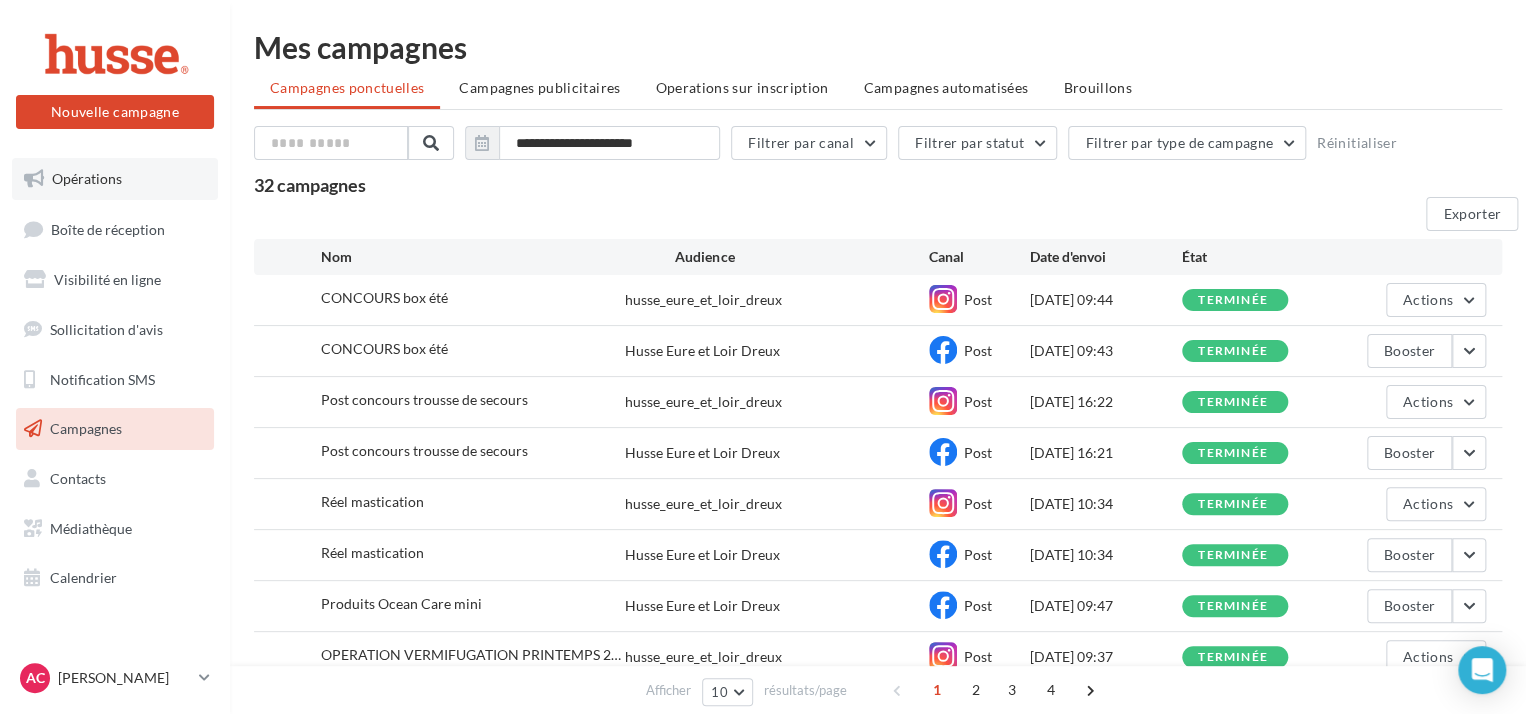 click on "Opérations" at bounding box center [115, 179] 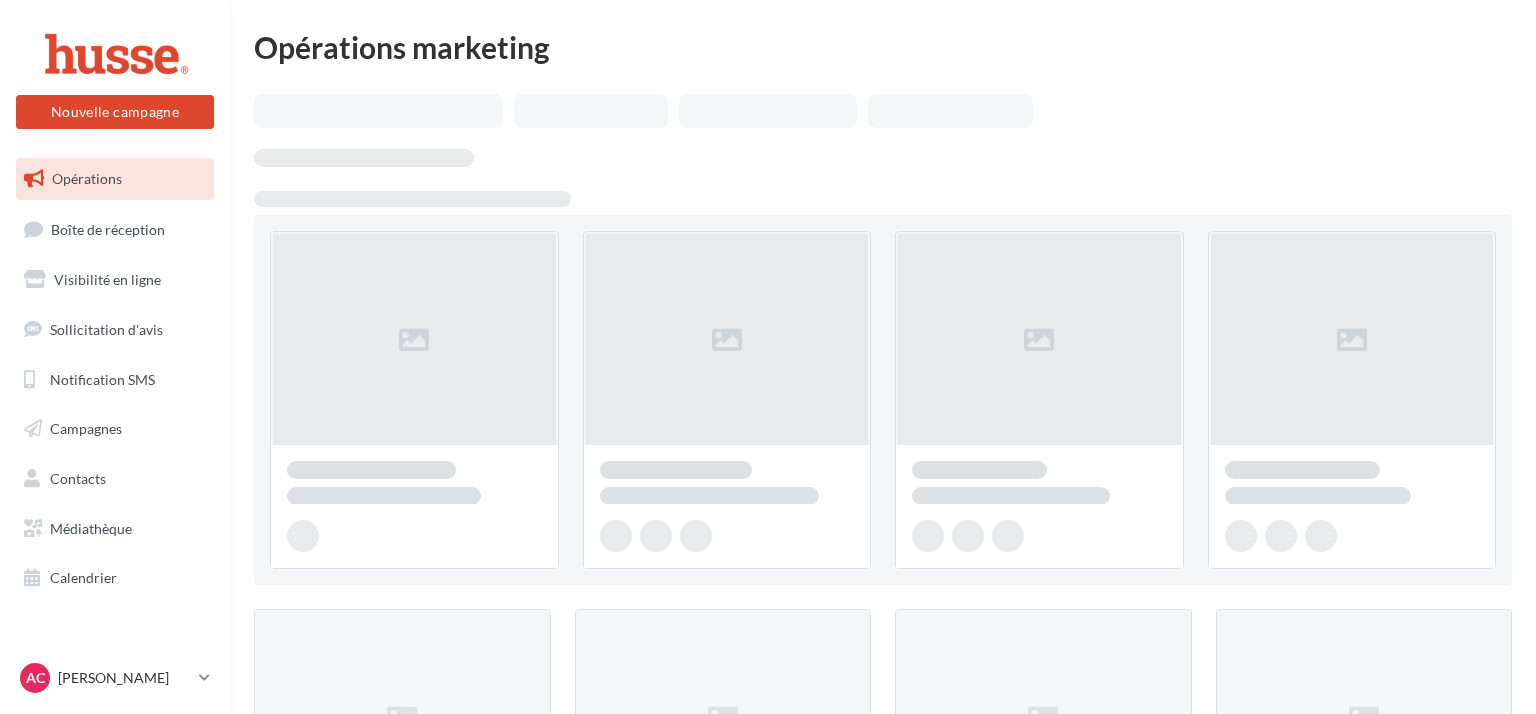 scroll, scrollTop: 0, scrollLeft: 0, axis: both 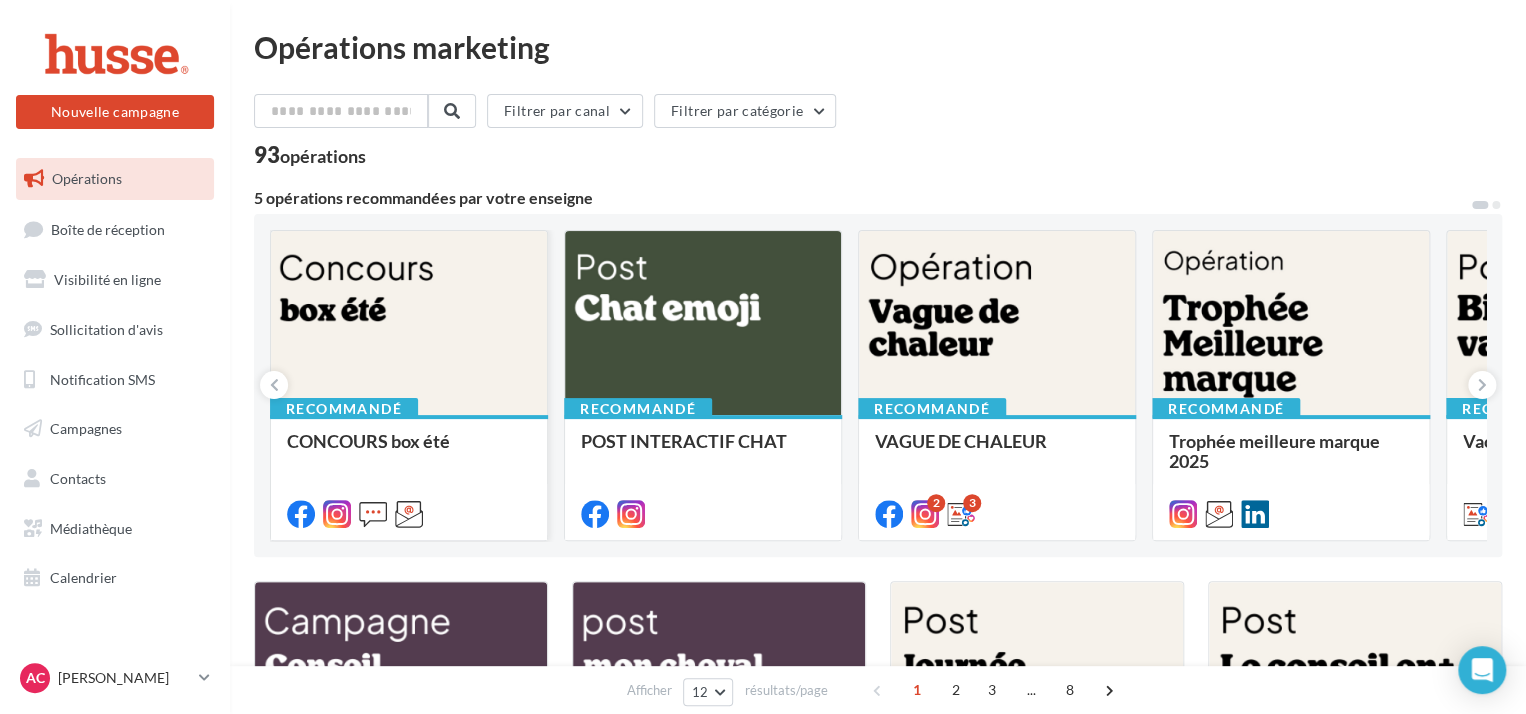 click at bounding box center [409, 324] 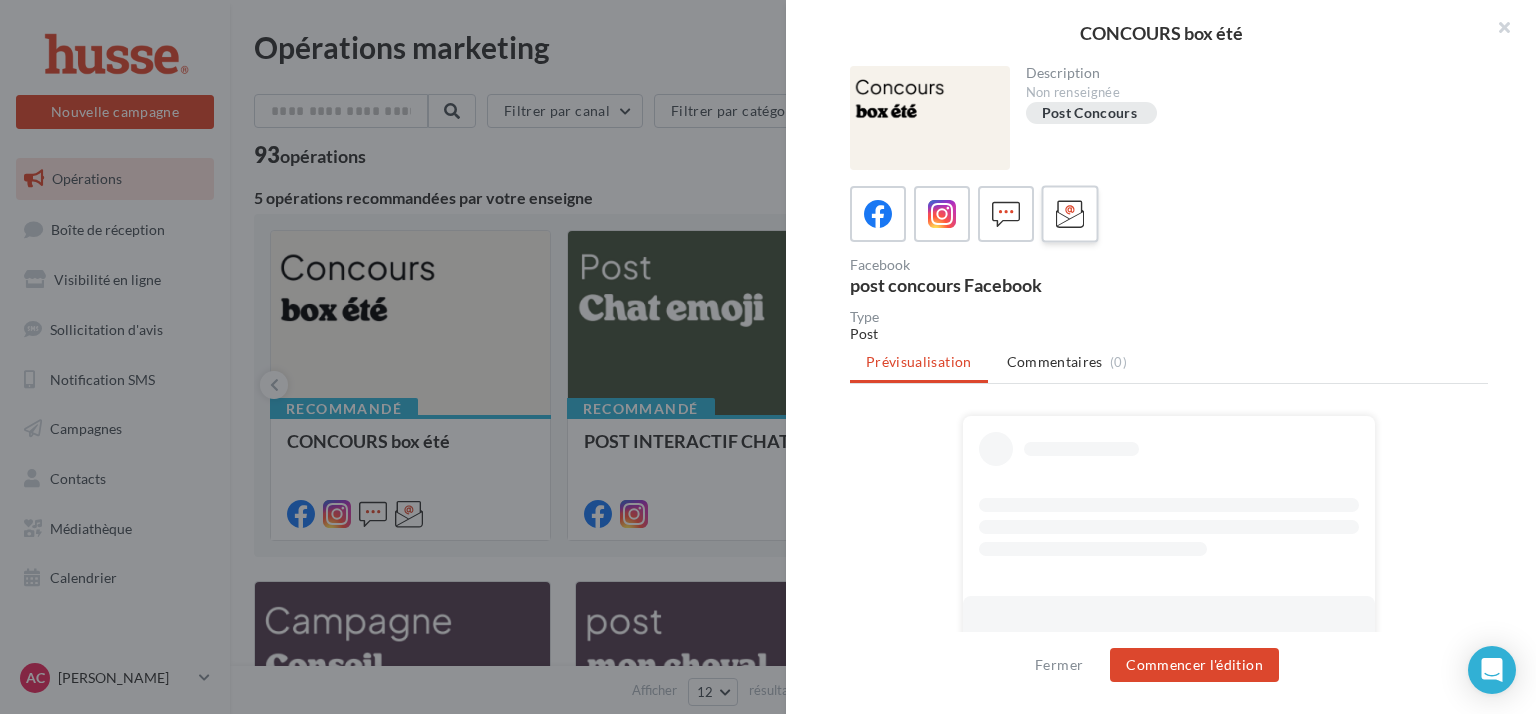 click at bounding box center (1070, 214) 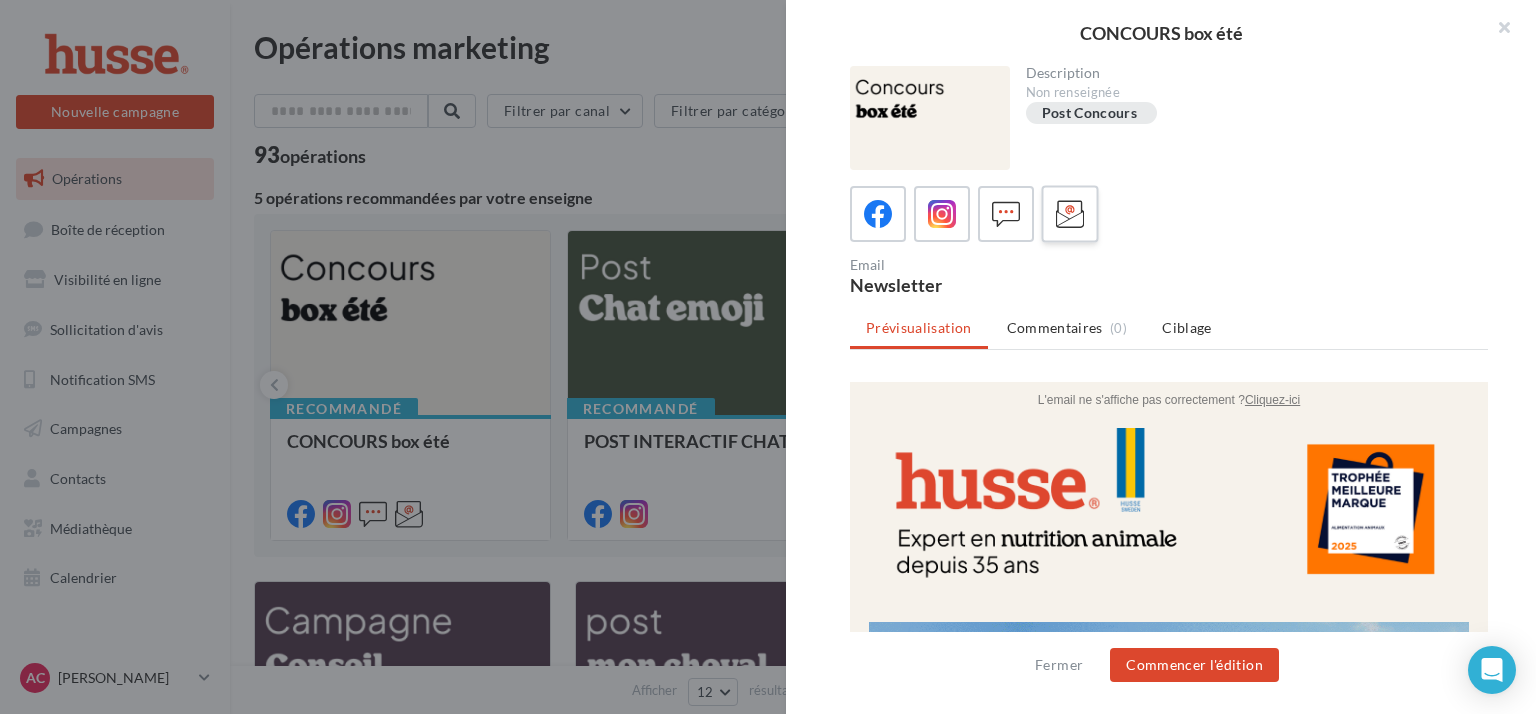 scroll, scrollTop: 0, scrollLeft: 0, axis: both 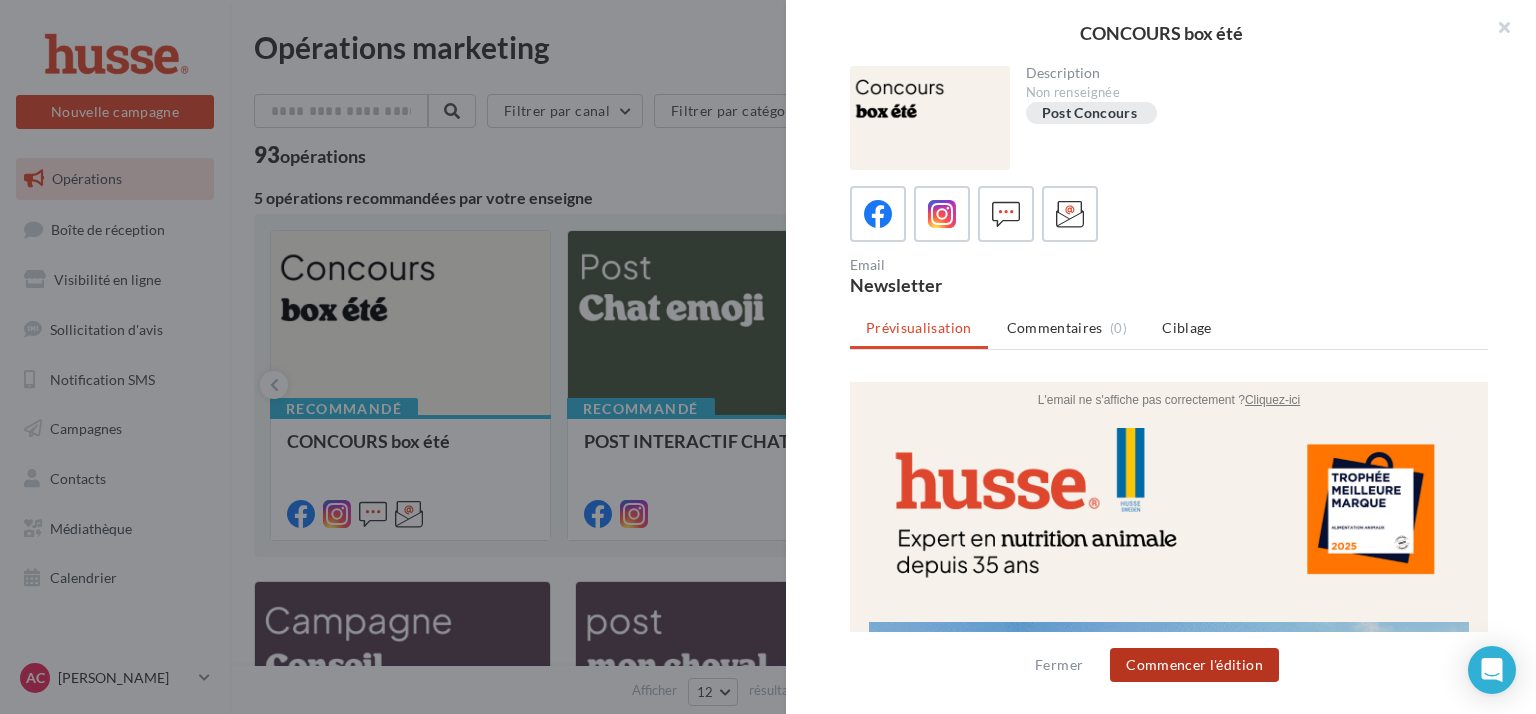 click on "Commencer l'édition" at bounding box center (1194, 665) 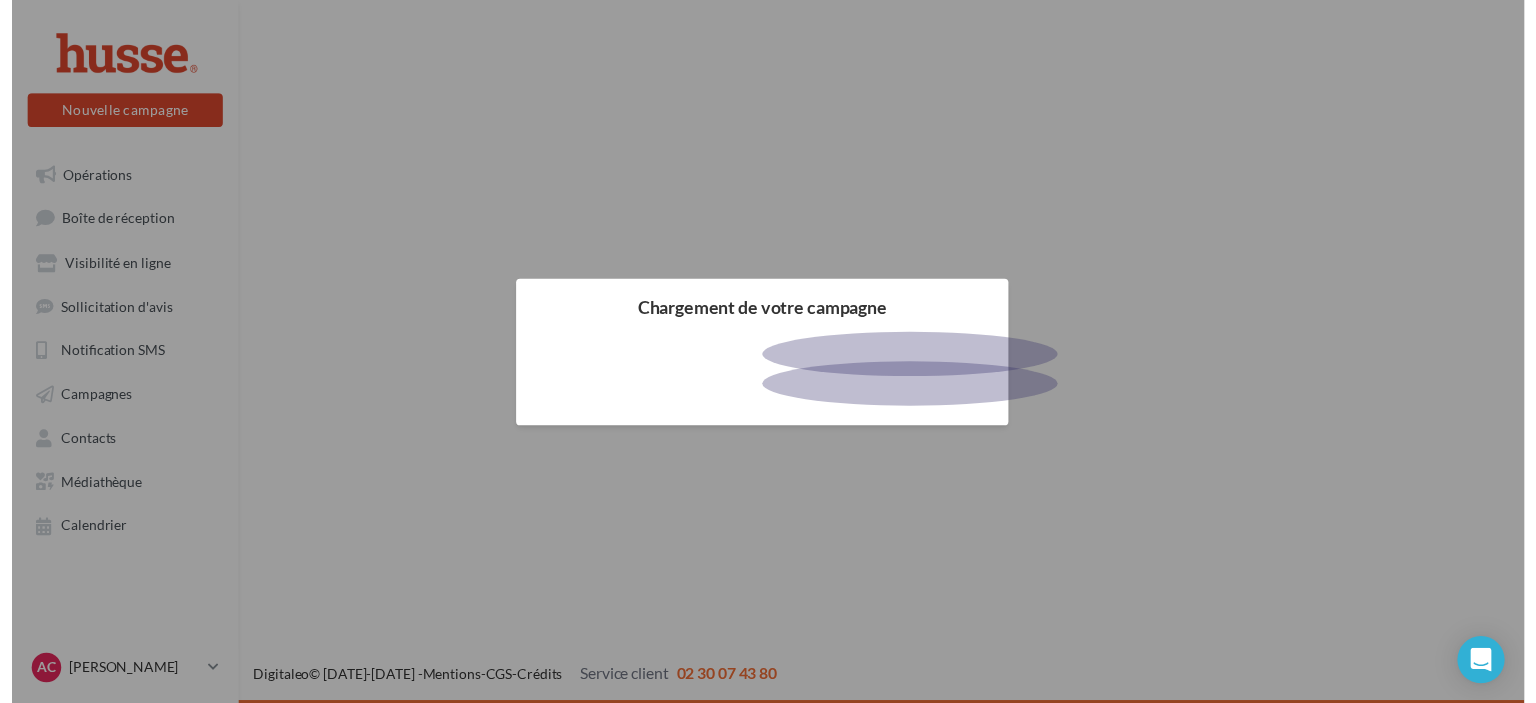 scroll, scrollTop: 0, scrollLeft: 0, axis: both 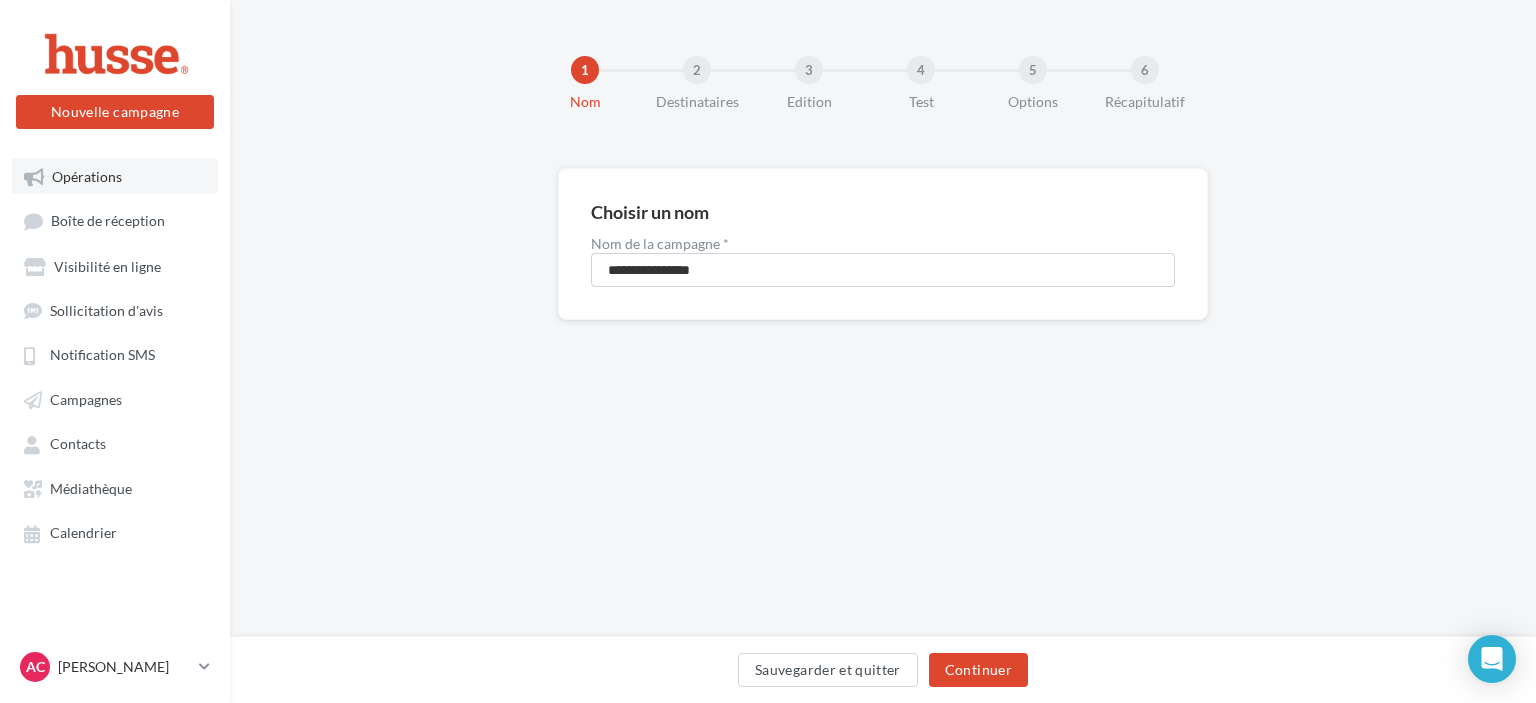 click on "Opérations" at bounding box center [87, 176] 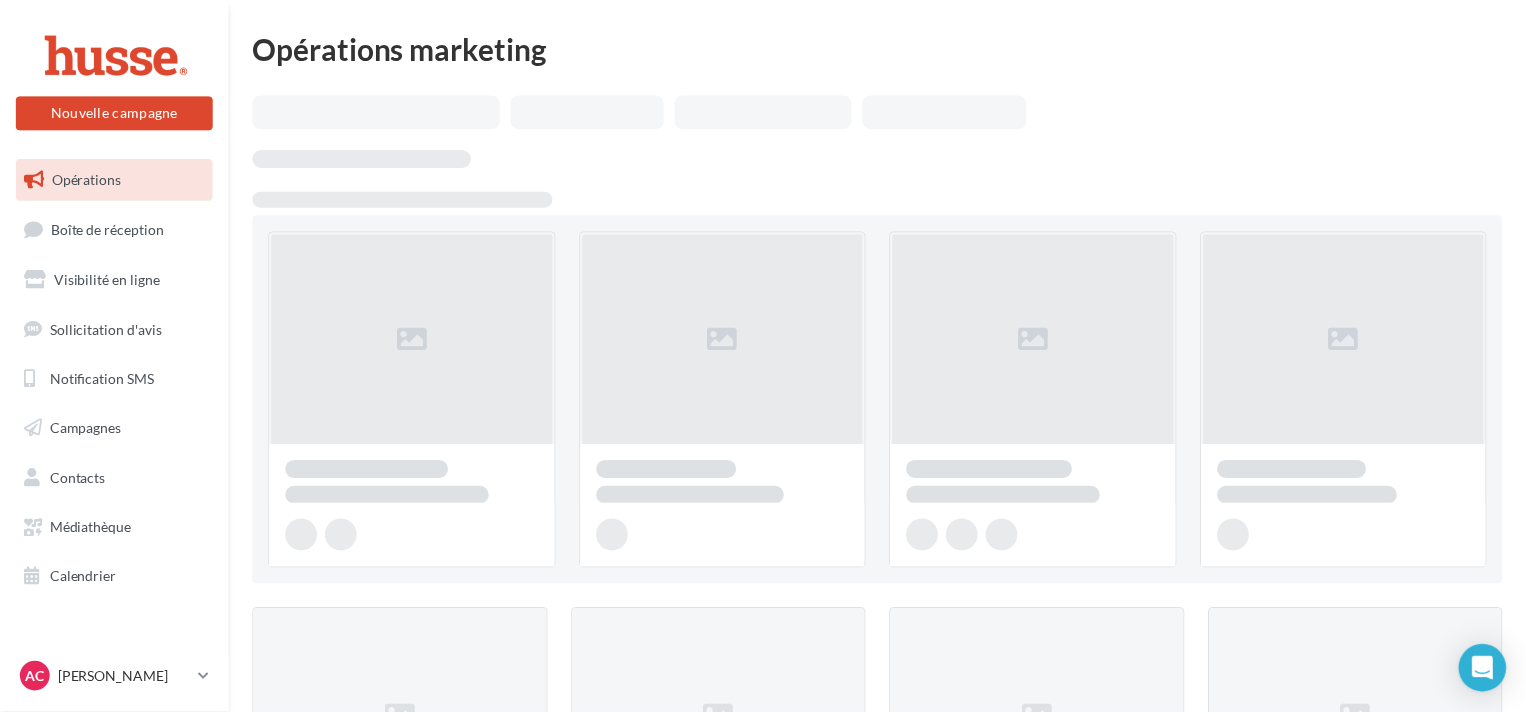 scroll, scrollTop: 0, scrollLeft: 0, axis: both 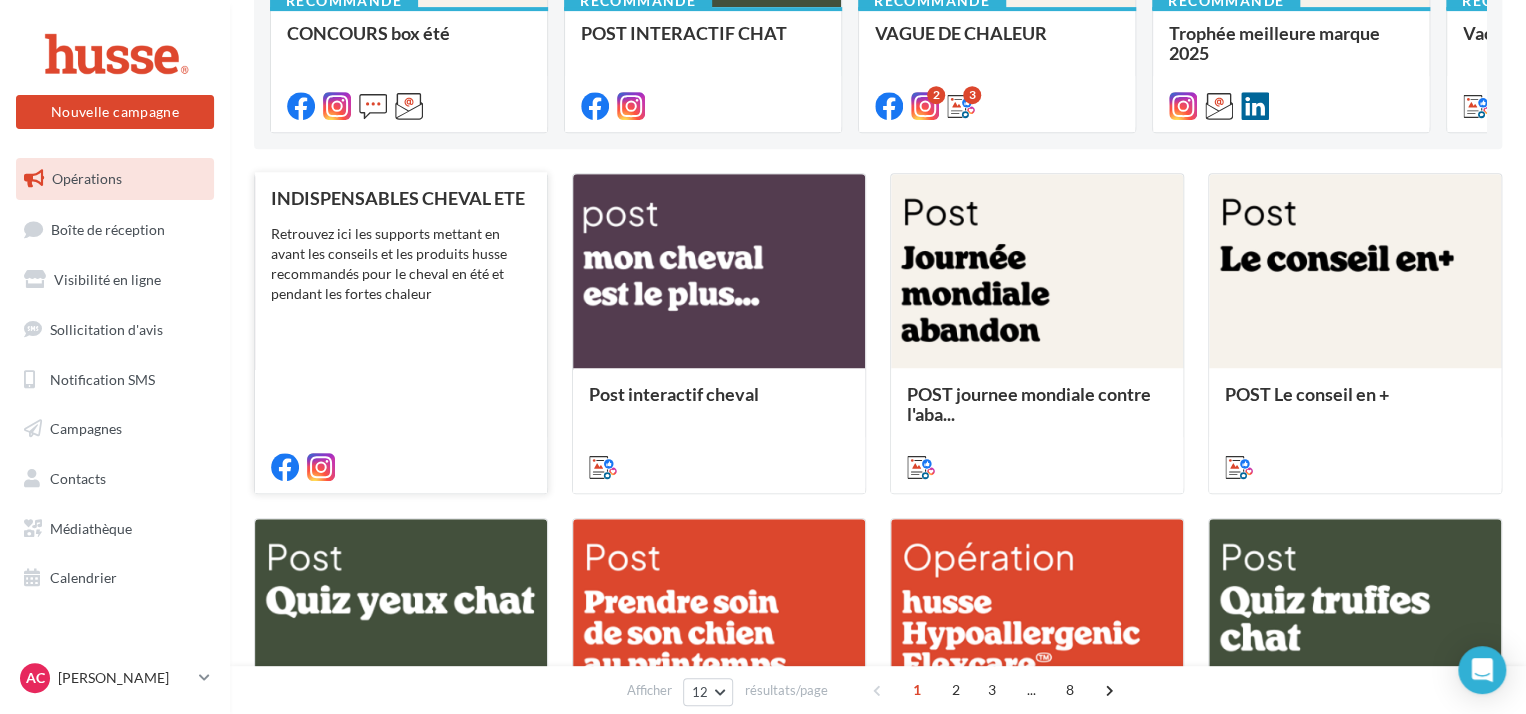 click on "Retrouvez ici les supports mettant en avant les conseils et les produits husse  recommandés pour le cheval en été et pendant les fortes chaleur" at bounding box center [401, 264] 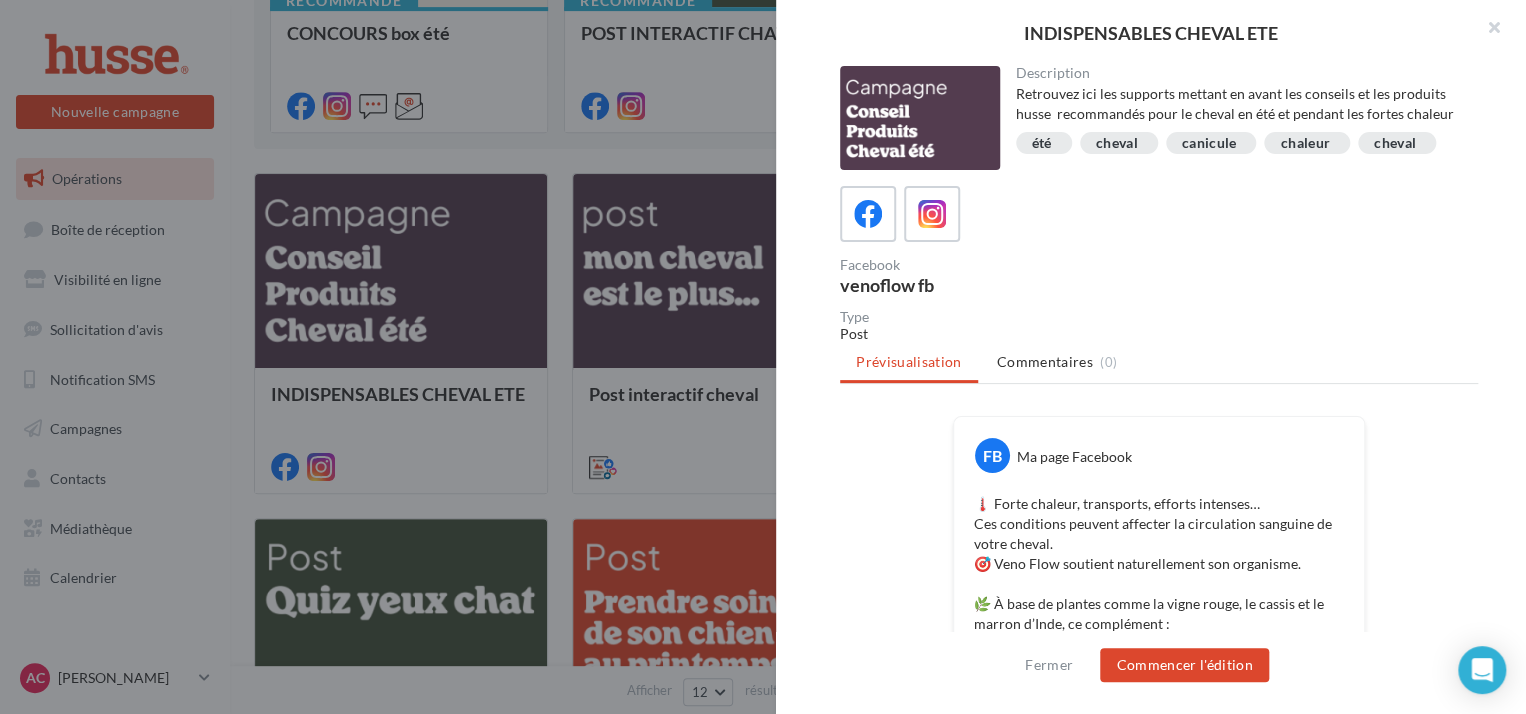 click on "INDISPENSABLES CHEVAL ETE
Description
Retrouvez ici les supports mettant en avant les conseils et les produits husse  recommandés pour le cheval en été et pendant les fortes chaleur
été
cheval
canicule
chaleur
cheval
Facebook
venoflow fb
Type
Post
Prévisualisation
Commentaires
(0)
FB
Ma page Facebook
✅ Soulage les engorgements" at bounding box center (878, 1264) 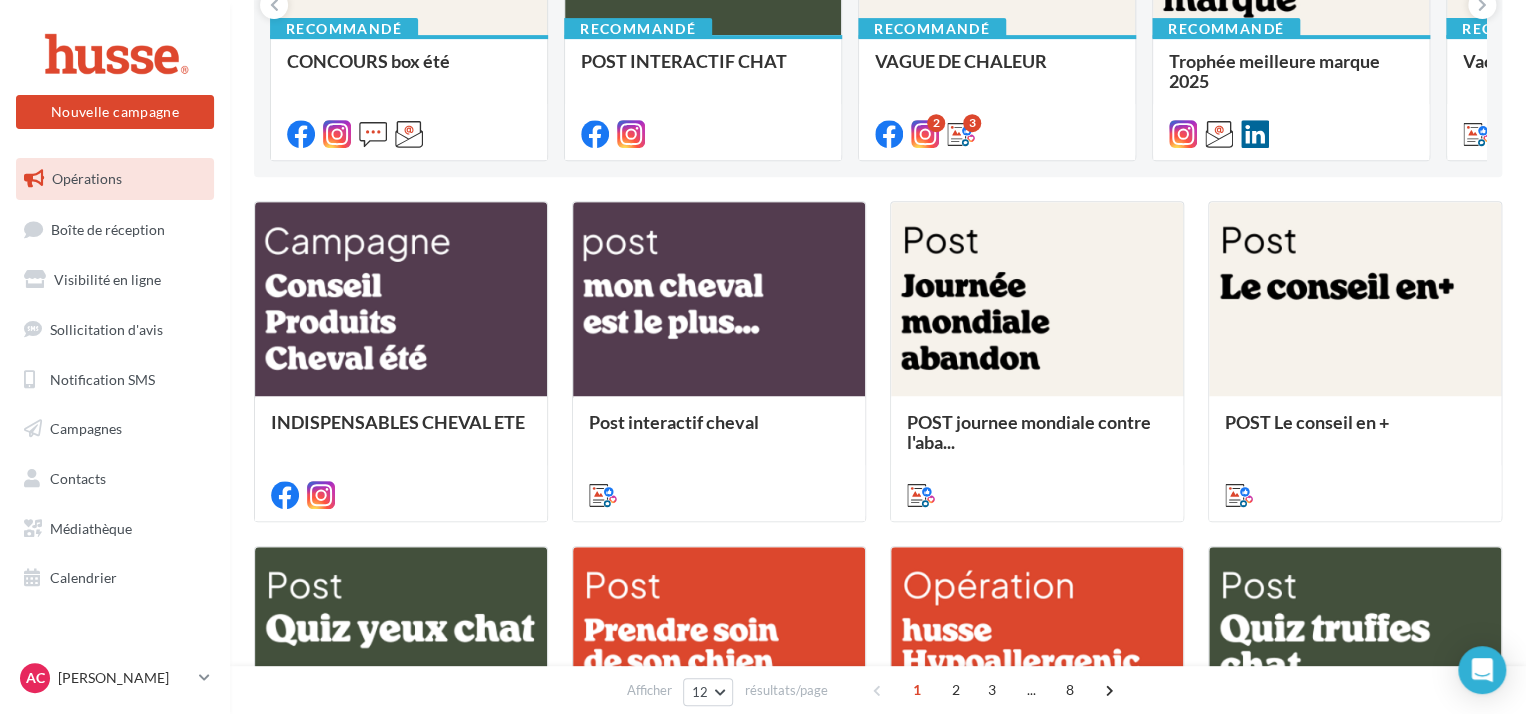 scroll, scrollTop: 0, scrollLeft: 0, axis: both 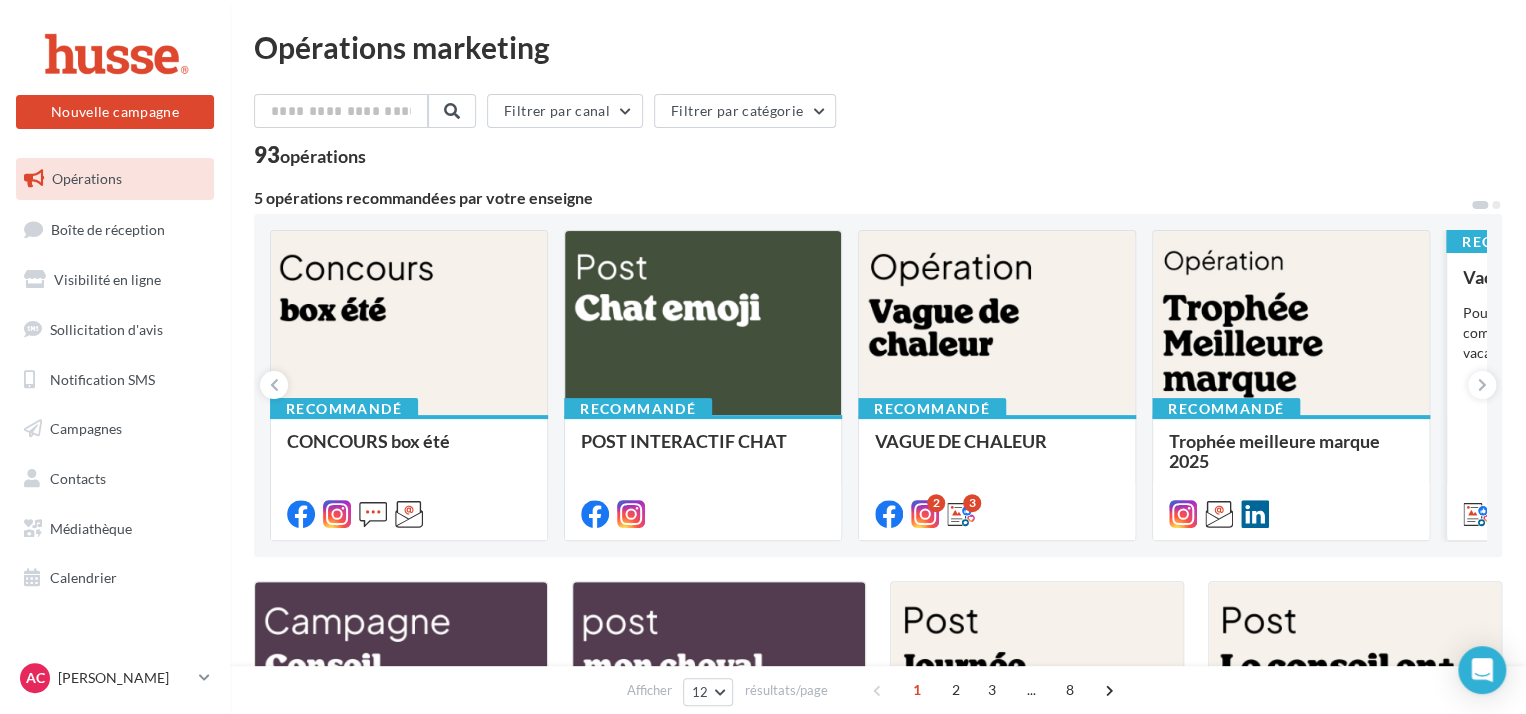 click on "Vacances" at bounding box center [1501, 277] 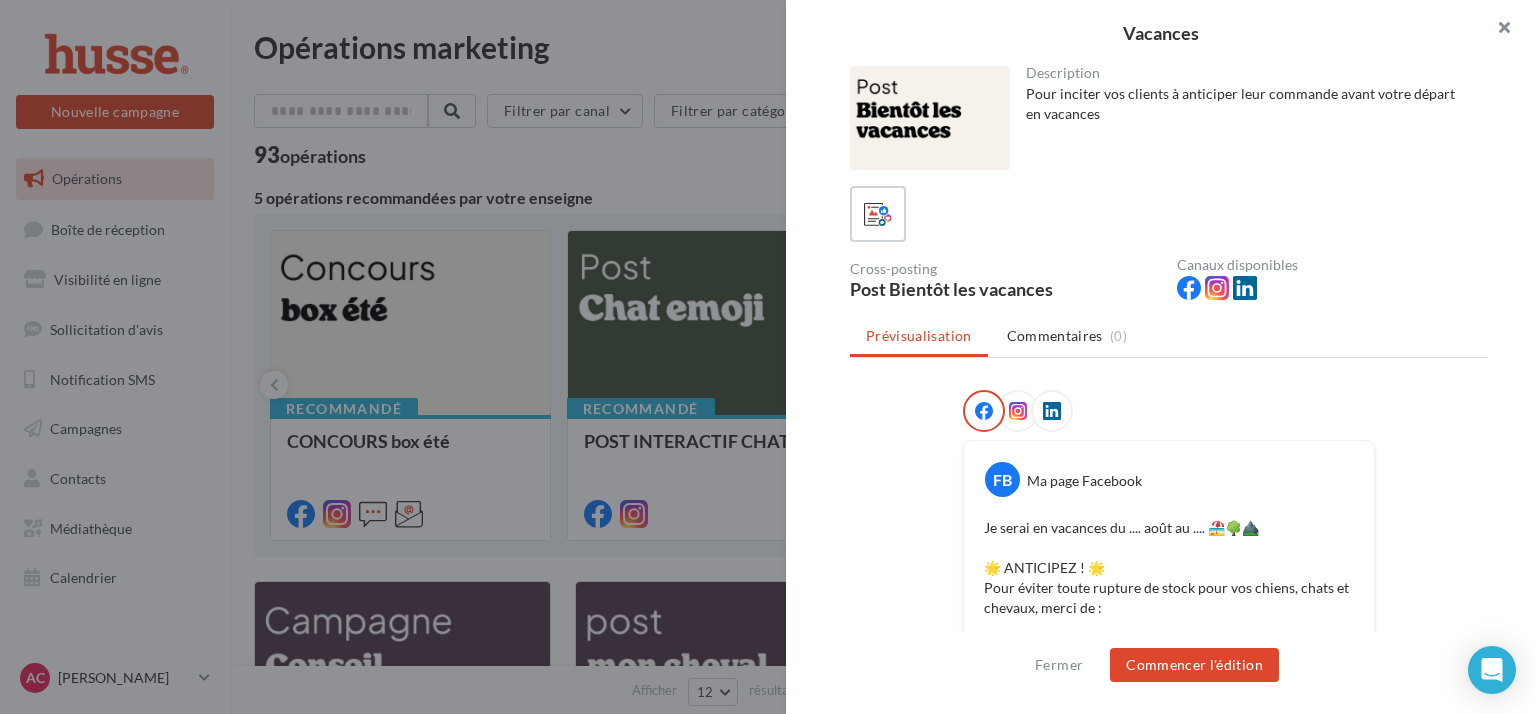 click at bounding box center [1496, 30] 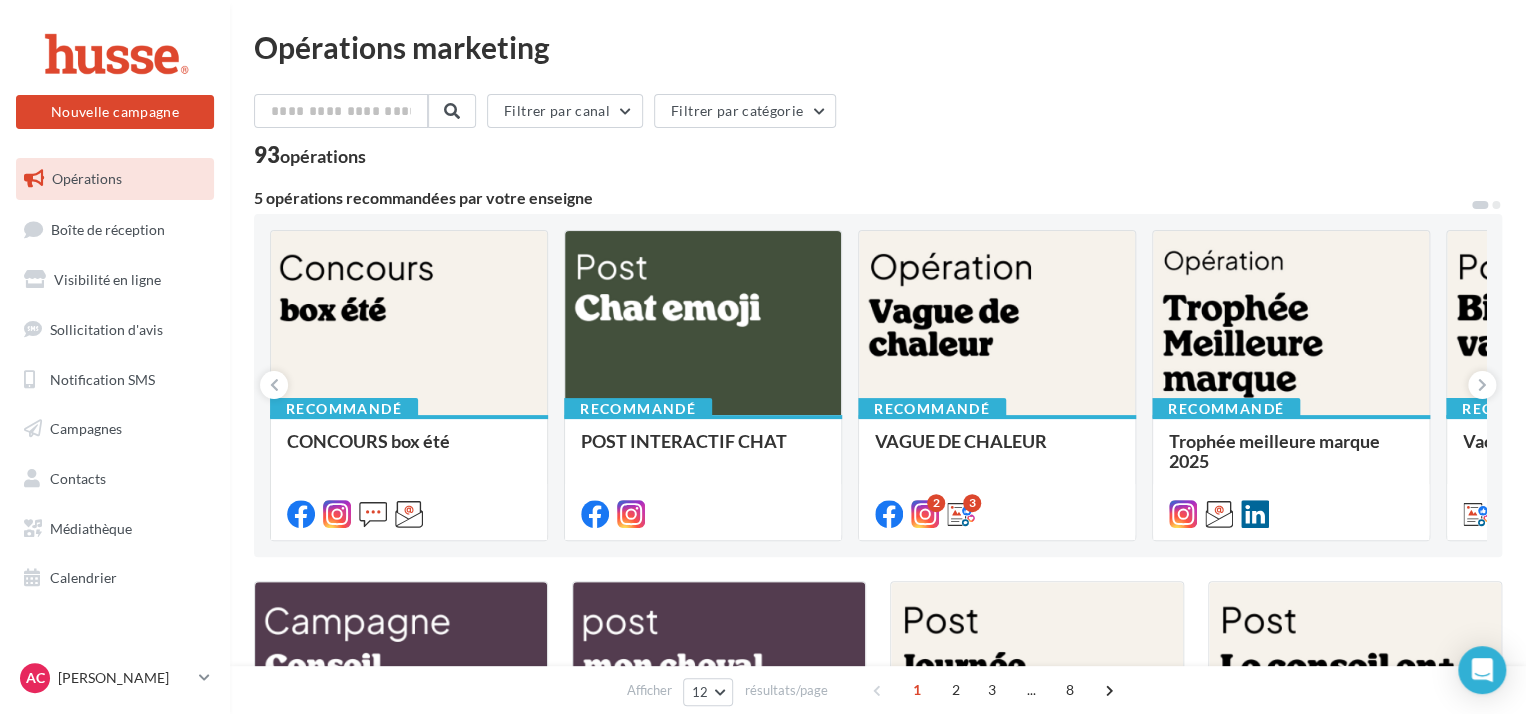 click on "Opérations marketing
Filtrer par canal         Filtrer par catégorie
93
opérations
5 opérations recommandées par votre enseigne
Recommandé          CONCOURS box été                                                                 Recommandé          POST INTERACTIF CHAT        Faites participer votre  communauté en leur demandant de décrire leur chat en 3 emojis.                                           Recommandé          VAGUE DE CHALEUR        Quelques conseils à partager sur les raisons pour prendre soin de nos animaux pendant ce pic de chaleur.
De nouveaux posts seront ajoutés mercredi et jeudi                      2         3                      Recommandé          Trophée meilleure marque 2025        husse a été élue Meilleure Marque 2025 dans la catégorie Alimentation pour animaux." at bounding box center (878, 852) 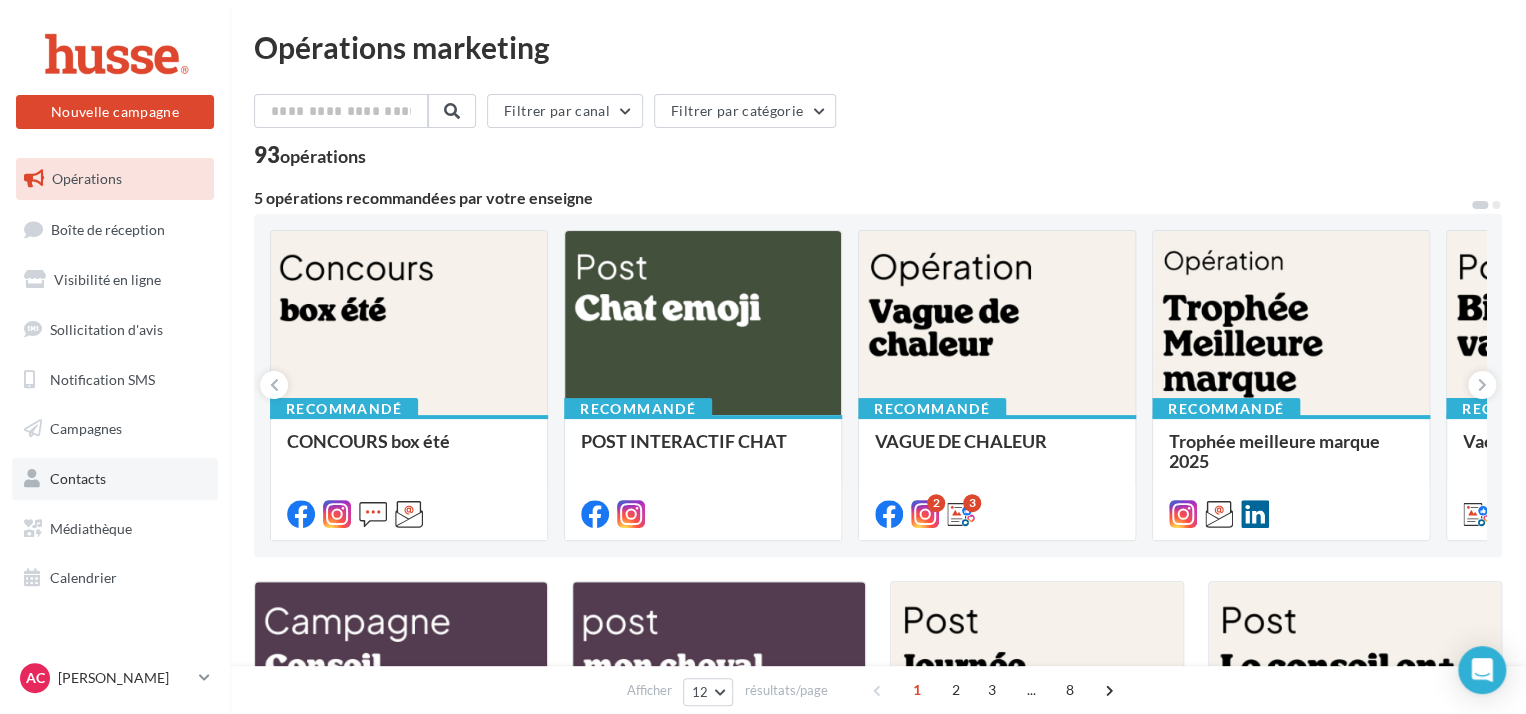 click on "Contacts" at bounding box center [78, 478] 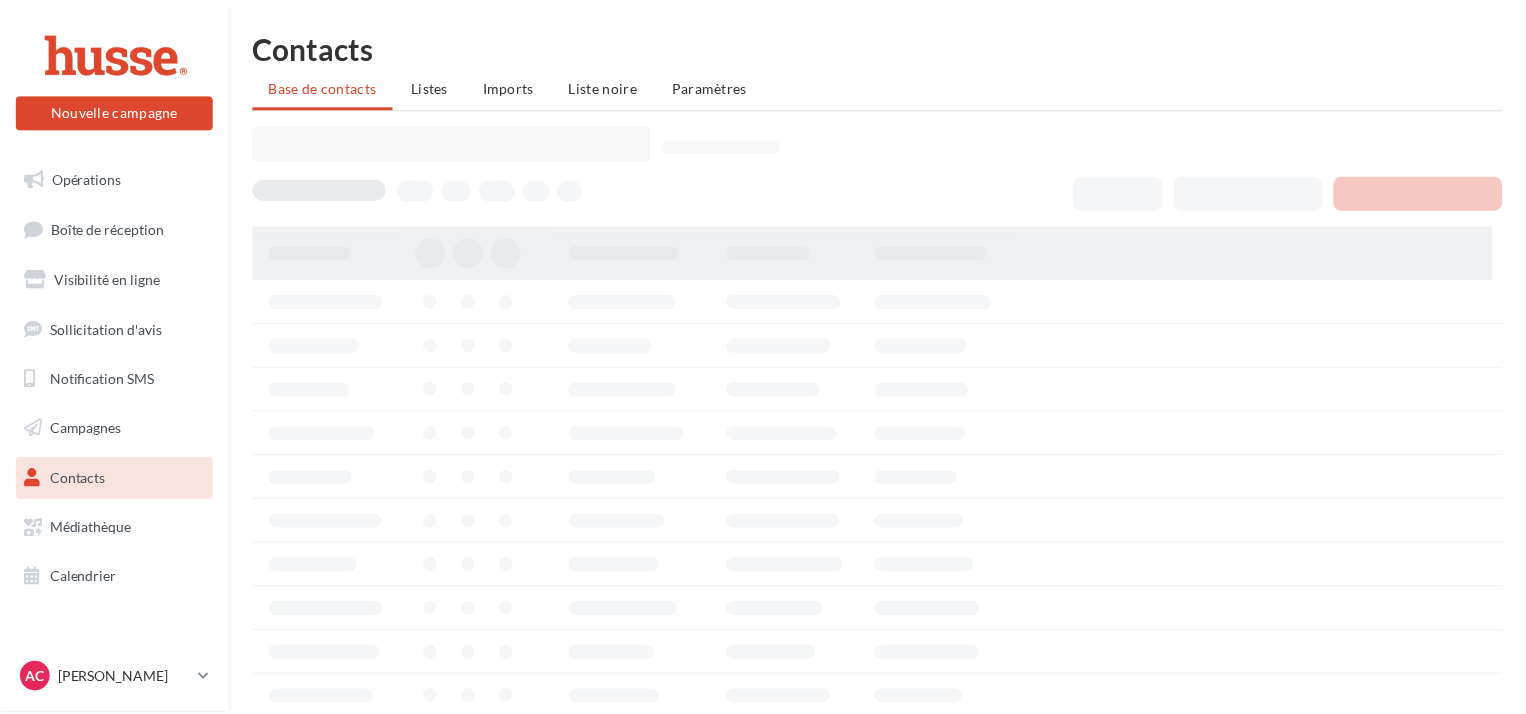 scroll, scrollTop: 0, scrollLeft: 0, axis: both 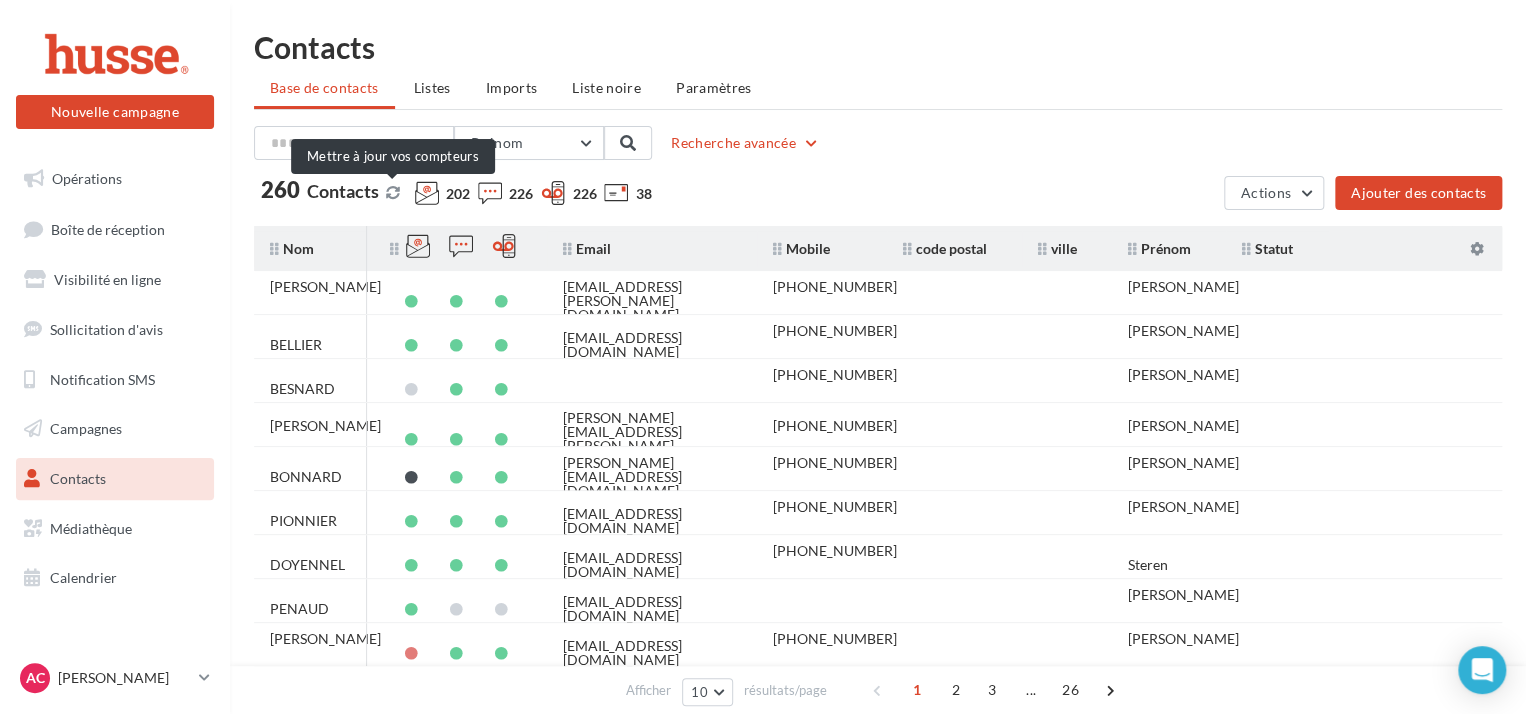 click at bounding box center [393, 193] 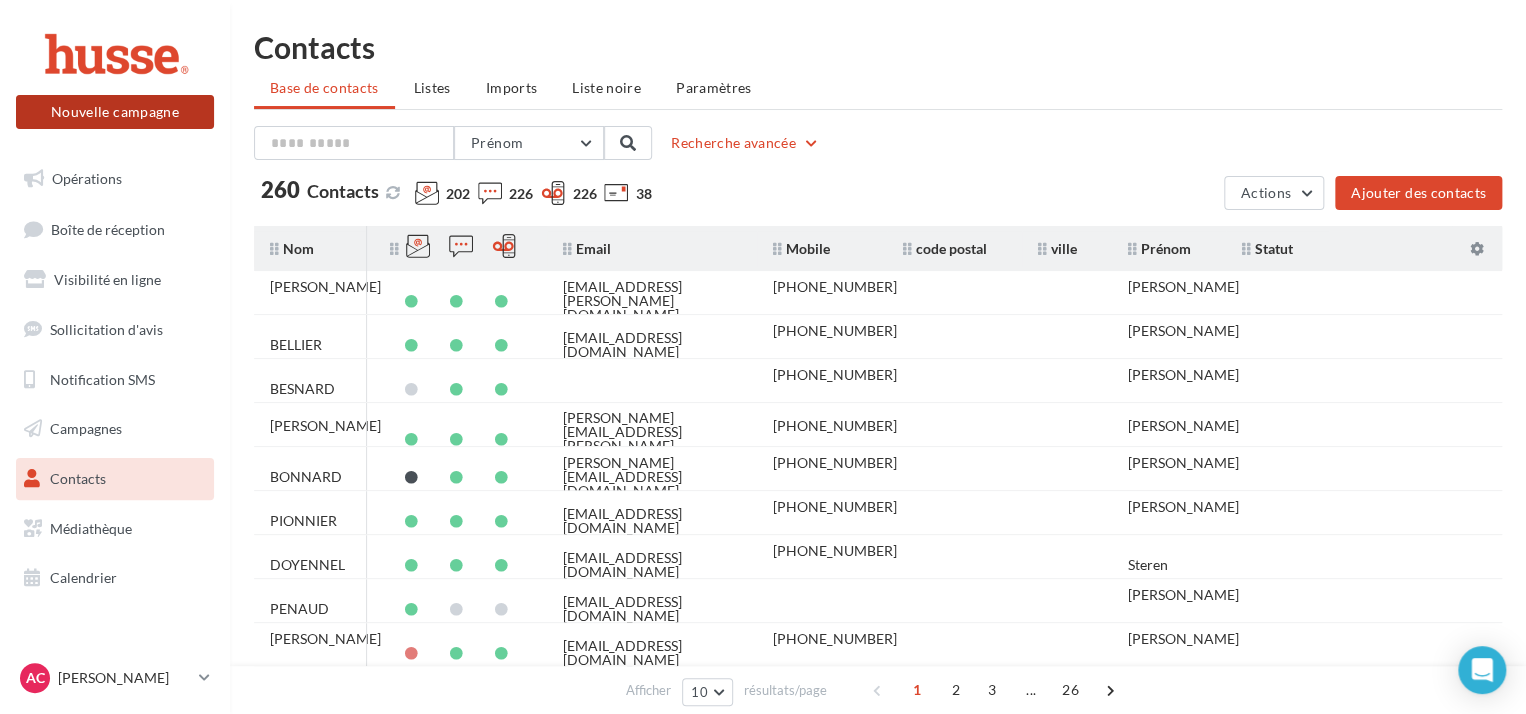 click on "Nouvelle campagne" at bounding box center [115, 112] 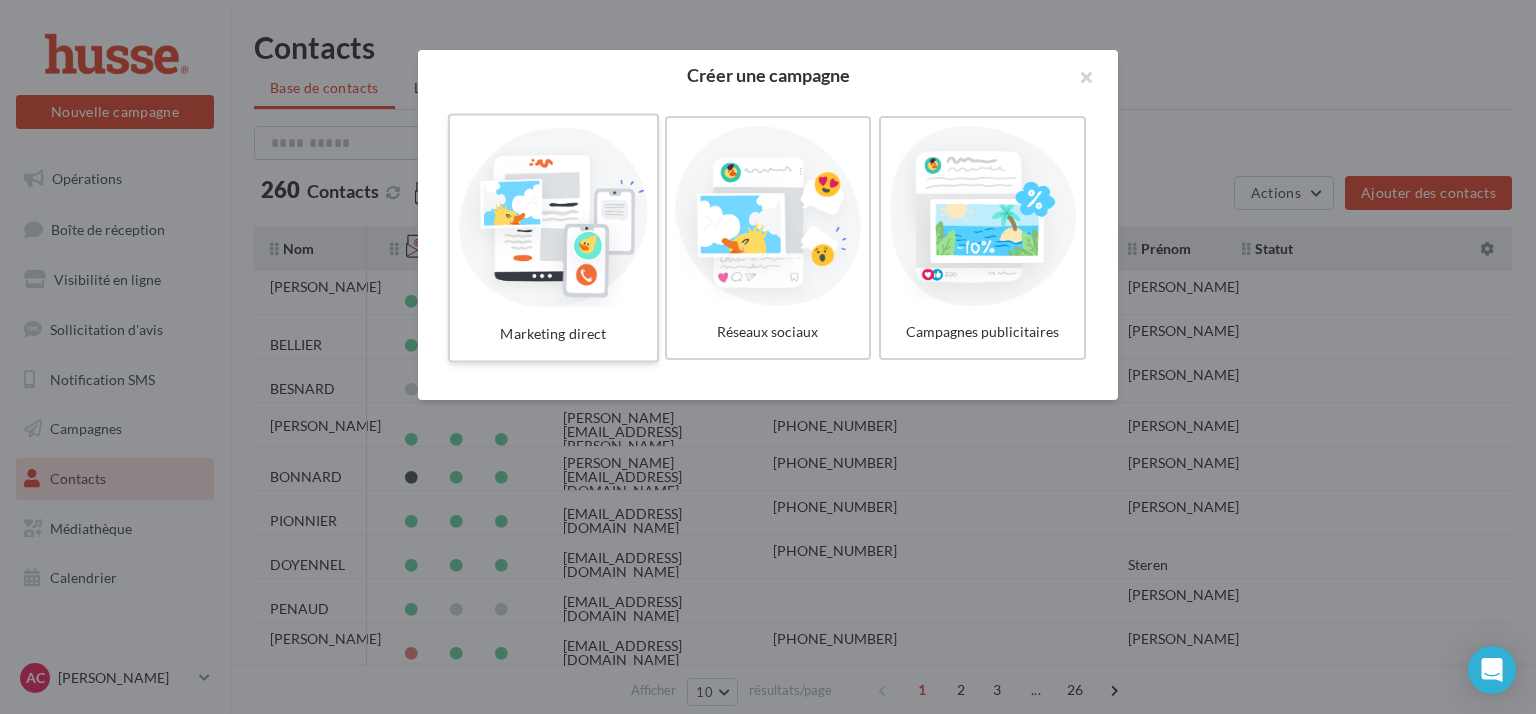 click at bounding box center [553, 216] 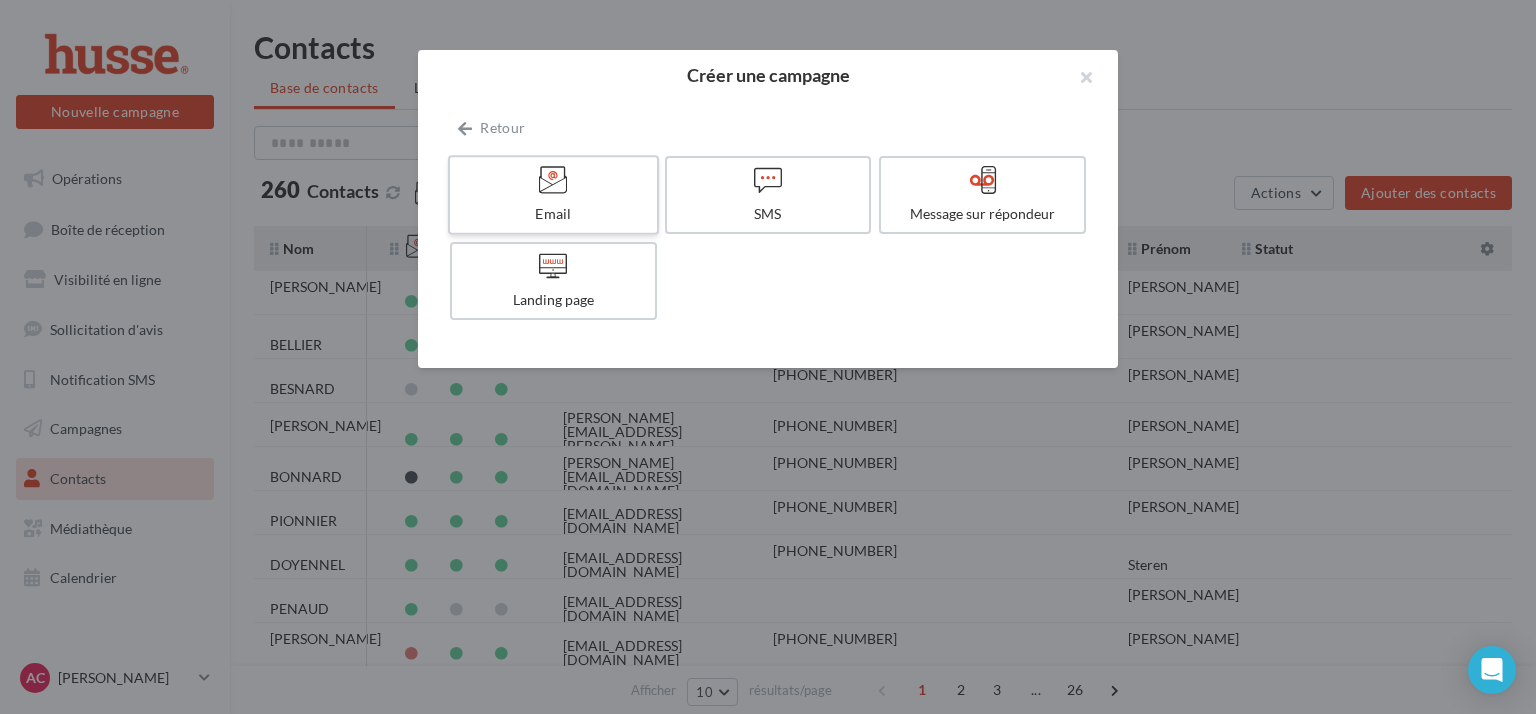 click on "Email" at bounding box center [553, 195] 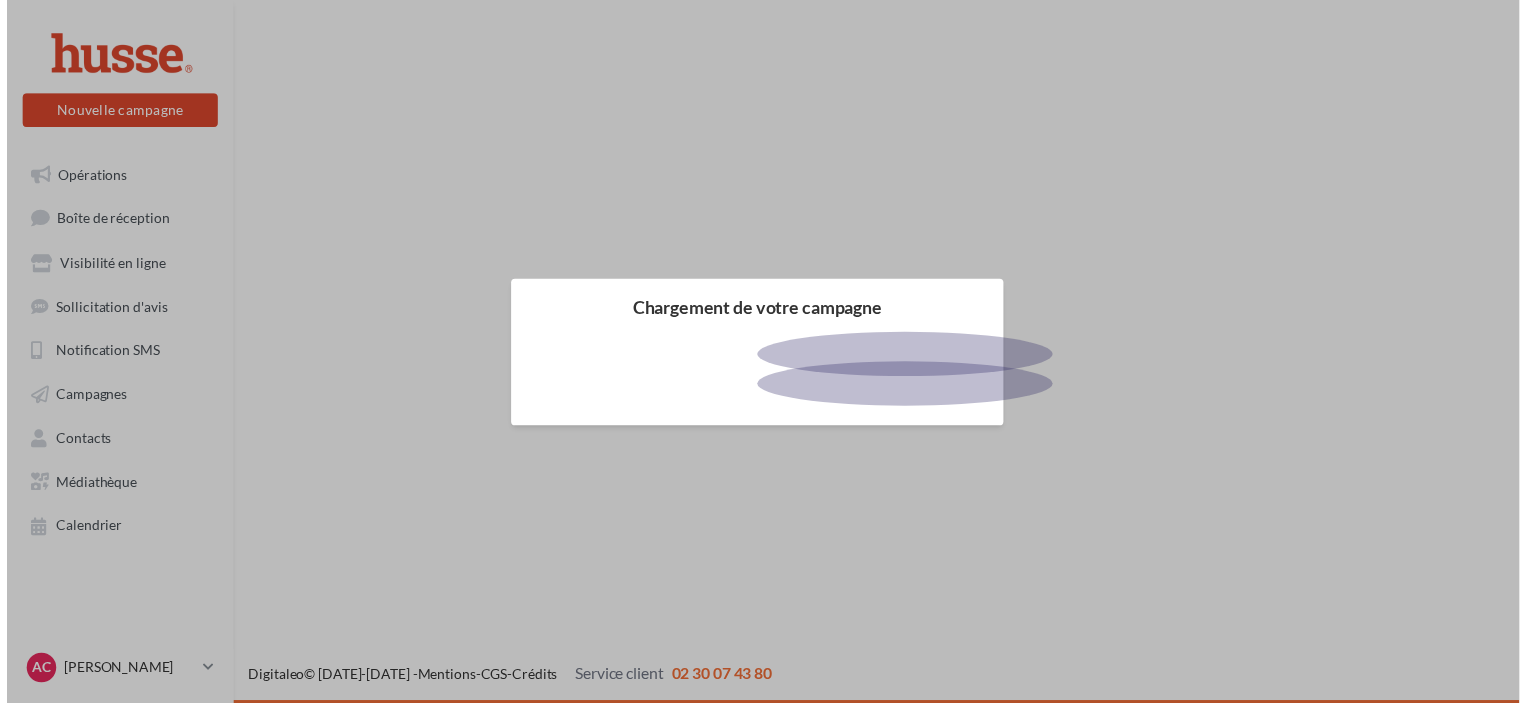 scroll, scrollTop: 0, scrollLeft: 0, axis: both 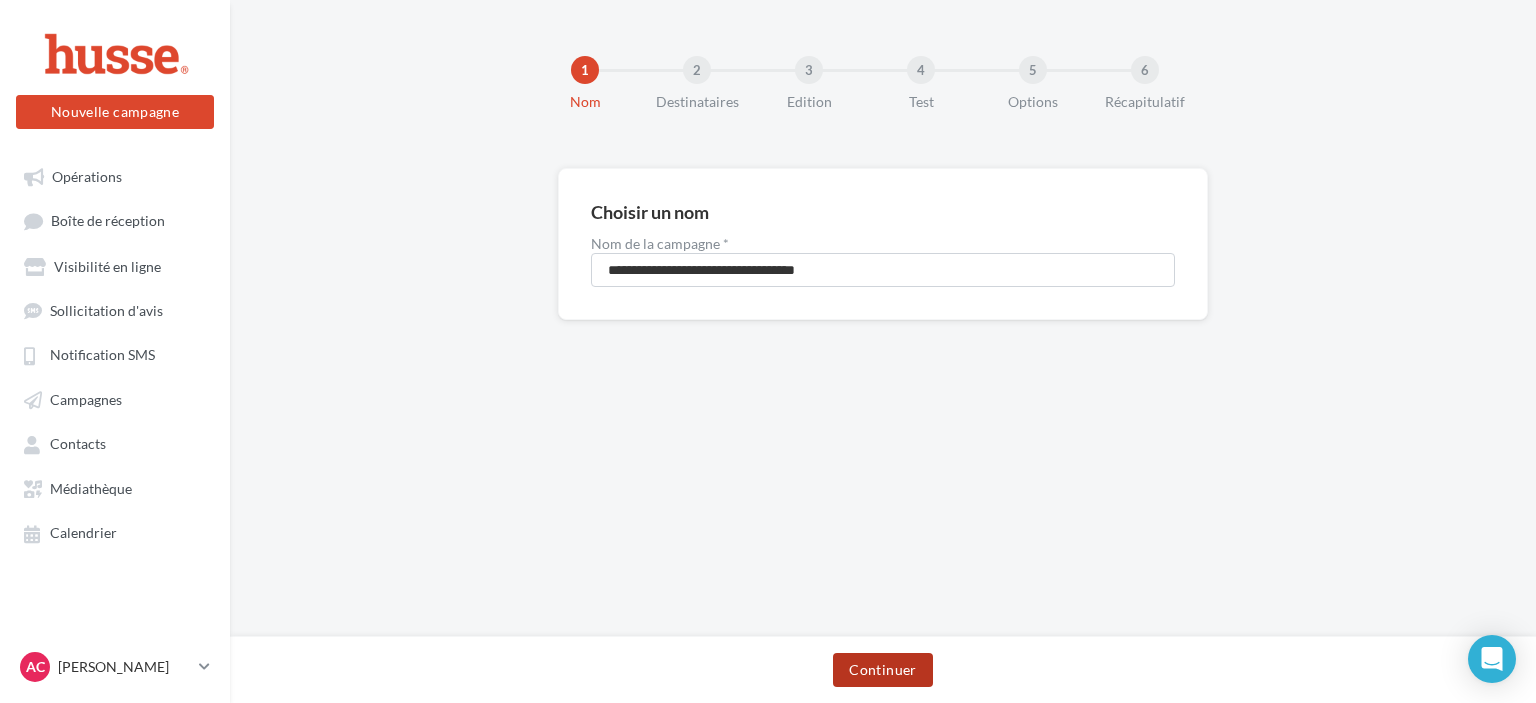 click on "Continuer" at bounding box center [882, 670] 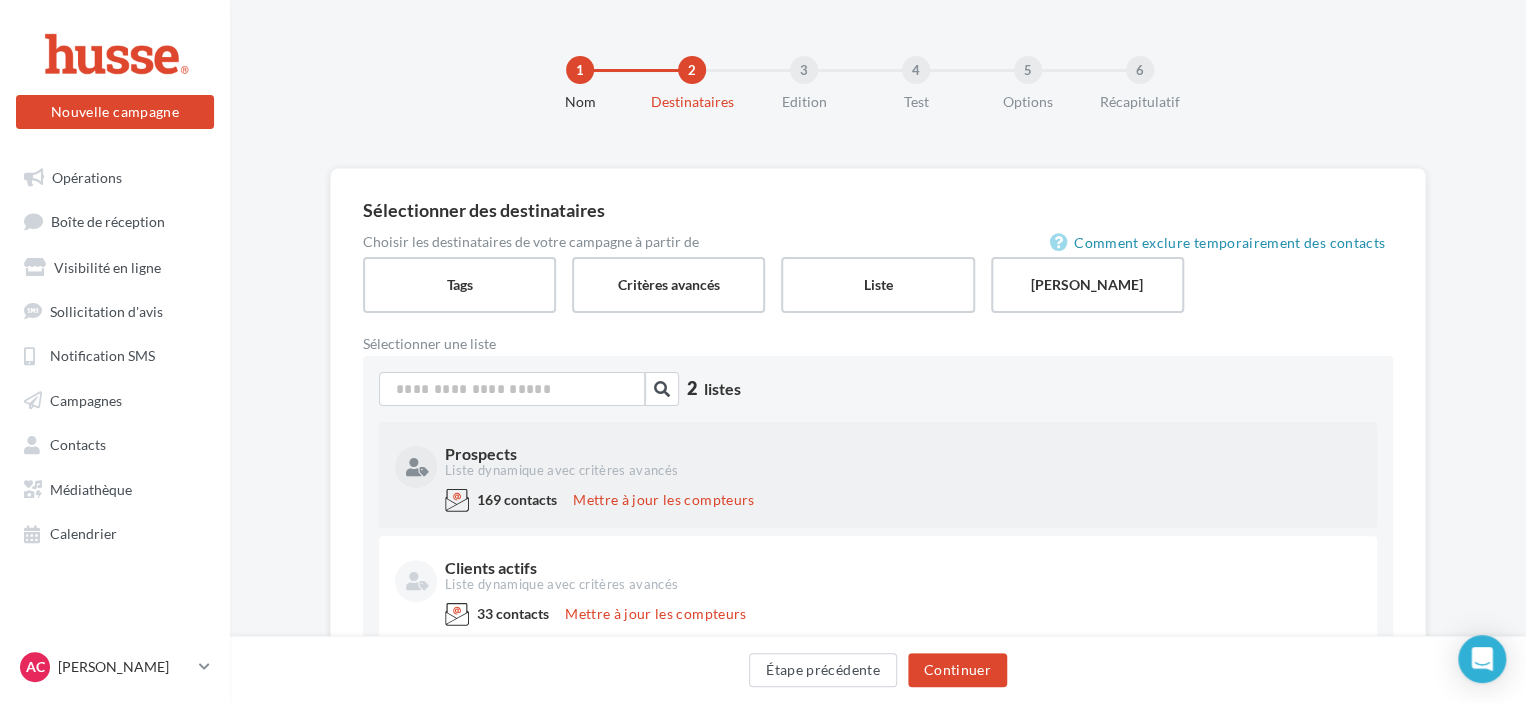 click on "Liste dynamique avec critères avancés" at bounding box center [901, 471] 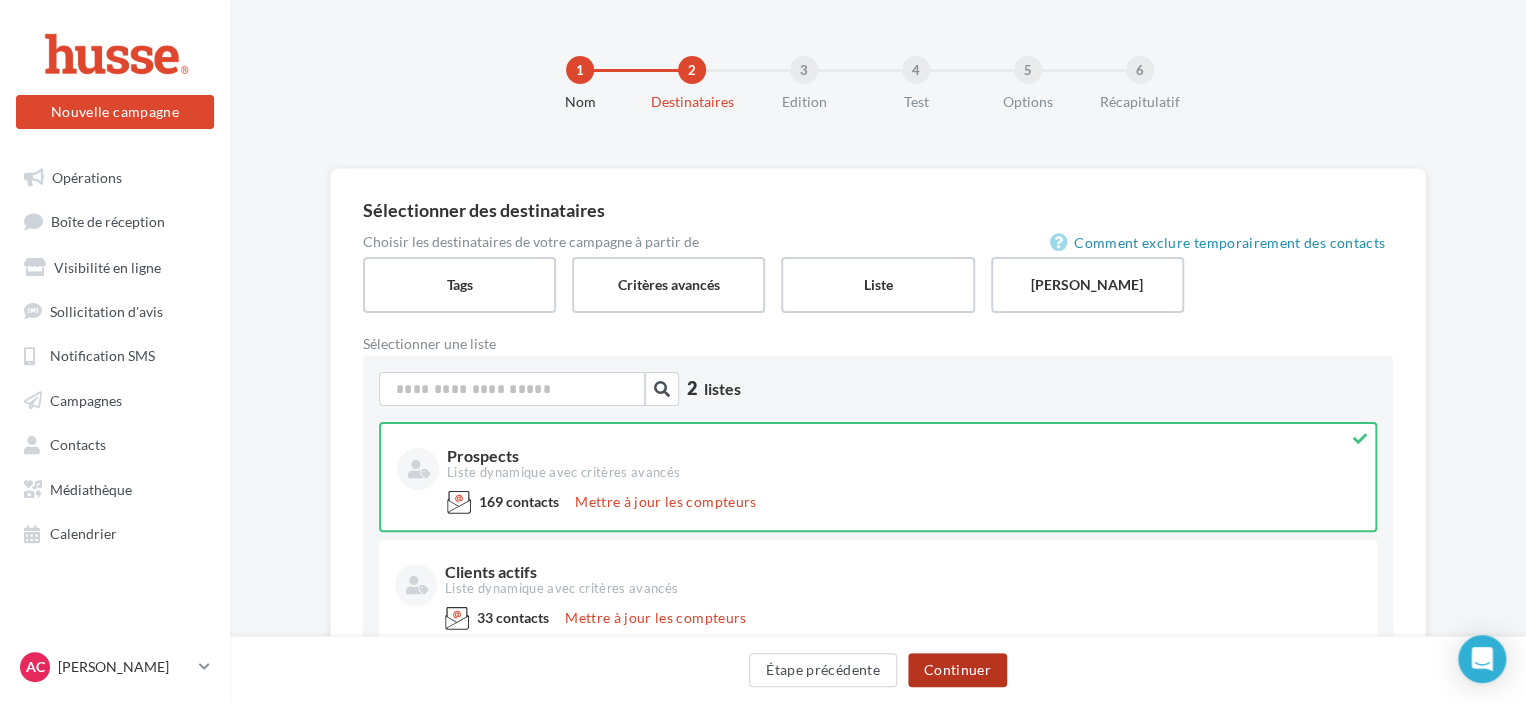 click on "Continuer" at bounding box center [957, 670] 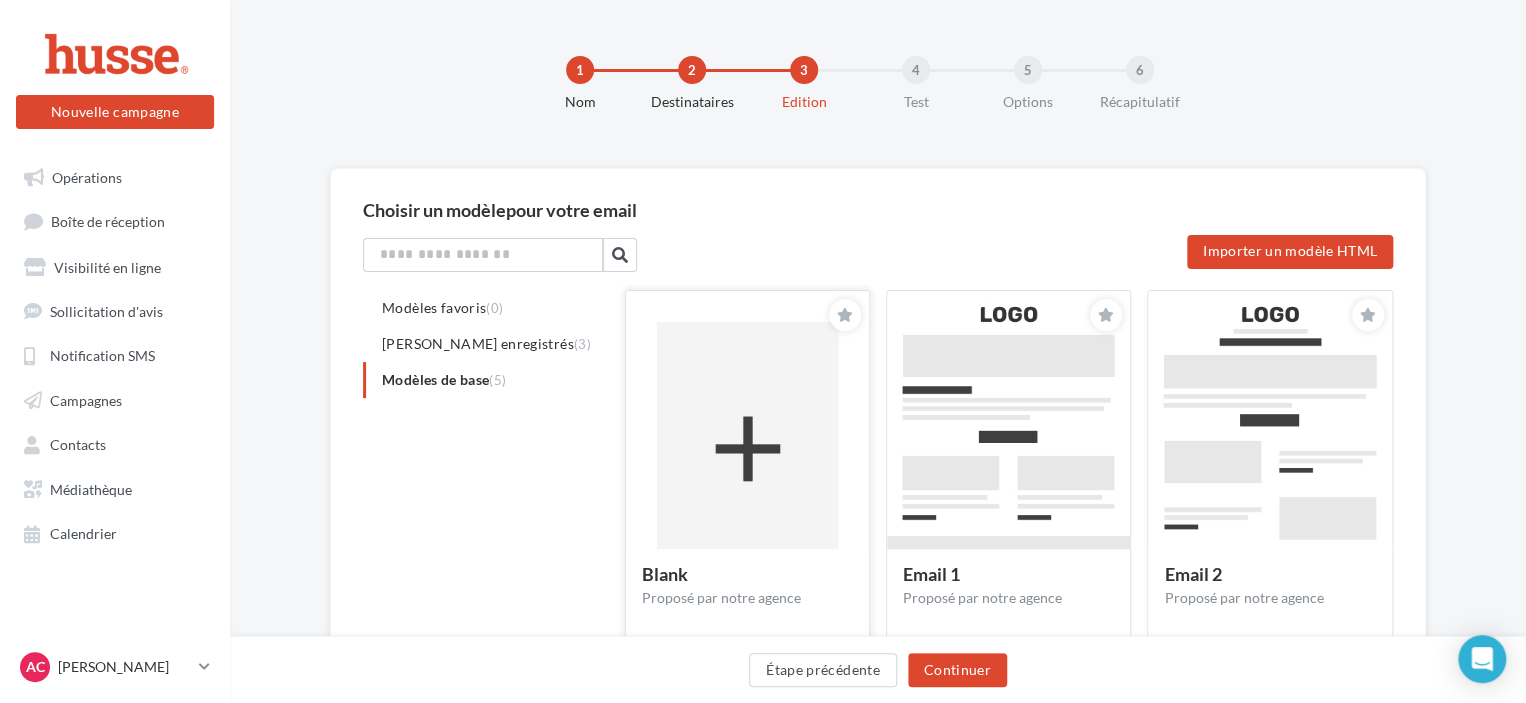 click 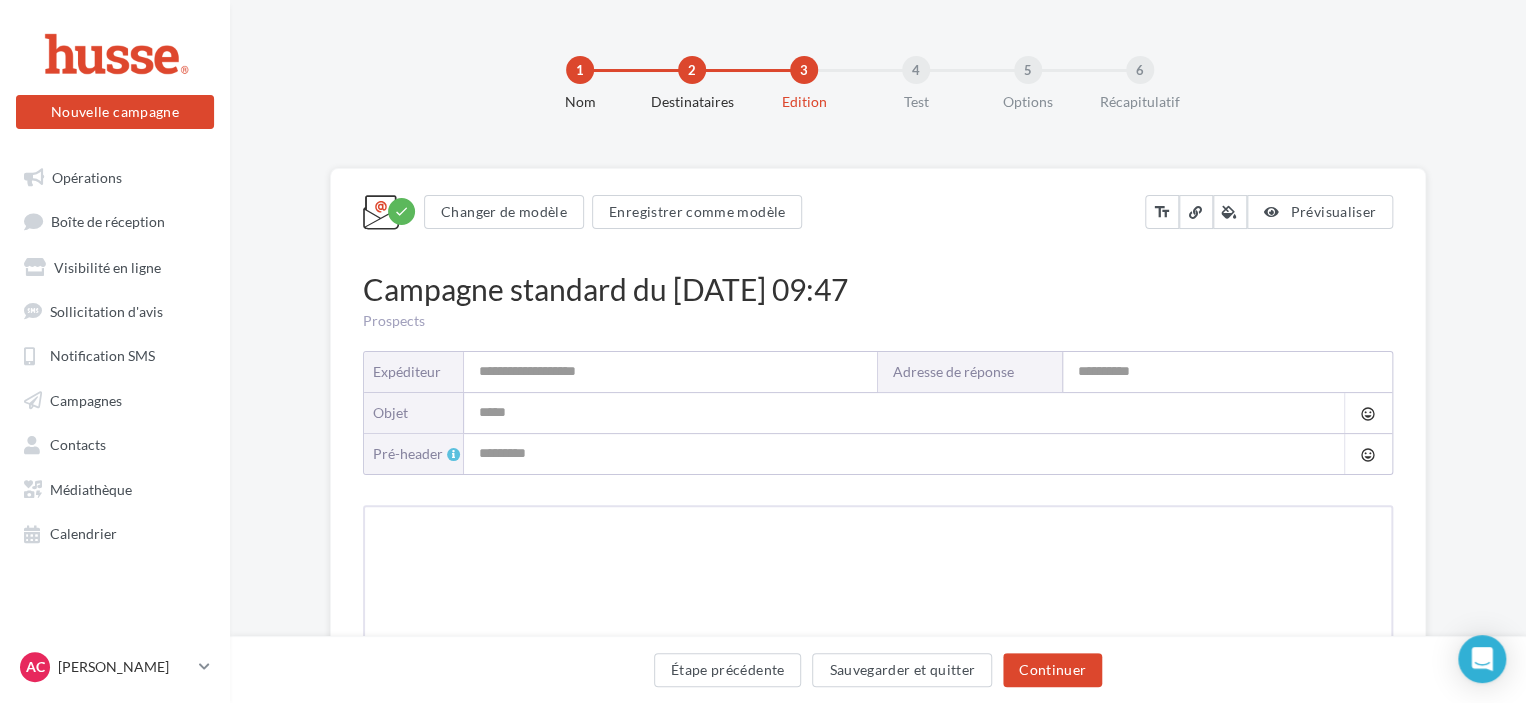 type on "**********" 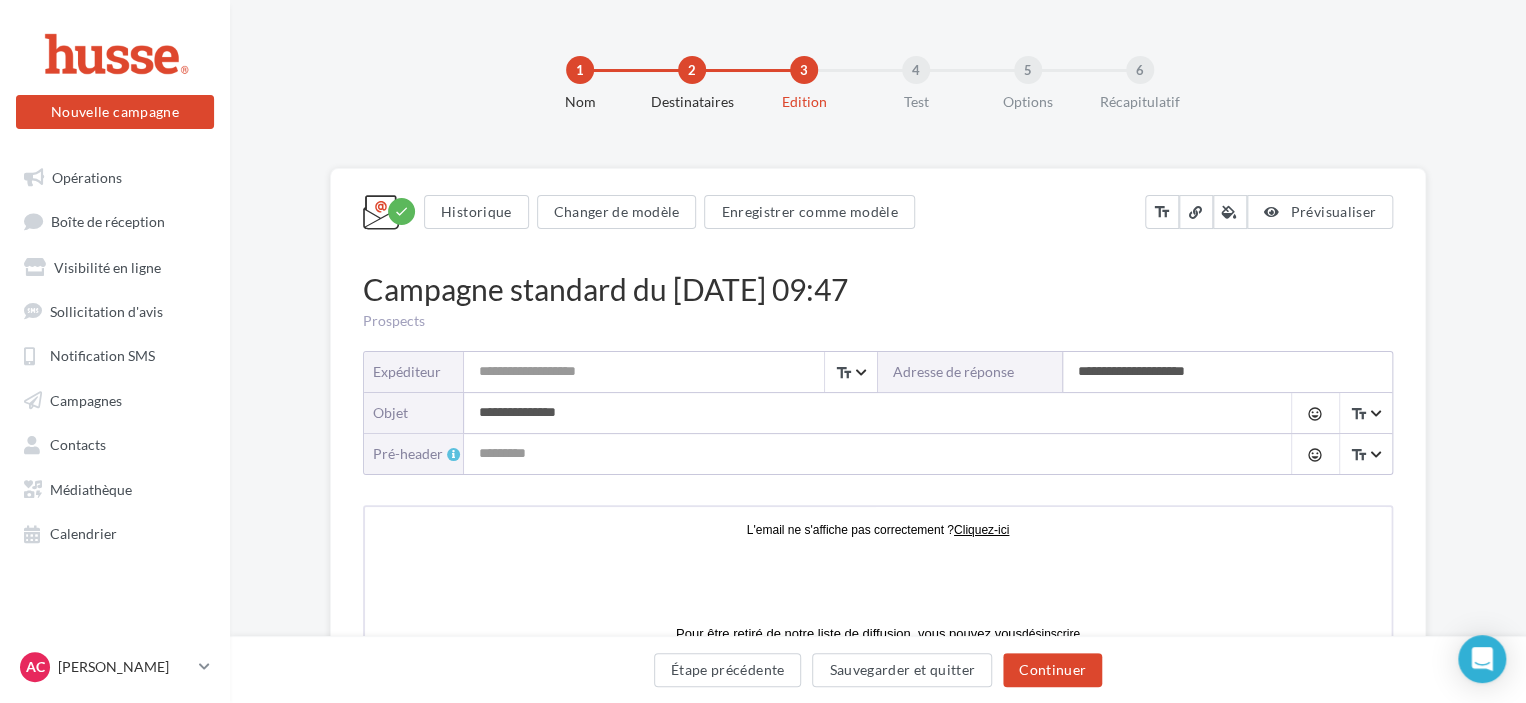 scroll, scrollTop: 0, scrollLeft: 0, axis: both 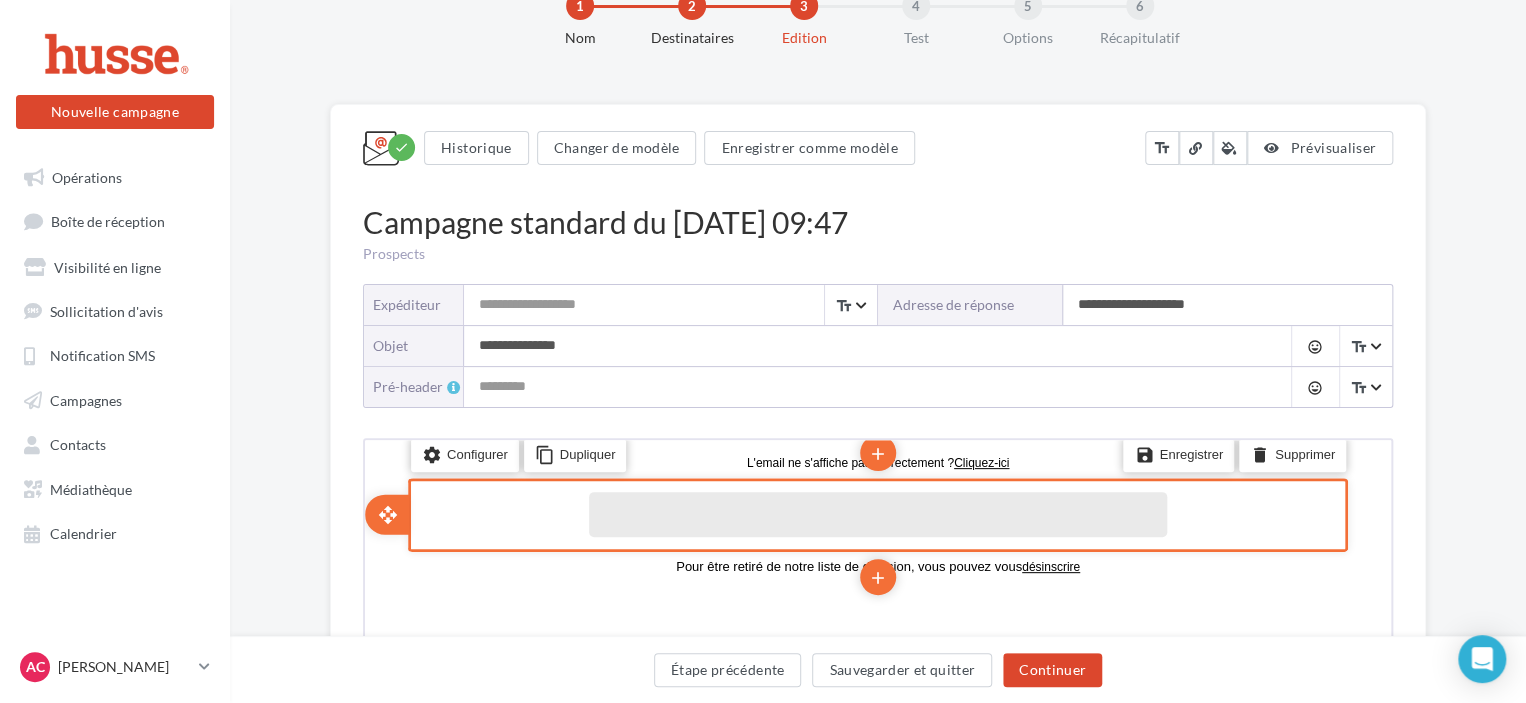 click at bounding box center [876, 511] 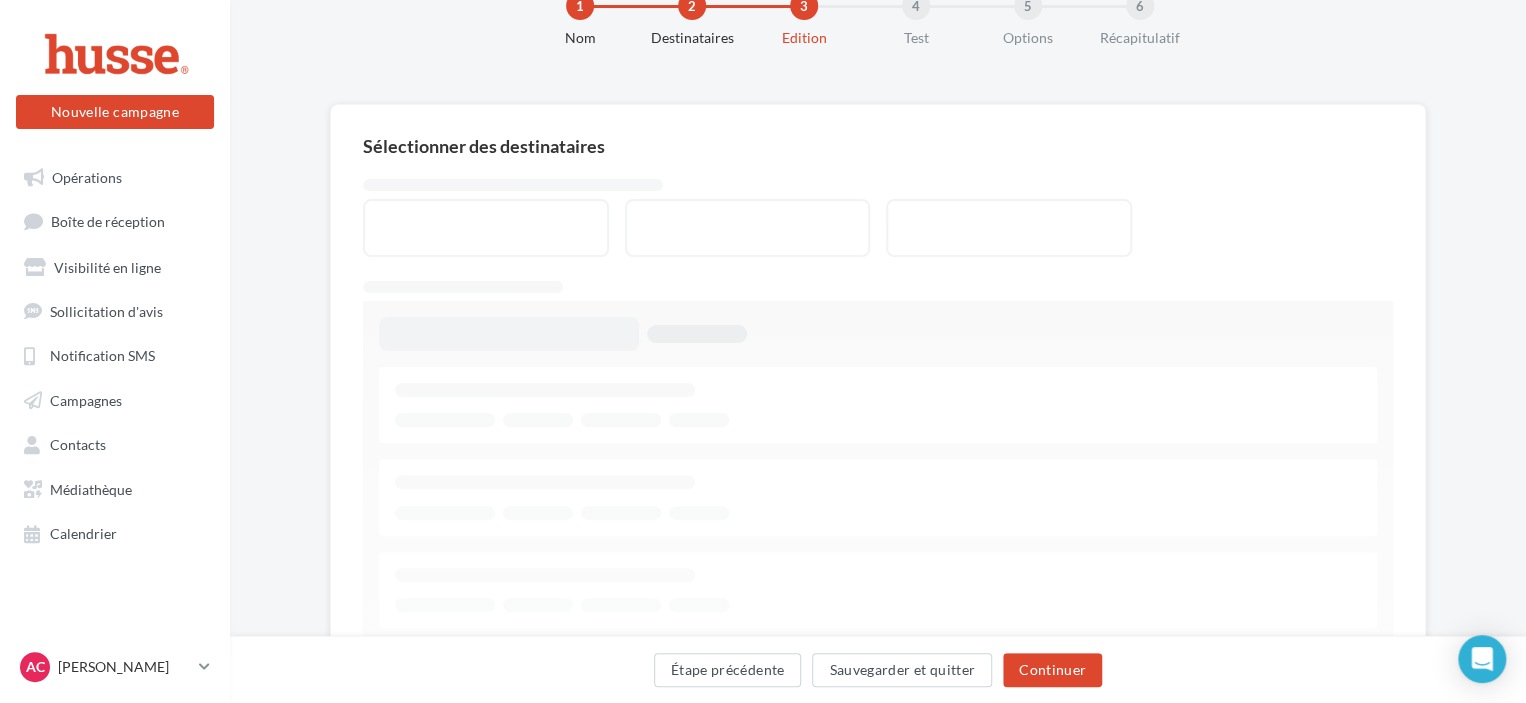 scroll, scrollTop: 0, scrollLeft: 0, axis: both 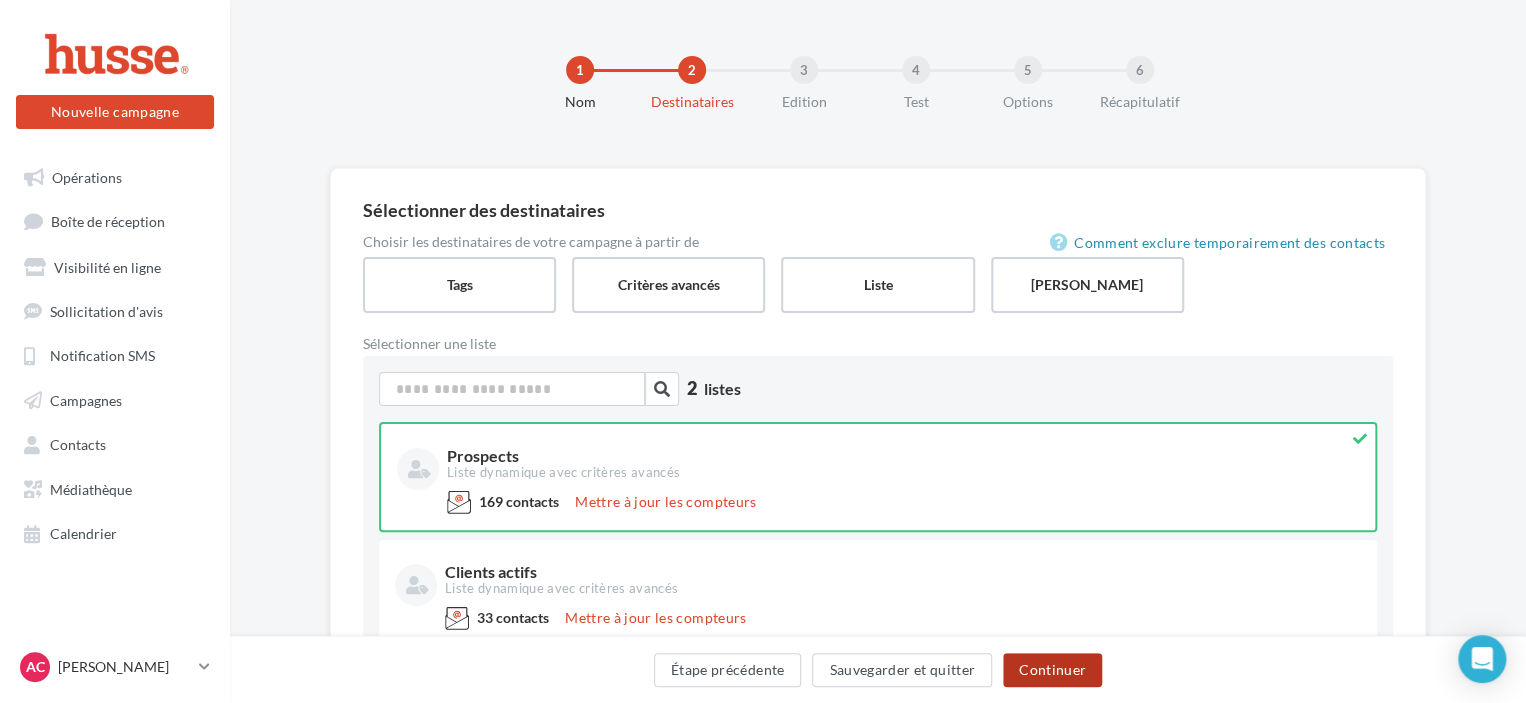 click on "Continuer" at bounding box center [1052, 670] 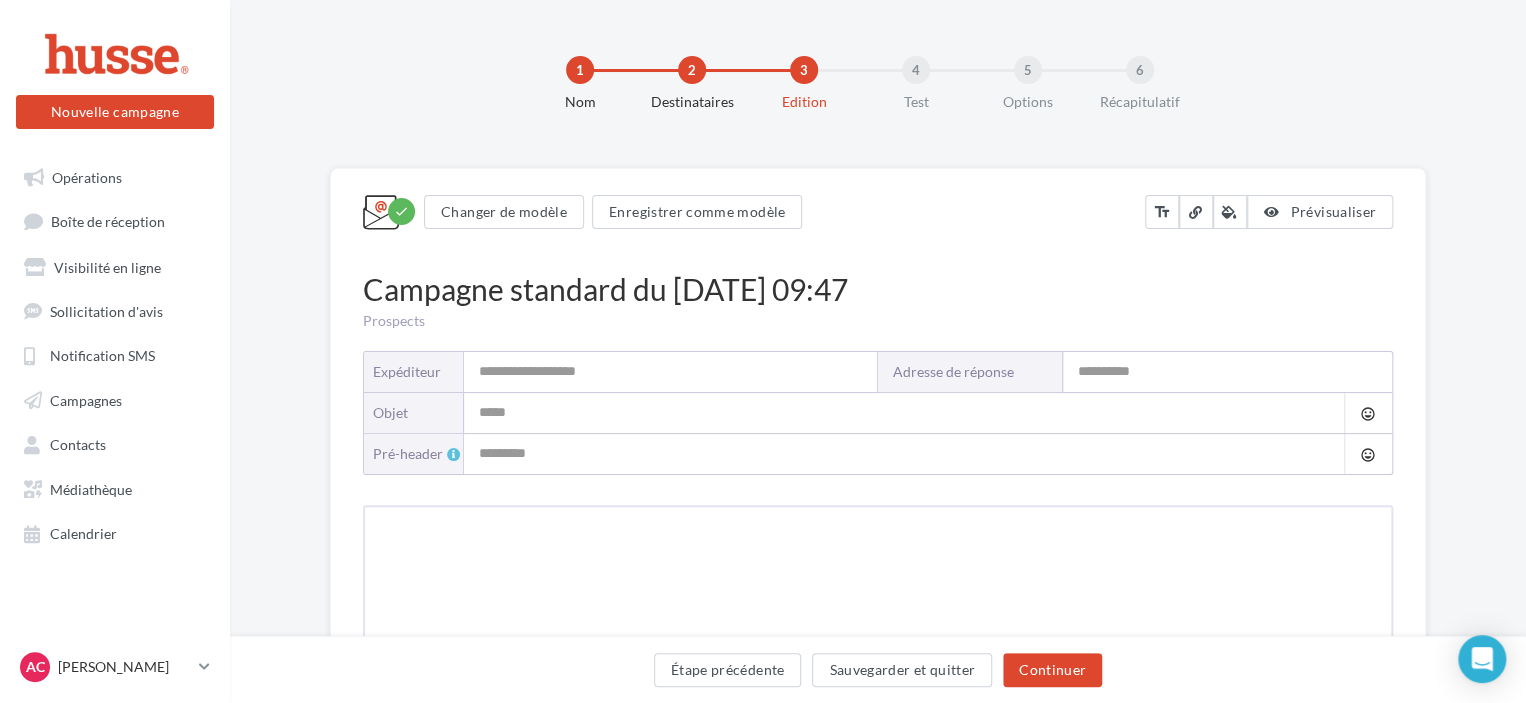 type on "**********" 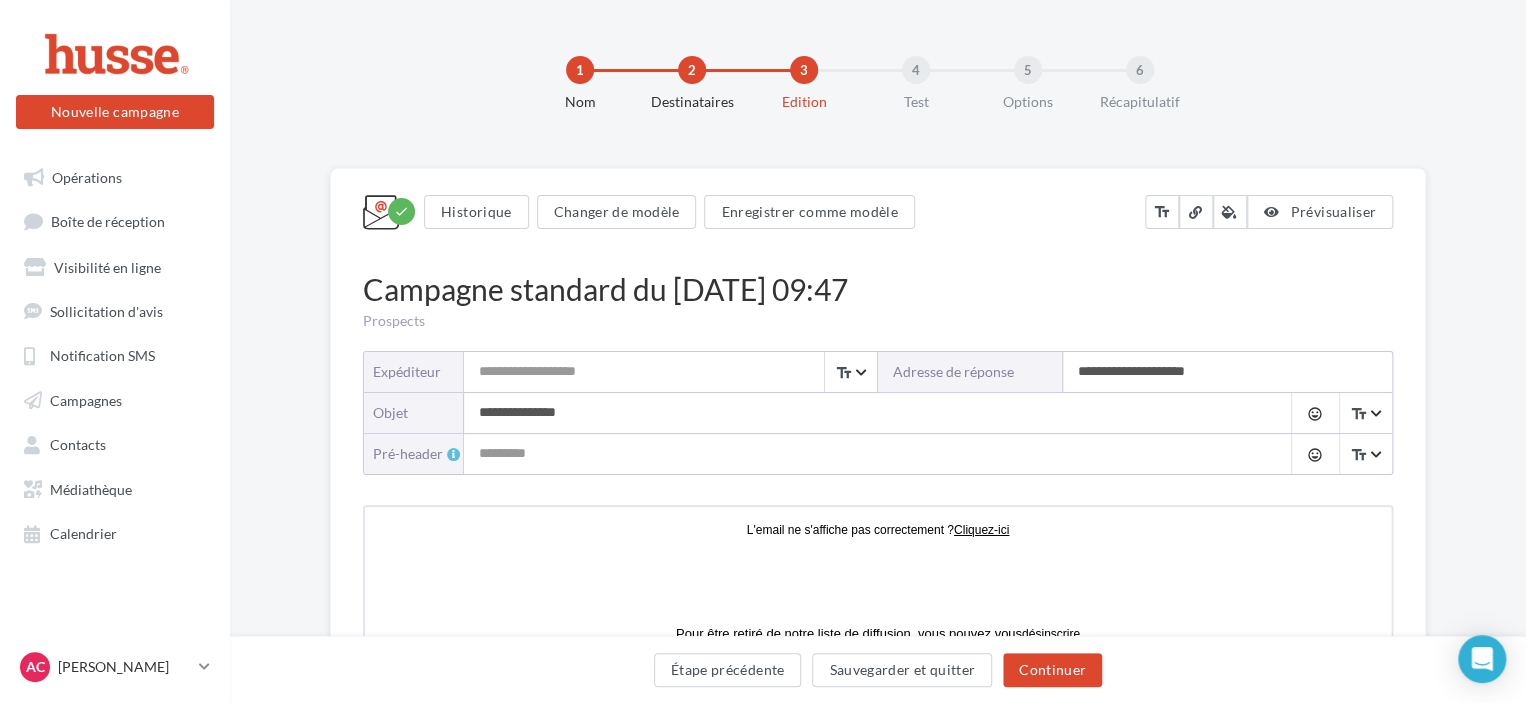 scroll, scrollTop: 0, scrollLeft: 0, axis: both 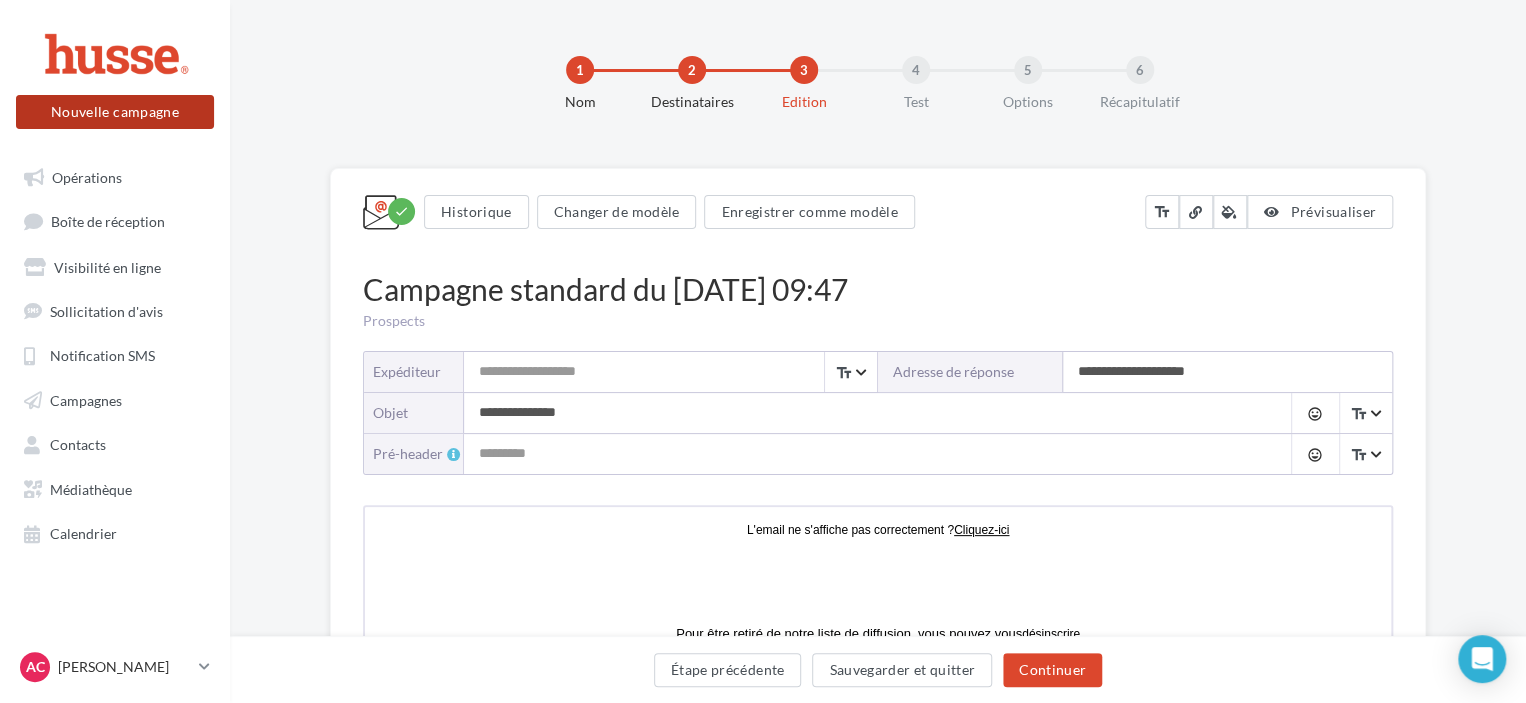 click on "Nouvelle campagne" at bounding box center [115, 112] 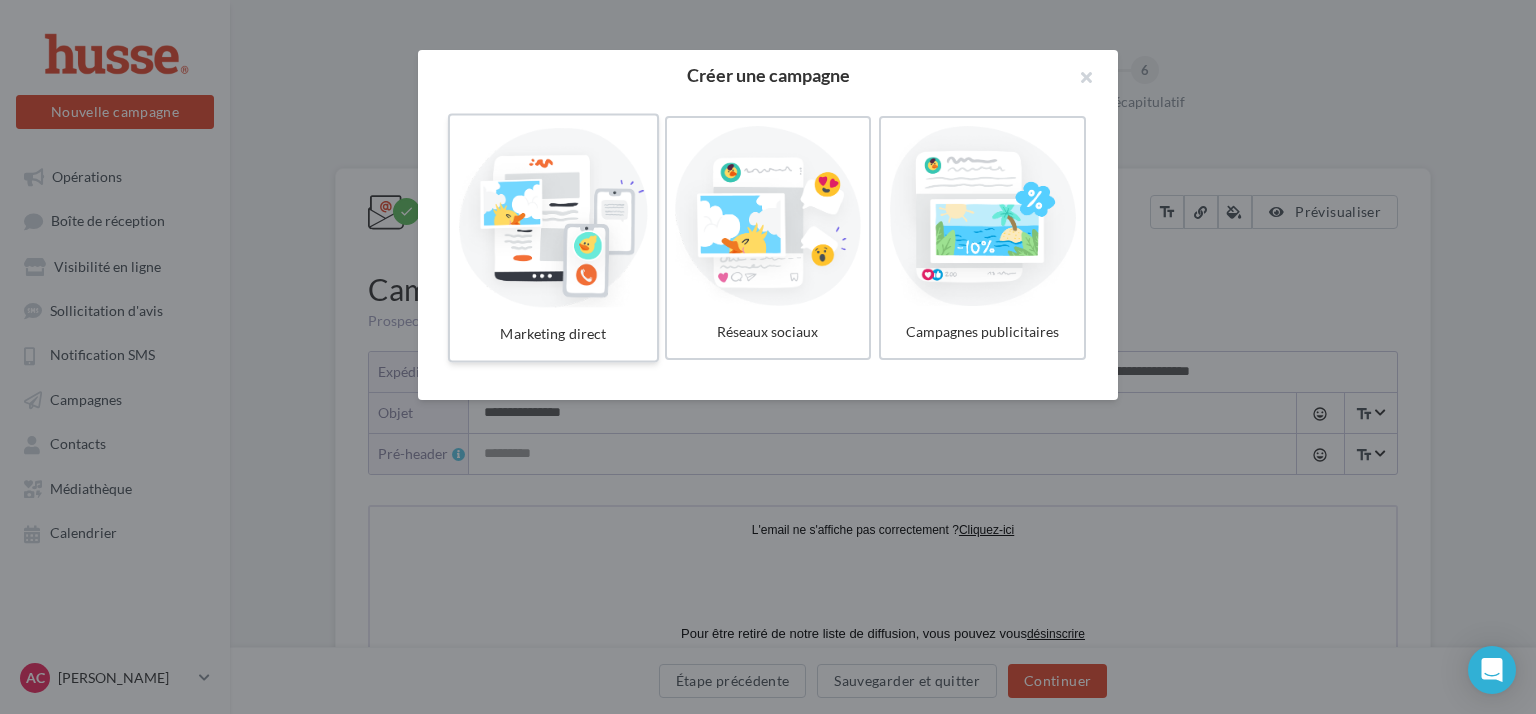 click at bounding box center (553, 216) 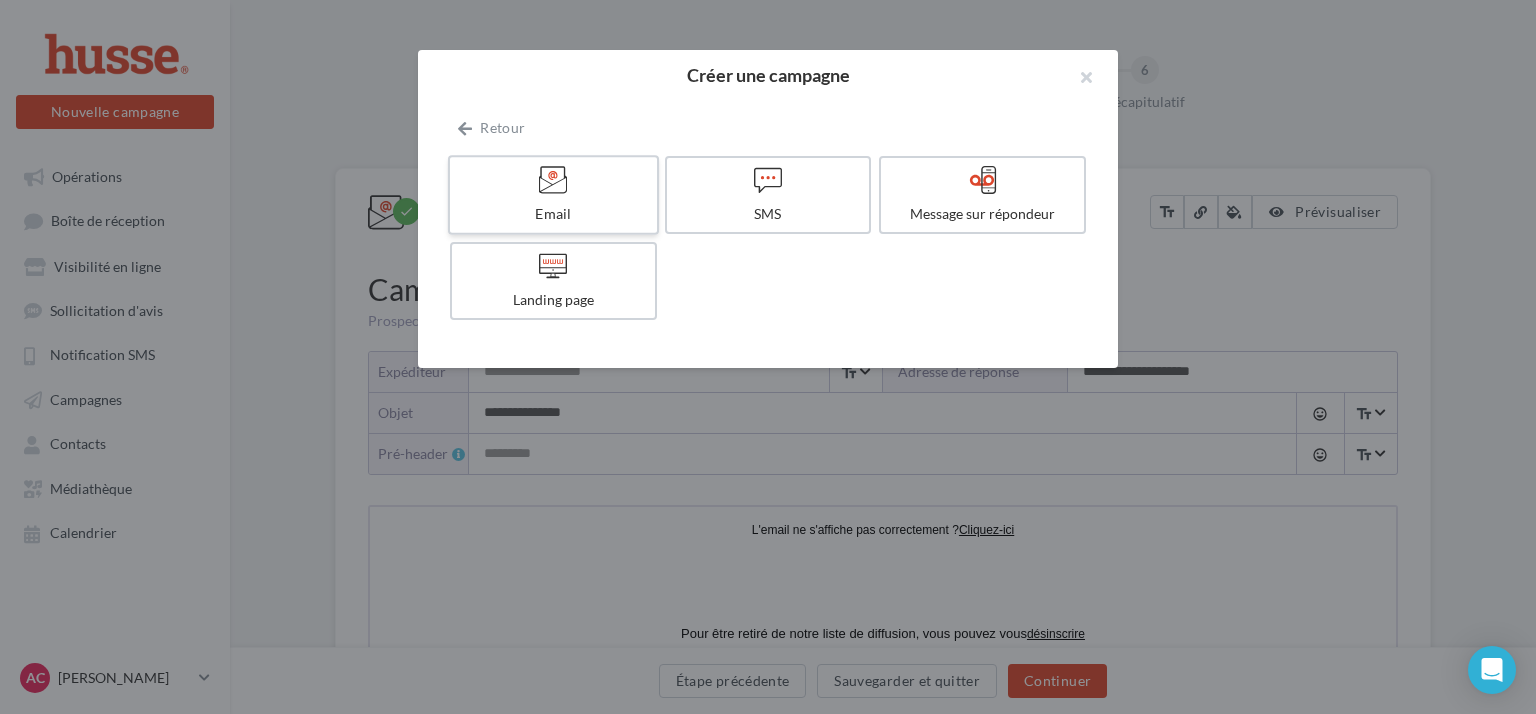click on "Email" at bounding box center (553, 195) 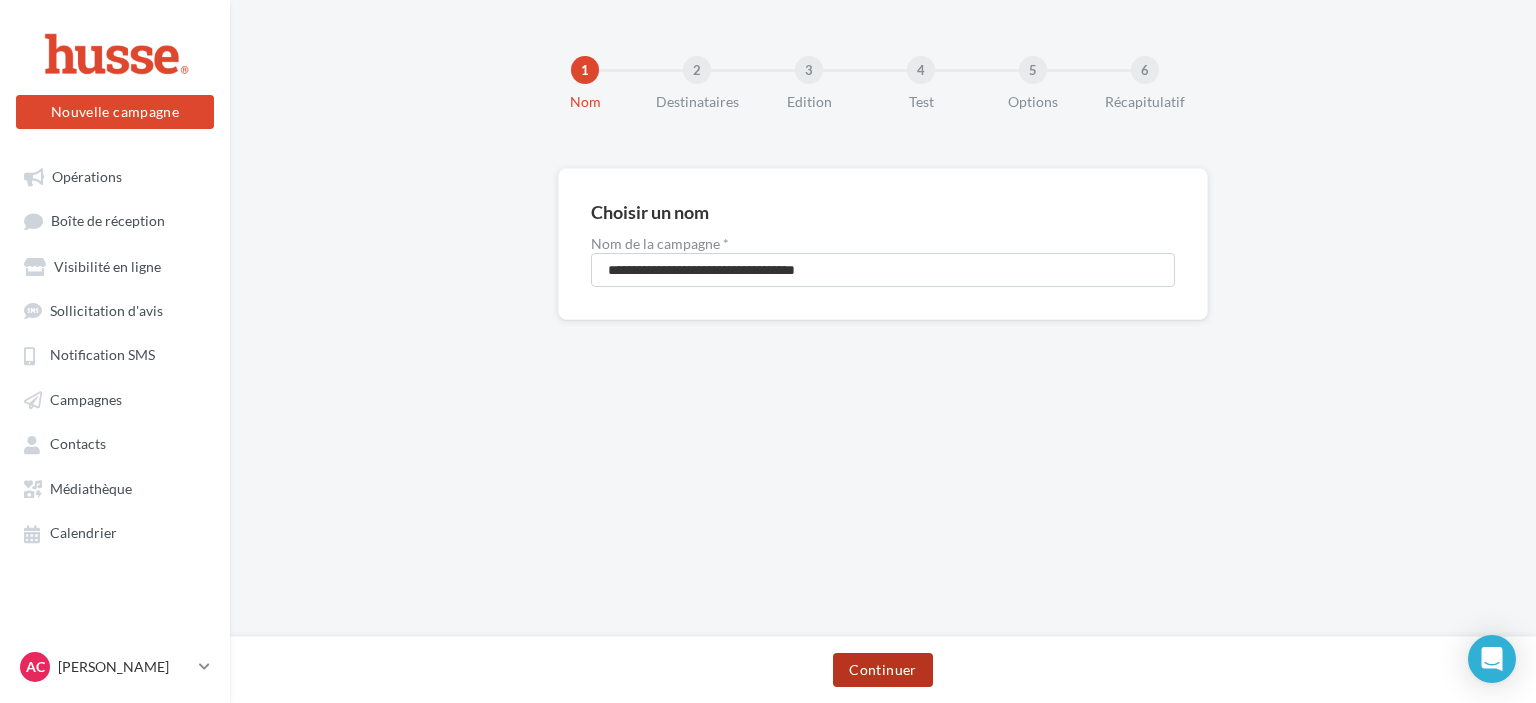 click on "Continuer" at bounding box center (882, 670) 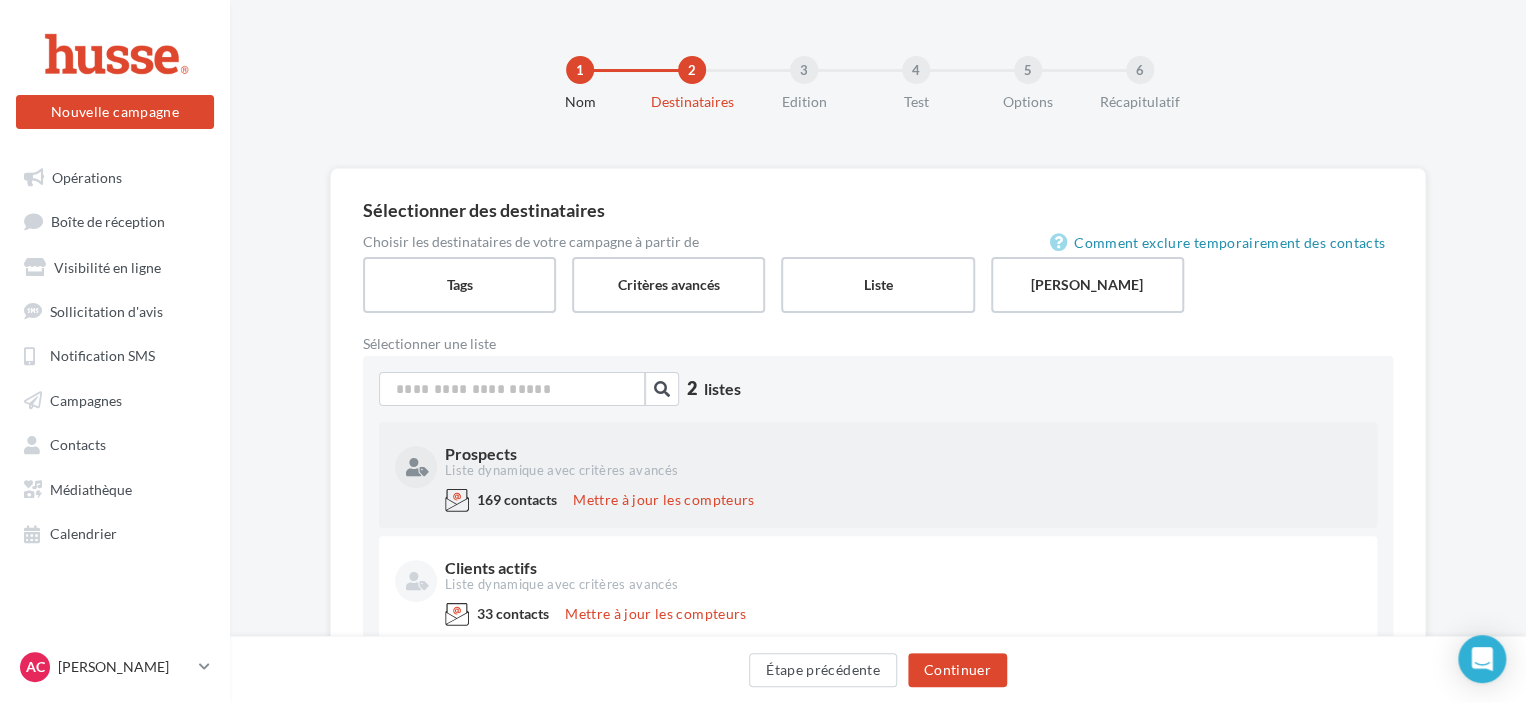 click on "169 contacts Mettre à jour les compteurs" at bounding box center (878, 504) 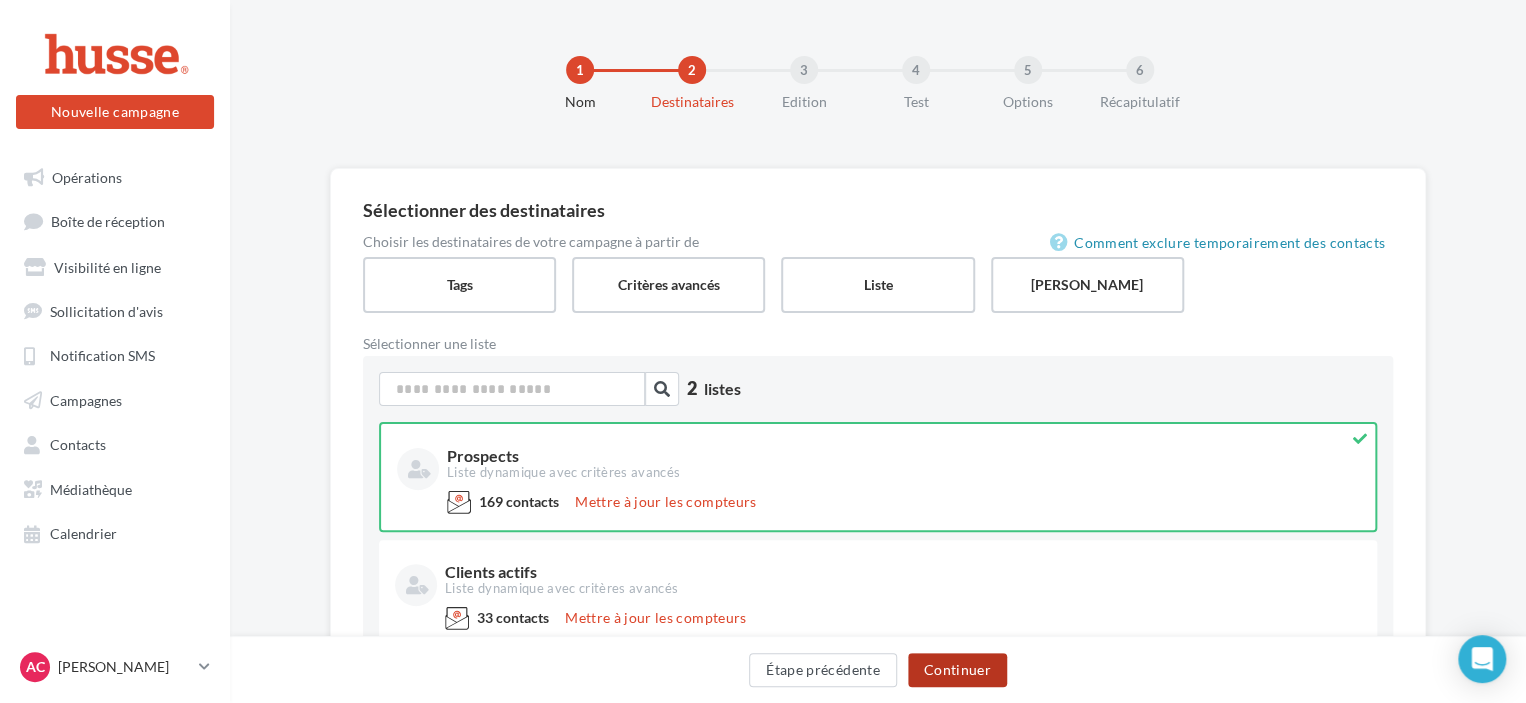 click on "Continuer" at bounding box center (957, 670) 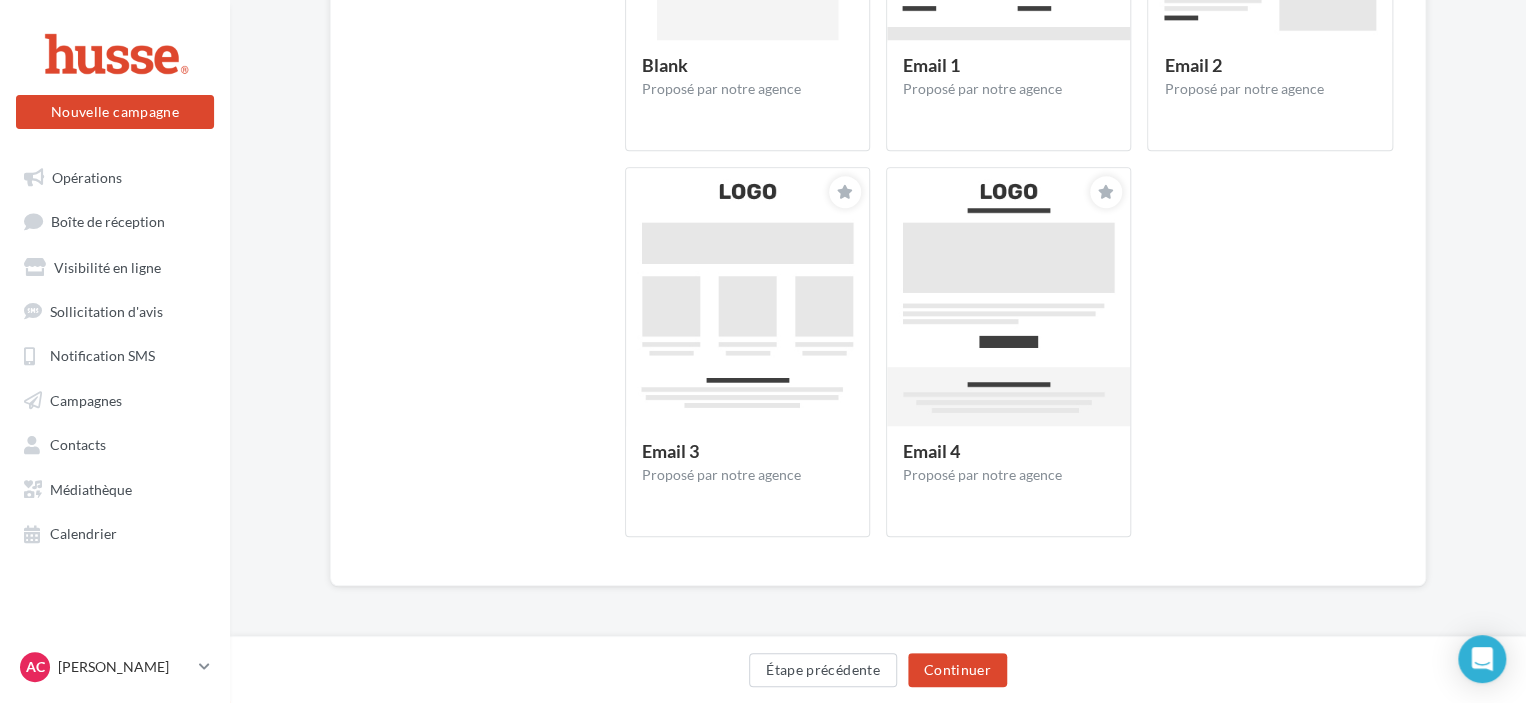 scroll, scrollTop: 0, scrollLeft: 0, axis: both 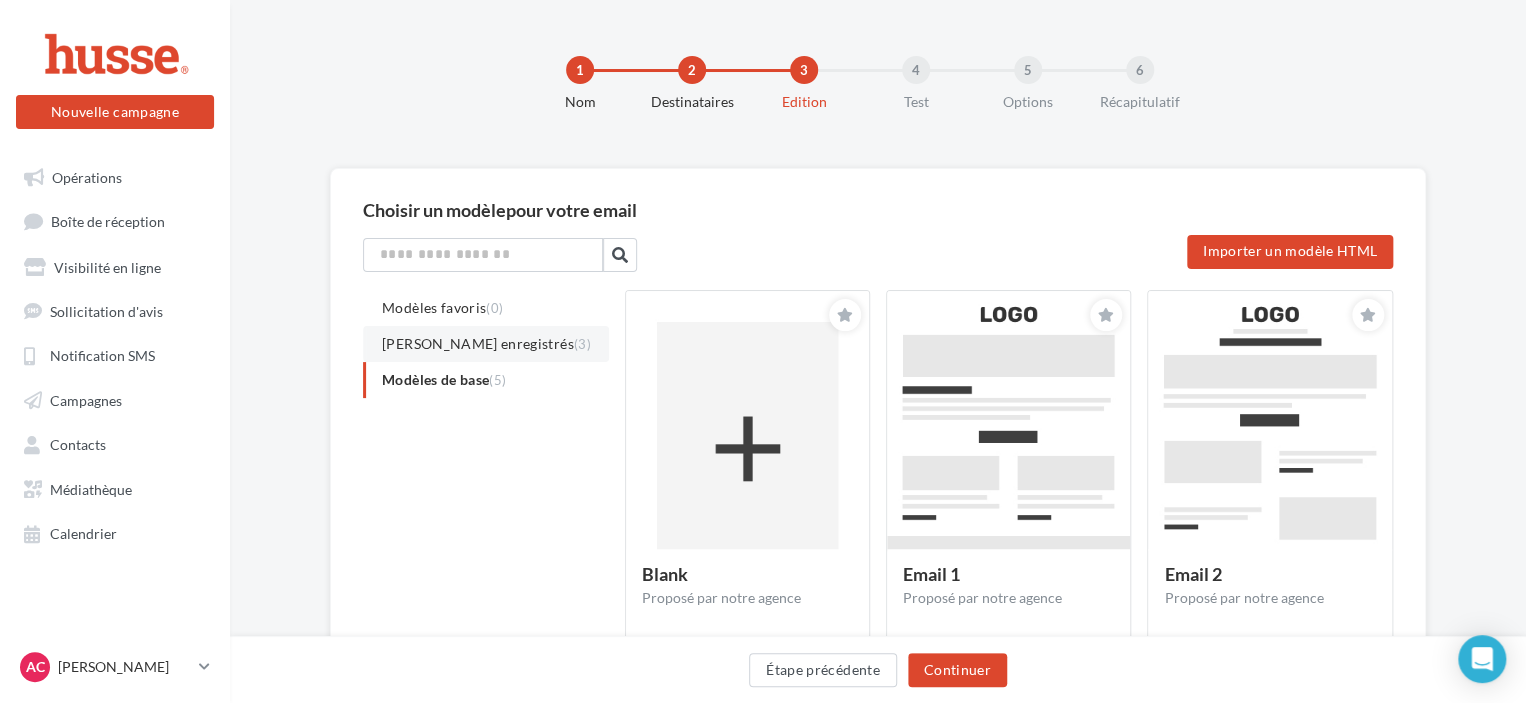 click on "Modèles enregistrés  (3)" at bounding box center (486, 343) 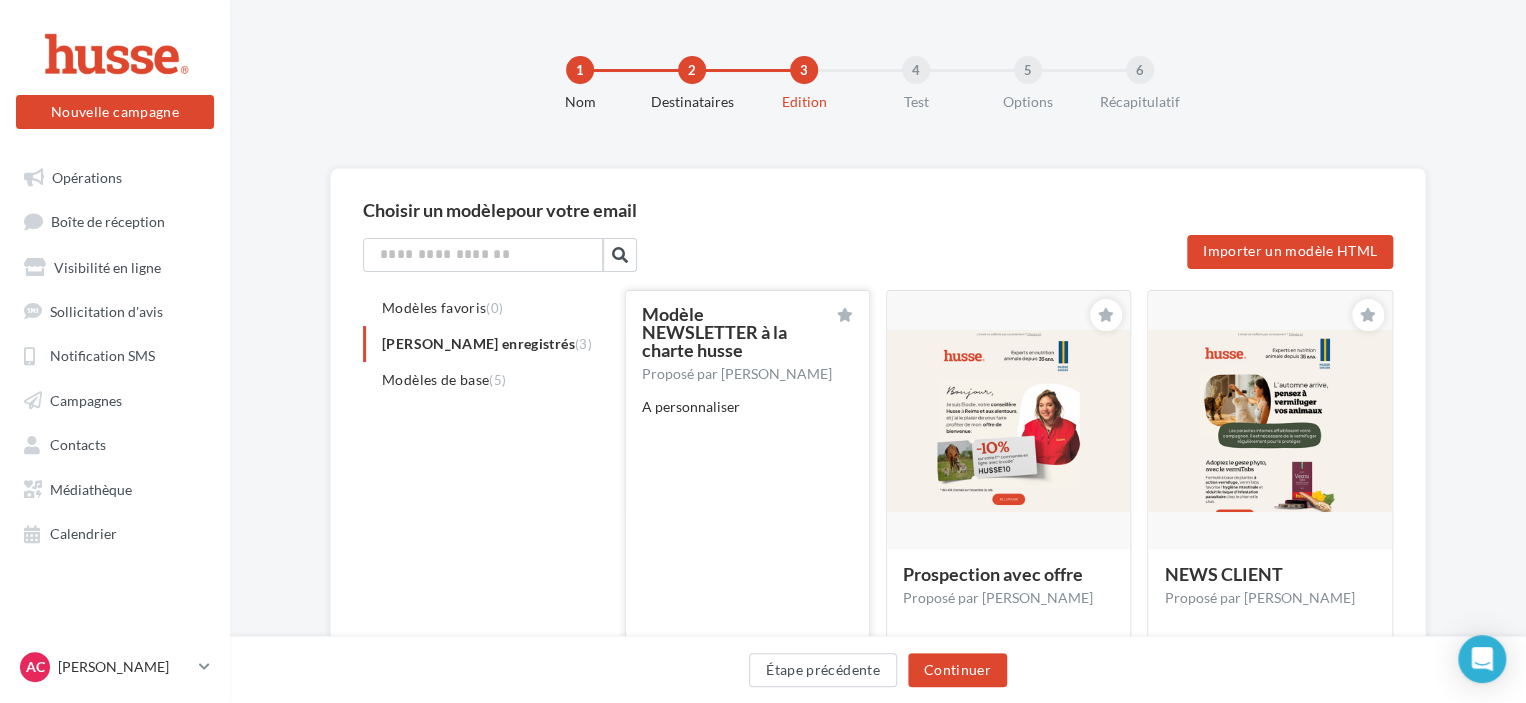 click on "Modèle NEWSLETTER à la charte husse Modèle NEWSLETTER à la charte husse Proposé par Réseau HUSSE         A personnaliser" 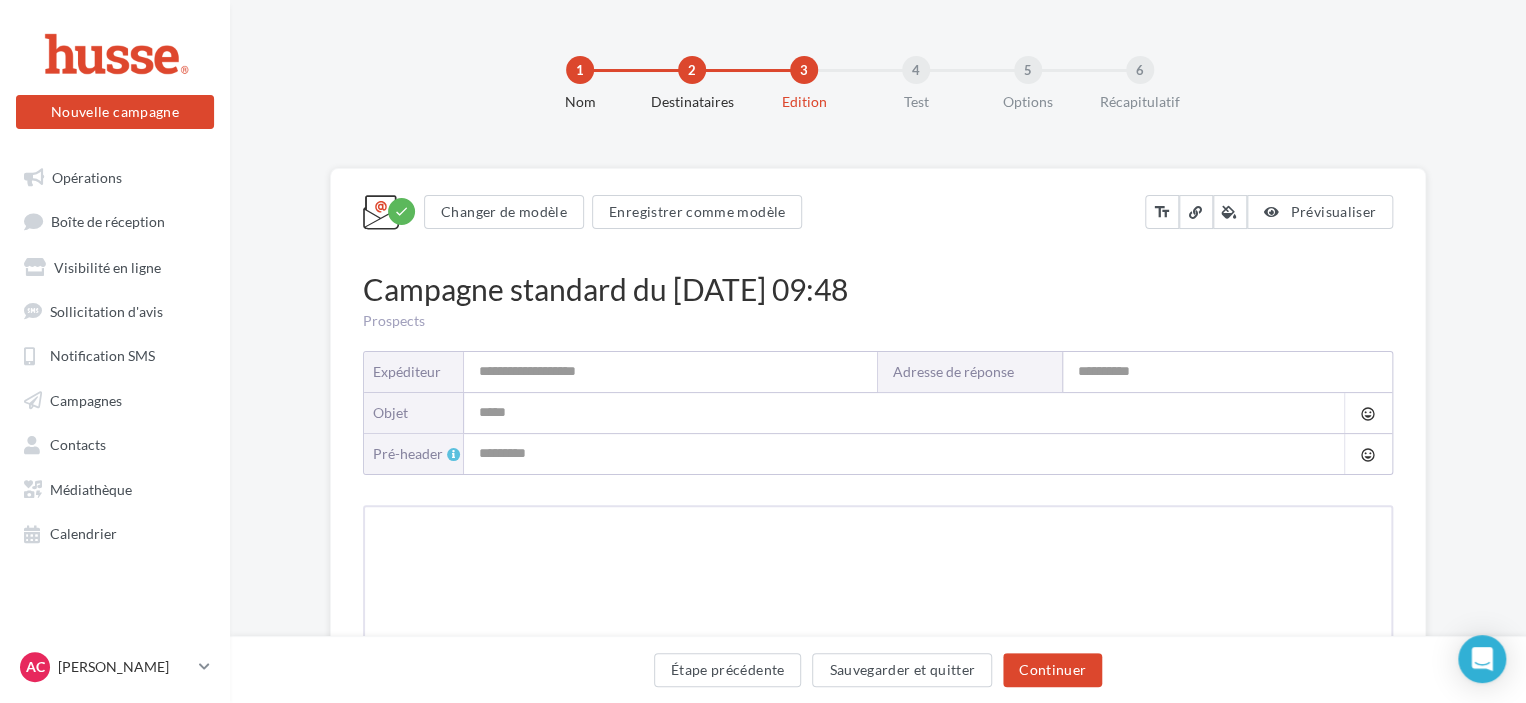 type on "**********" 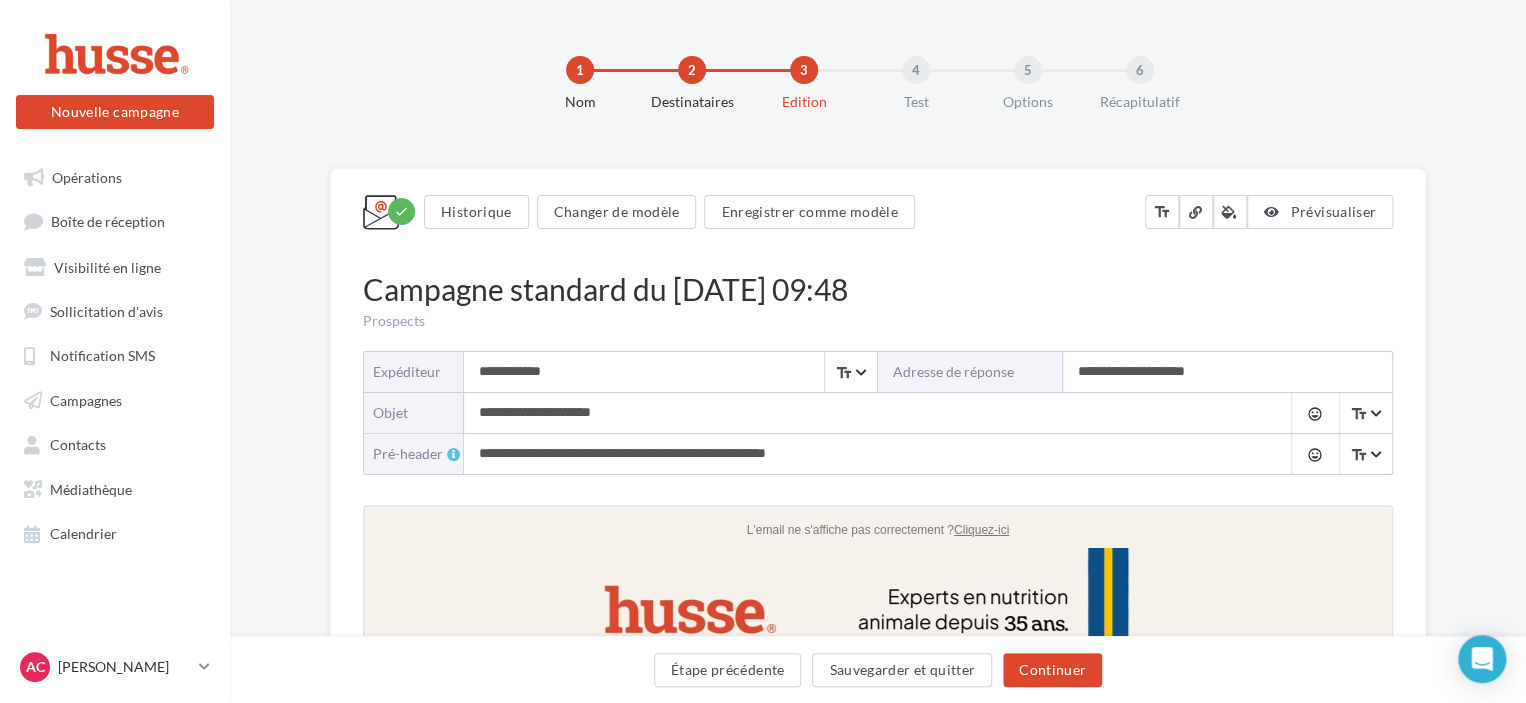 scroll, scrollTop: 0, scrollLeft: 0, axis: both 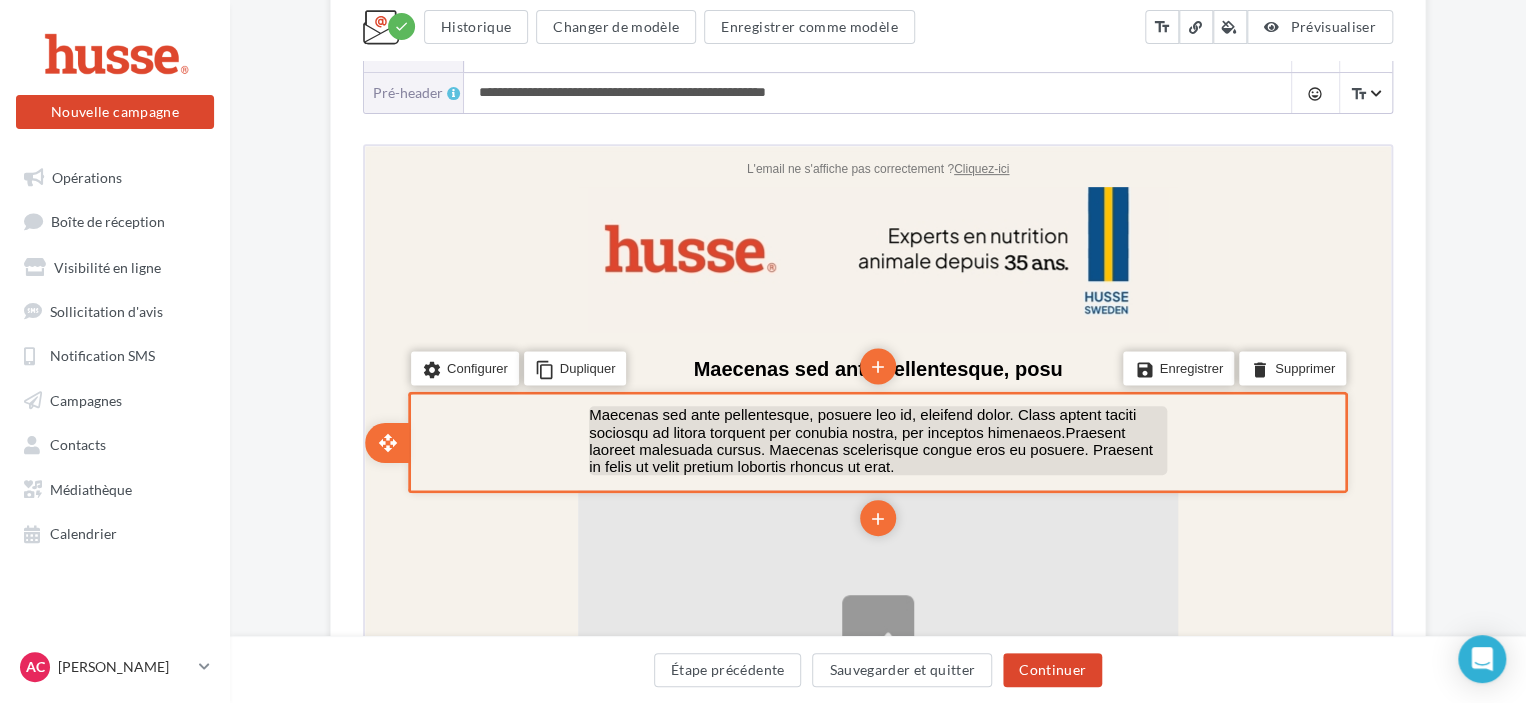click on "Maecenas sed ante pellentesque, posuere leo id, eleifend dolor. Class aptent taciti sociosqu ad litora torquent per conubia nostra, per inceptos himenaeos.Praesent laoreet malesuada cursus. Maecenas scelerisque congue eros eu posuere. Praesent in felis ut velit pretium lobortis rhoncus ut erat." at bounding box center [876, 437] 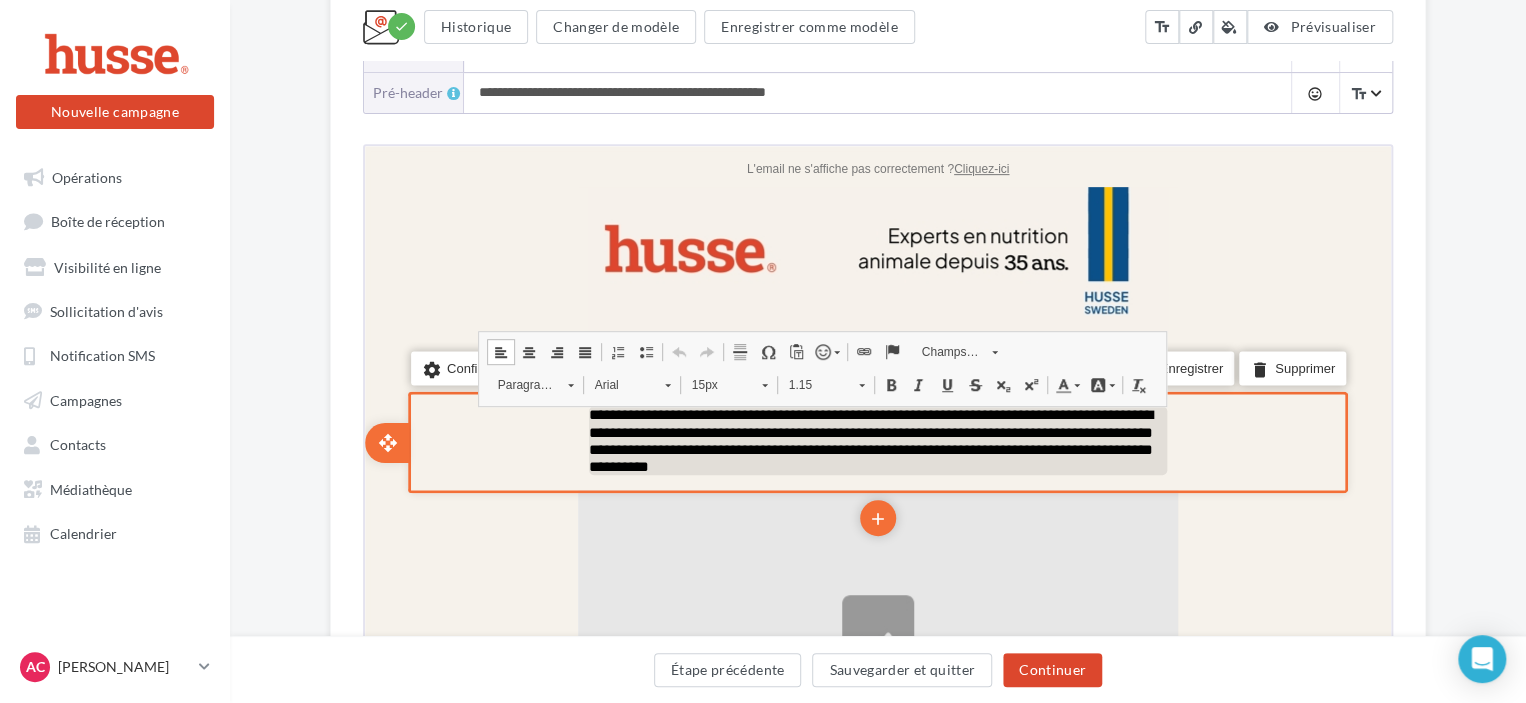 click on "**********" at bounding box center [876, 437] 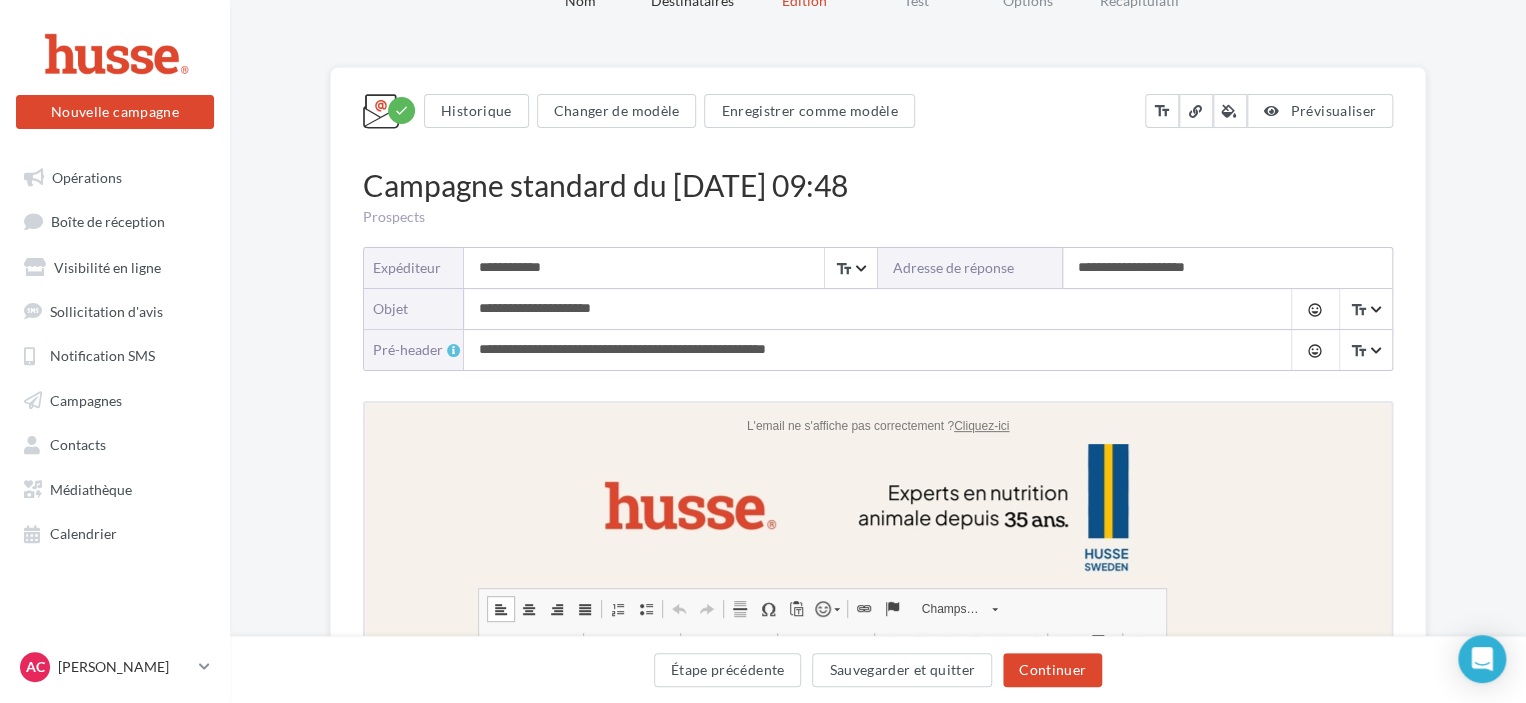 scroll, scrollTop: 64, scrollLeft: 0, axis: vertical 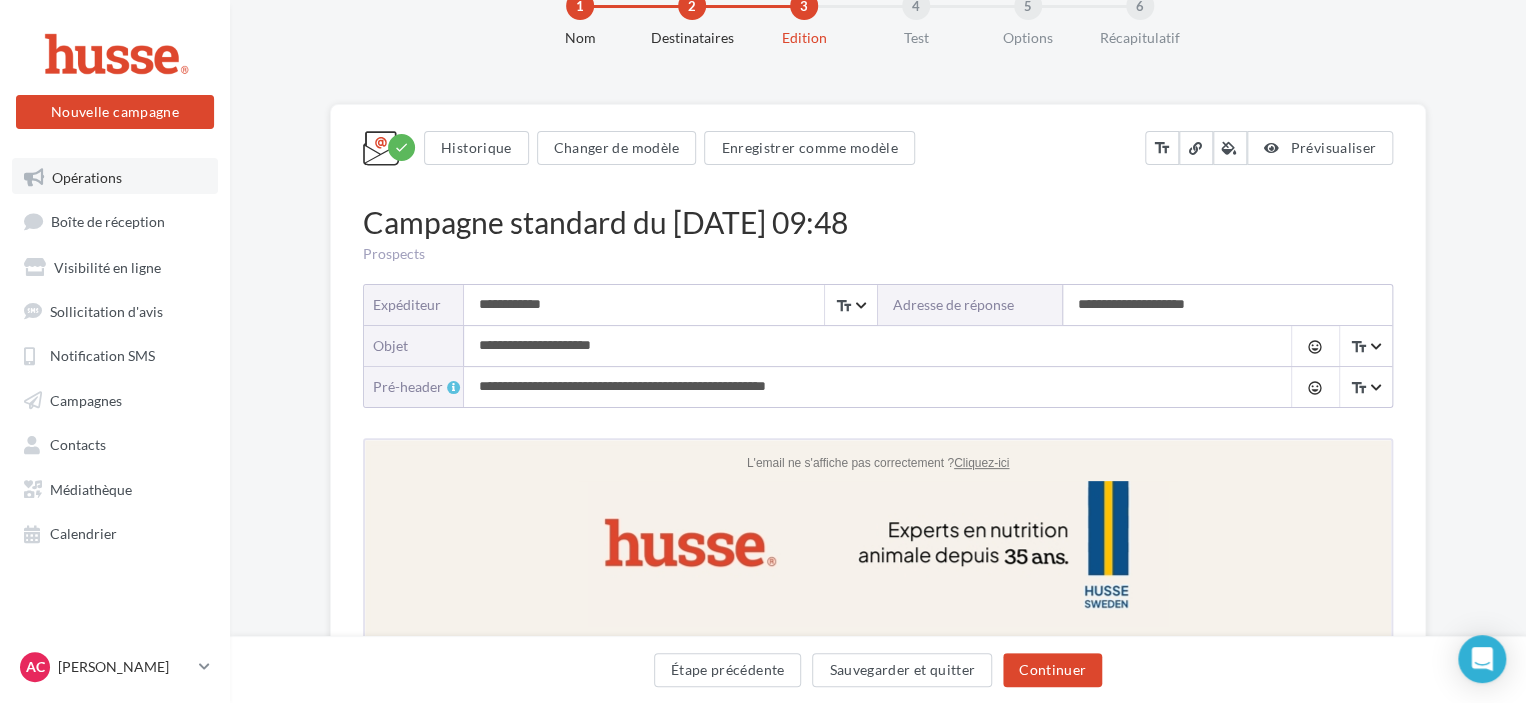 click on "Opérations" at bounding box center [87, 176] 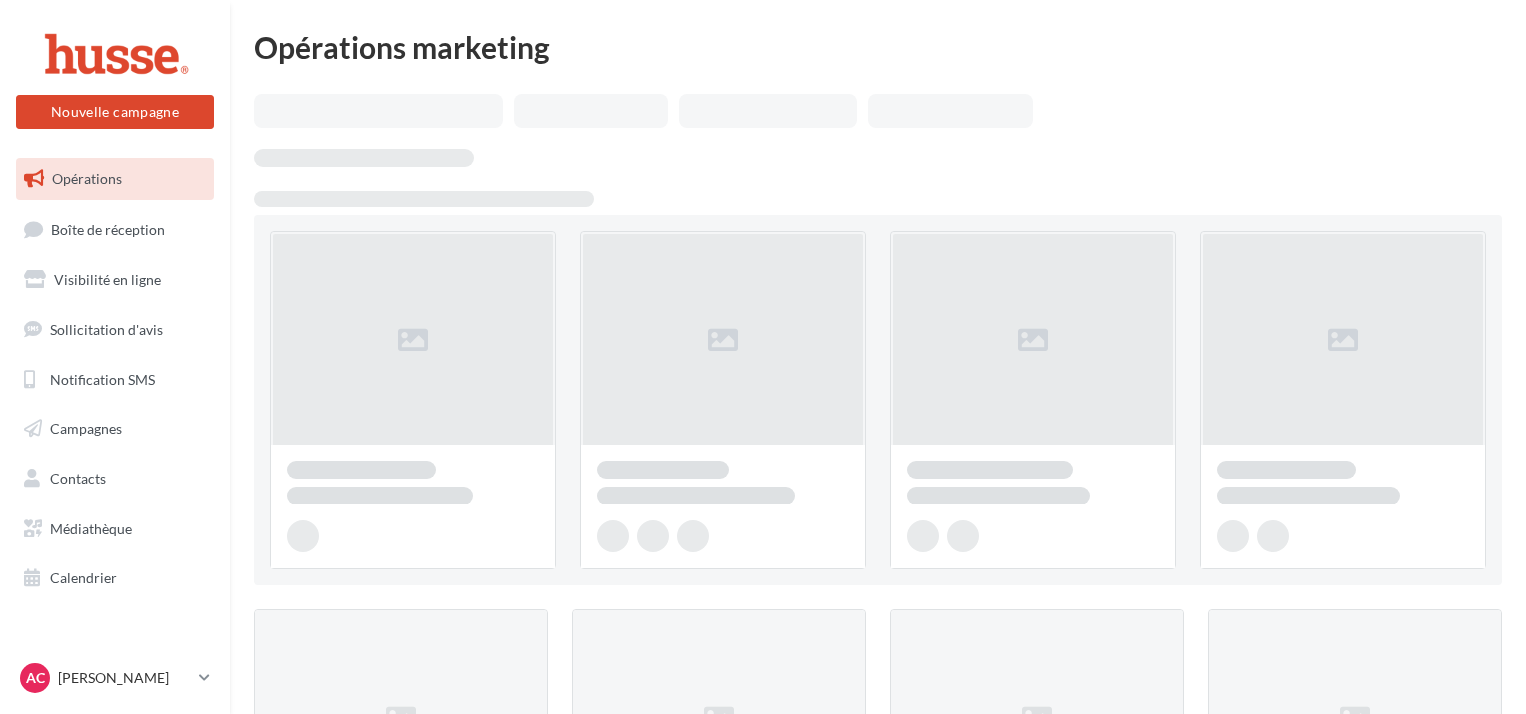 scroll, scrollTop: 0, scrollLeft: 0, axis: both 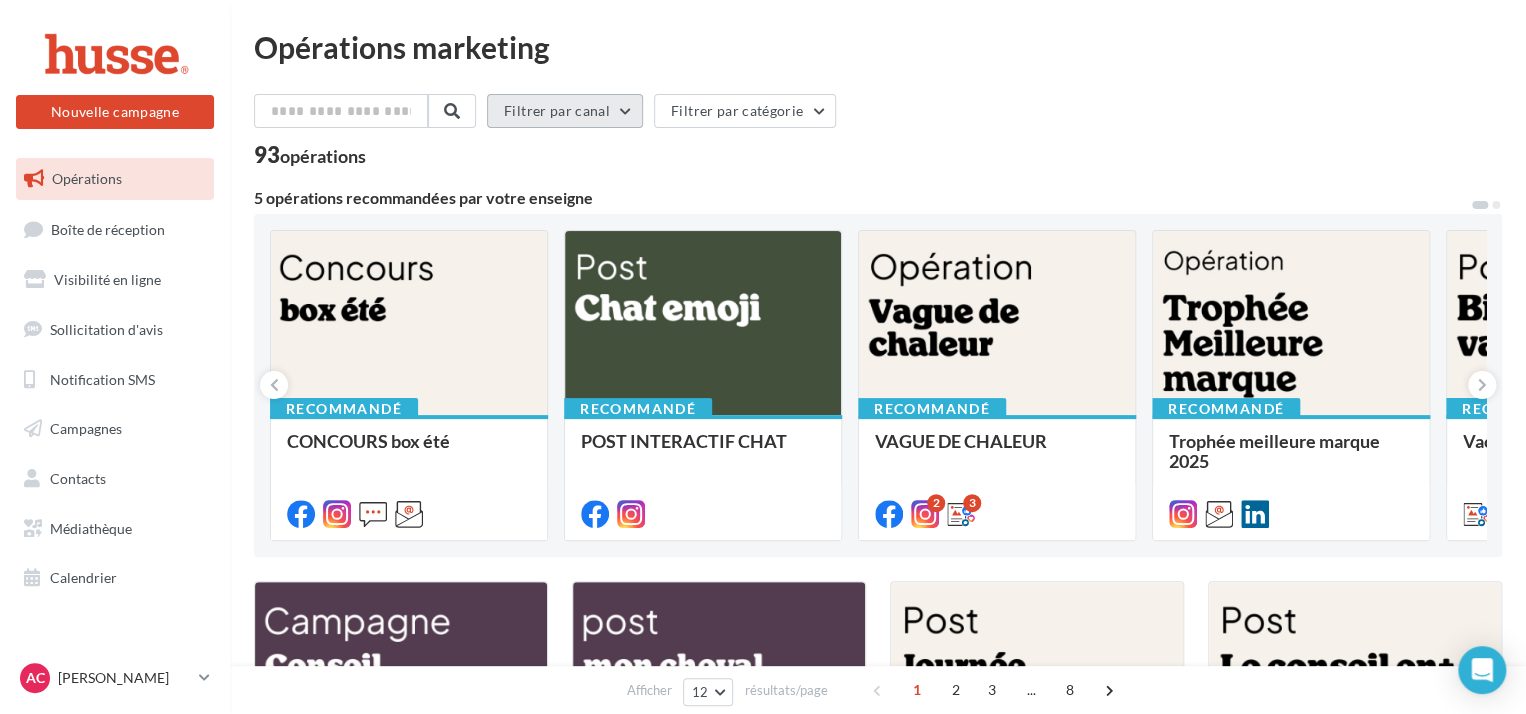 click on "Filtrer par canal" at bounding box center (565, 111) 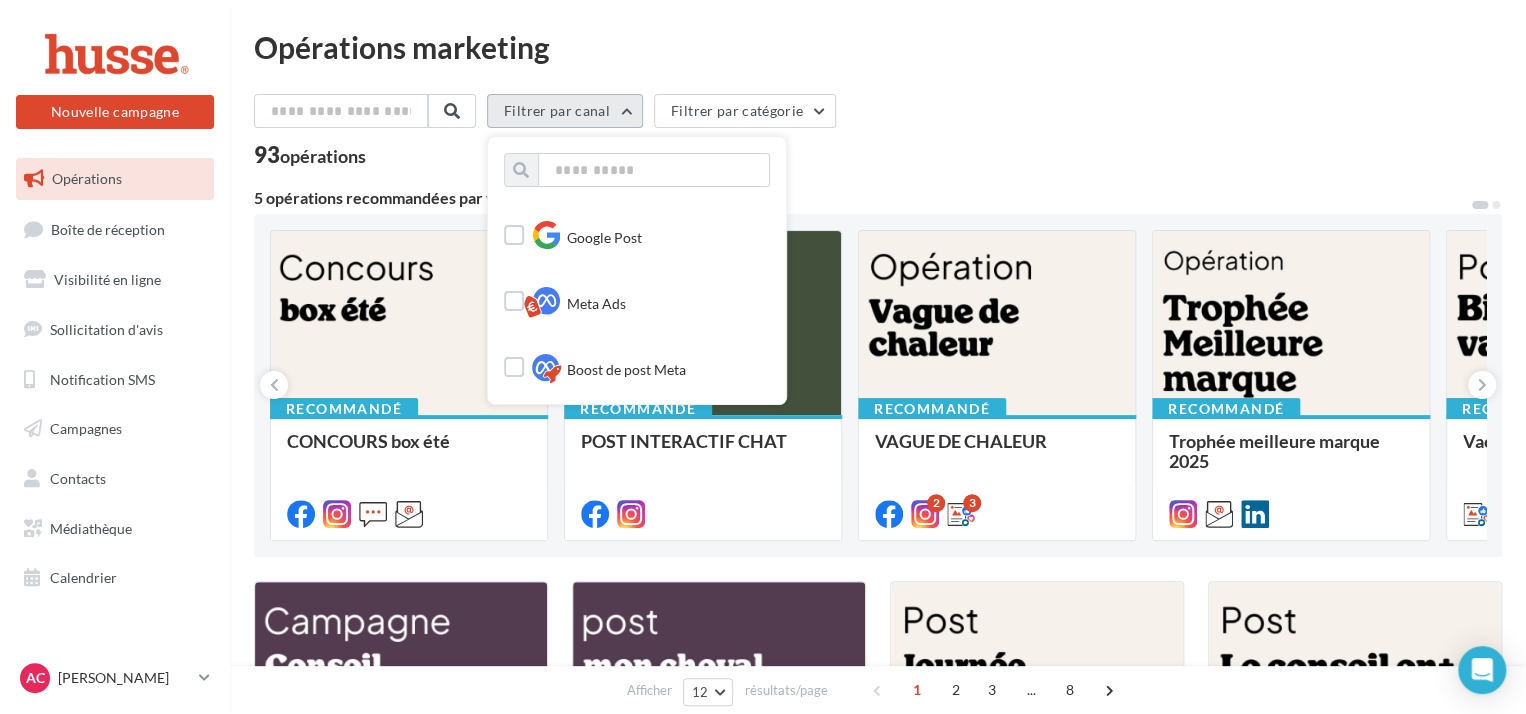 scroll, scrollTop: 571, scrollLeft: 0, axis: vertical 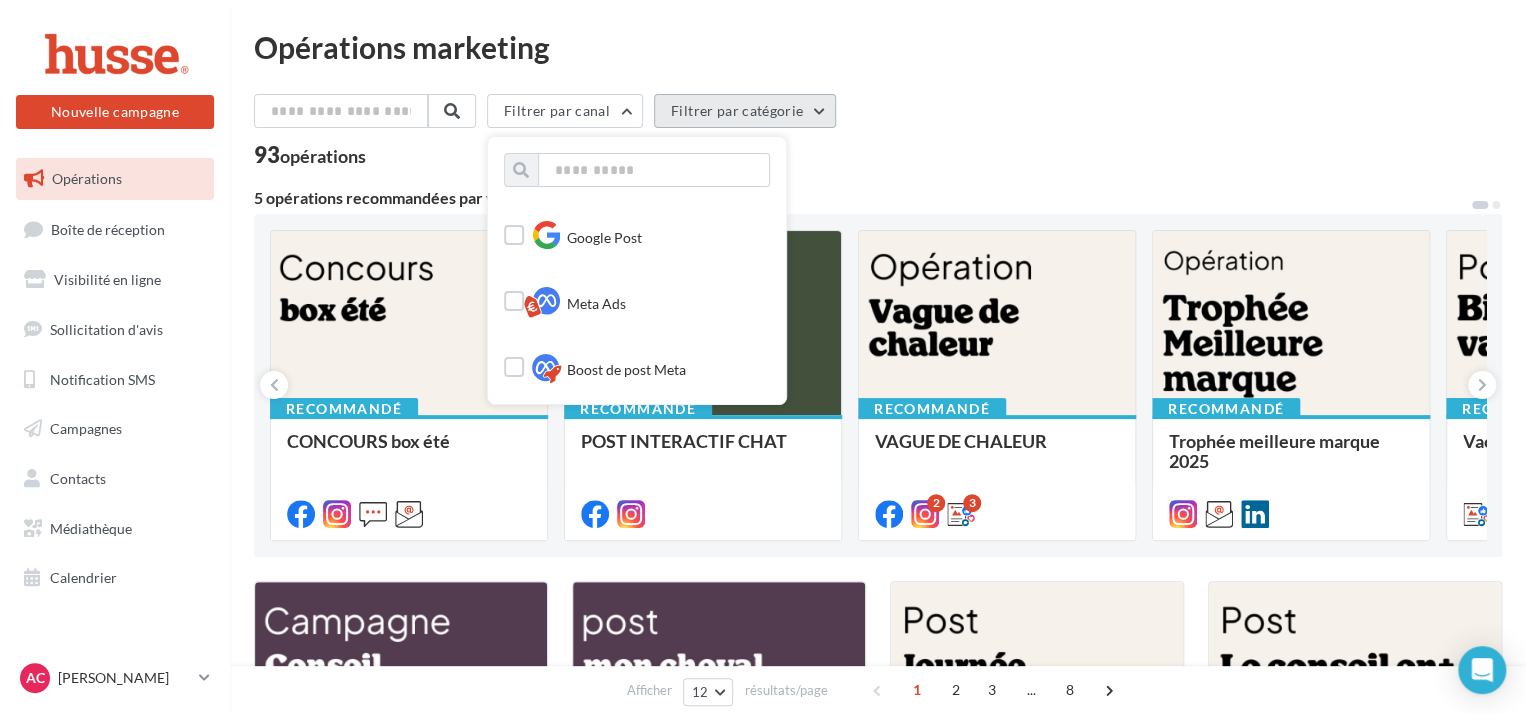 click on "Filtrer par catégorie" at bounding box center [745, 111] 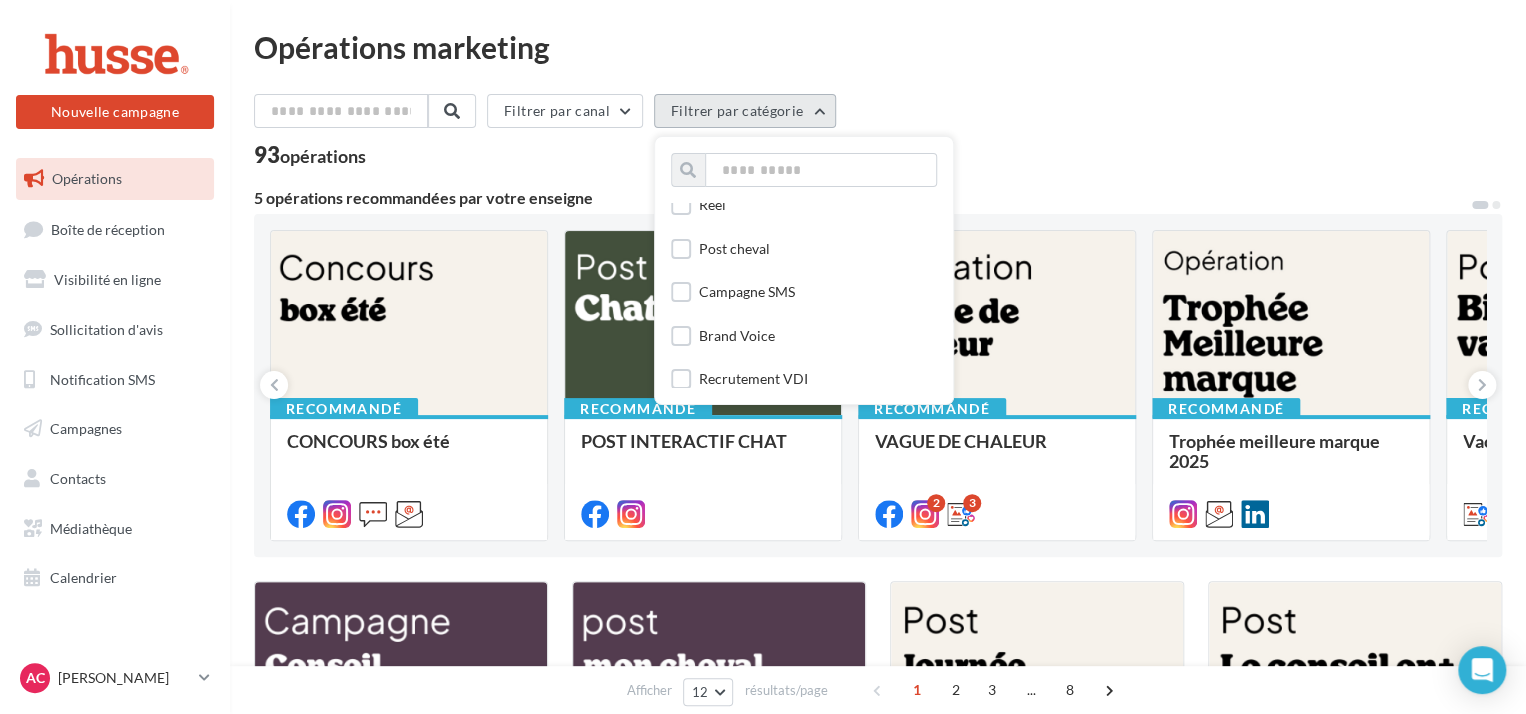 scroll, scrollTop: 585, scrollLeft: 0, axis: vertical 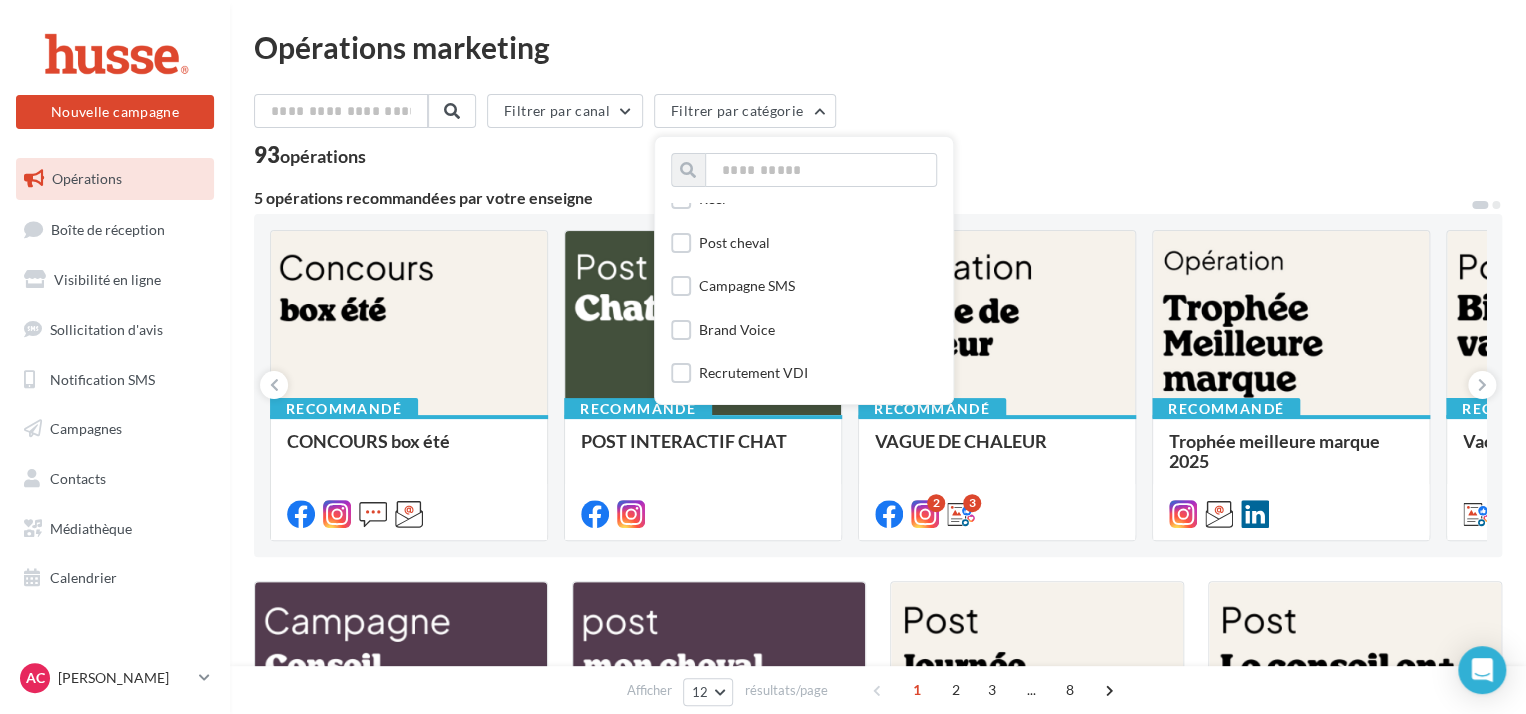 click on "Opérations marketing
Filtrer par canal         Filtrer par catégorie                         Toutes les catégories         Post Concours         Post chat         Post Conseils         Post         cheval         post interactif cheval         POST         Post voix de marque         Post chien         Post produit         Newsletter         Post interactif         Reel         Post cheval         Campagne SMS         Brand Voice         Recrutement VDI
93
opérations
5 opérations recommandées par votre enseigne
Recommandé          CONCOURS box été                                                                 Recommandé          POST INTERACTIF CHAT        Faites participer votre  communauté en leur demandant de décrire leur chat en 3 emojis.                                           Recommandé          VAGUE DE CHALEUR" at bounding box center [878, 844] 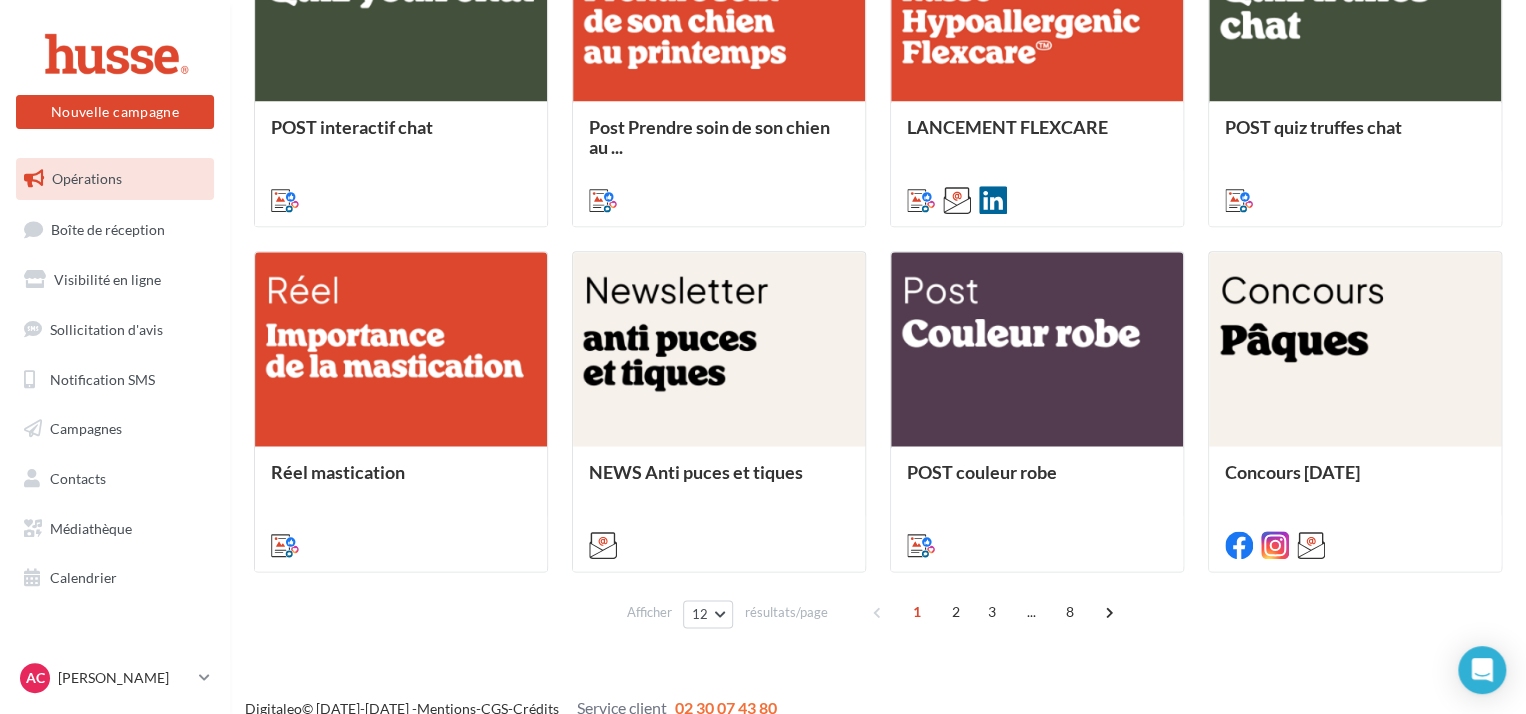 scroll, scrollTop: 1044, scrollLeft: 0, axis: vertical 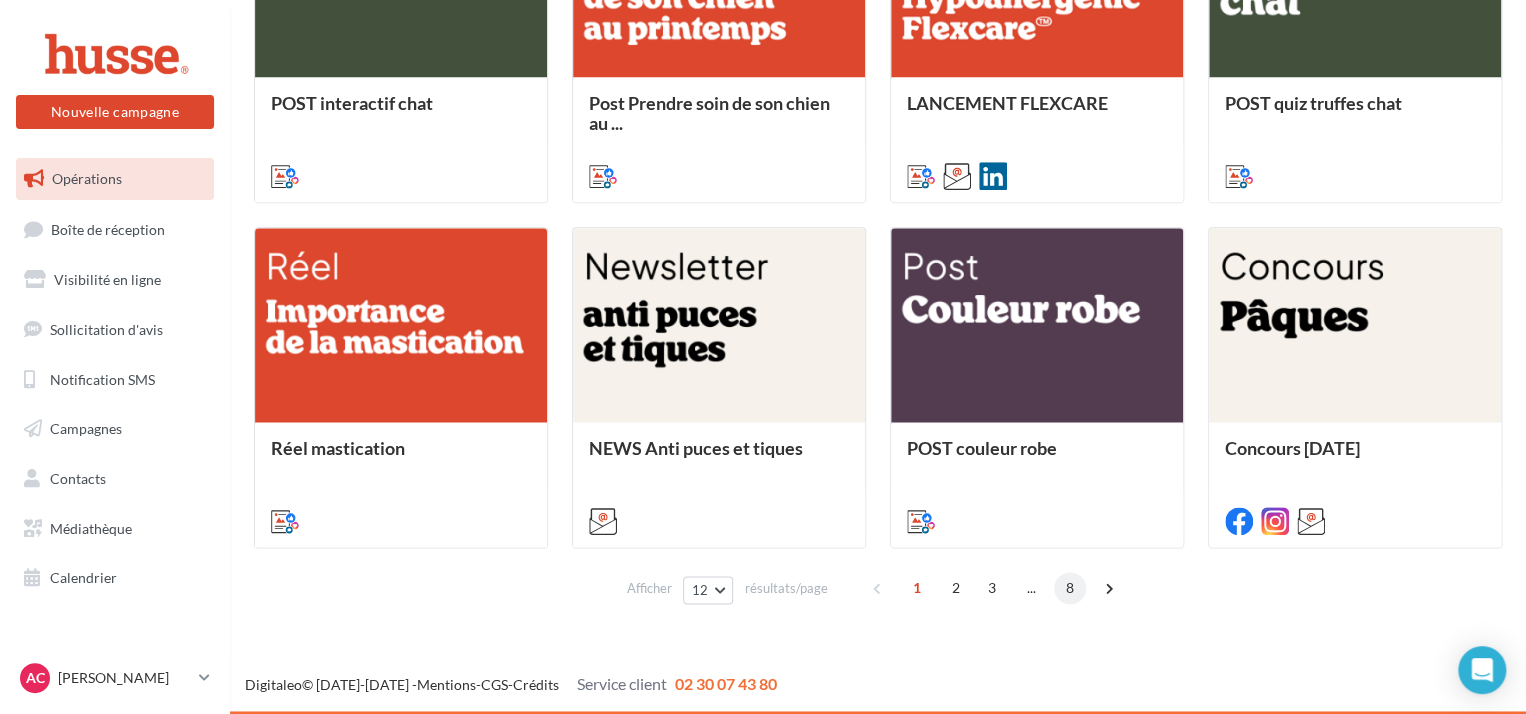click on "8" at bounding box center (1070, 588) 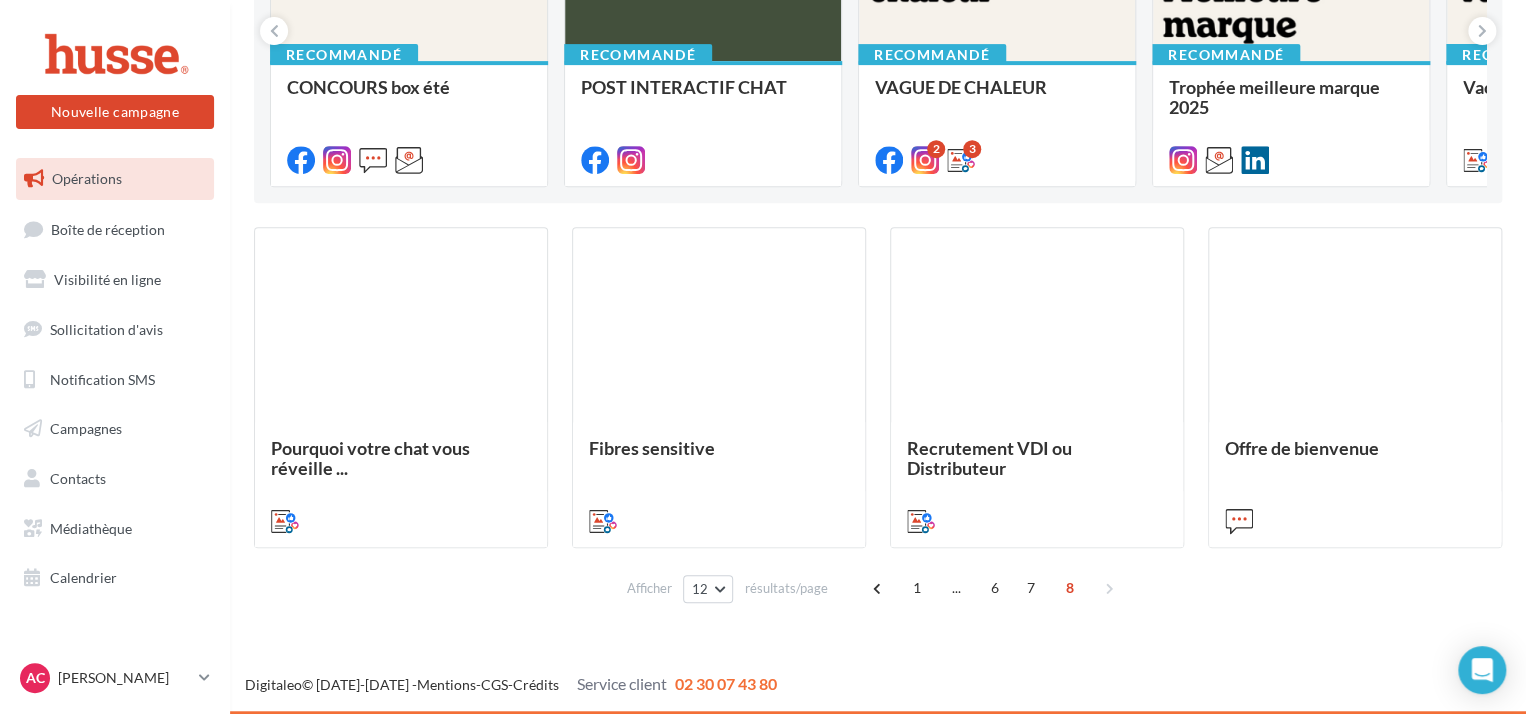 scroll, scrollTop: 354, scrollLeft: 0, axis: vertical 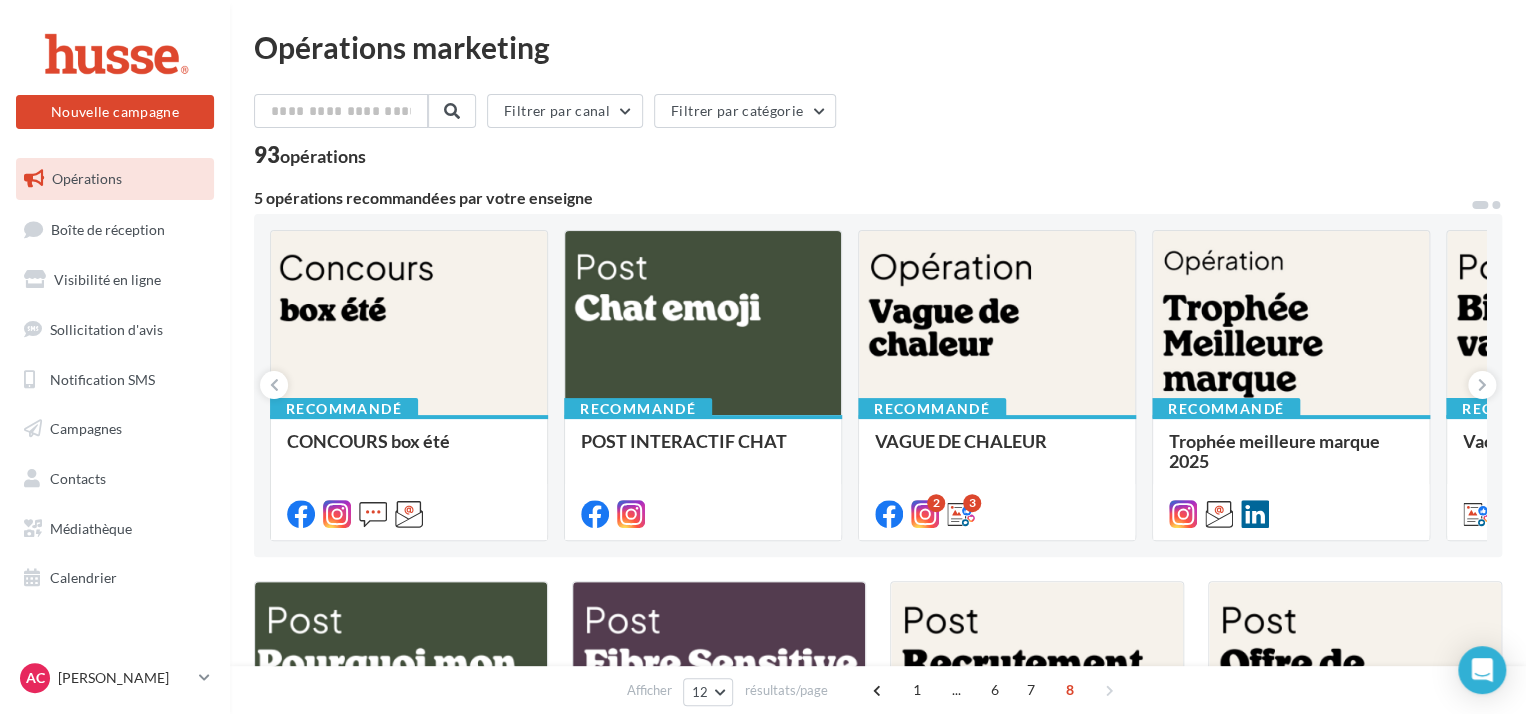 click at bounding box center (1496, 205) 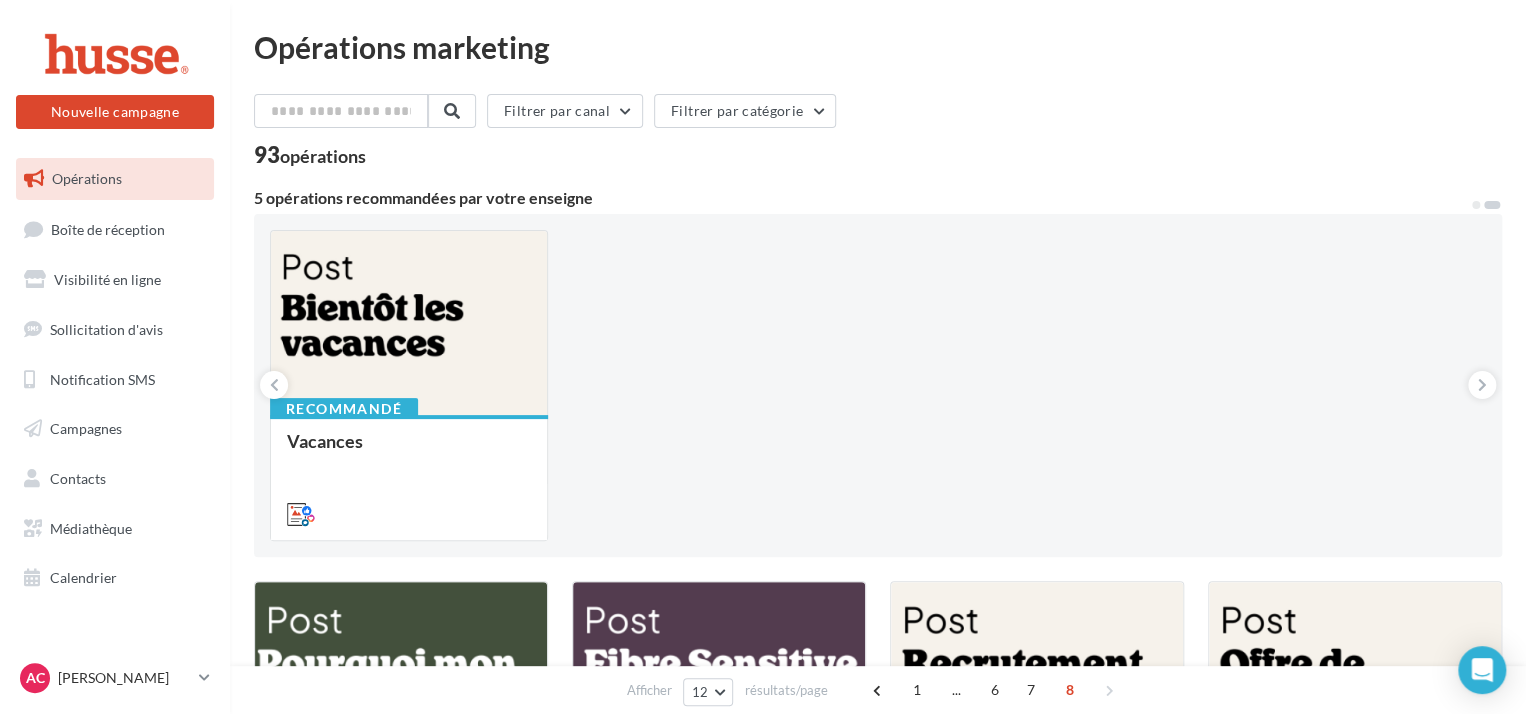 click at bounding box center (1492, 205) 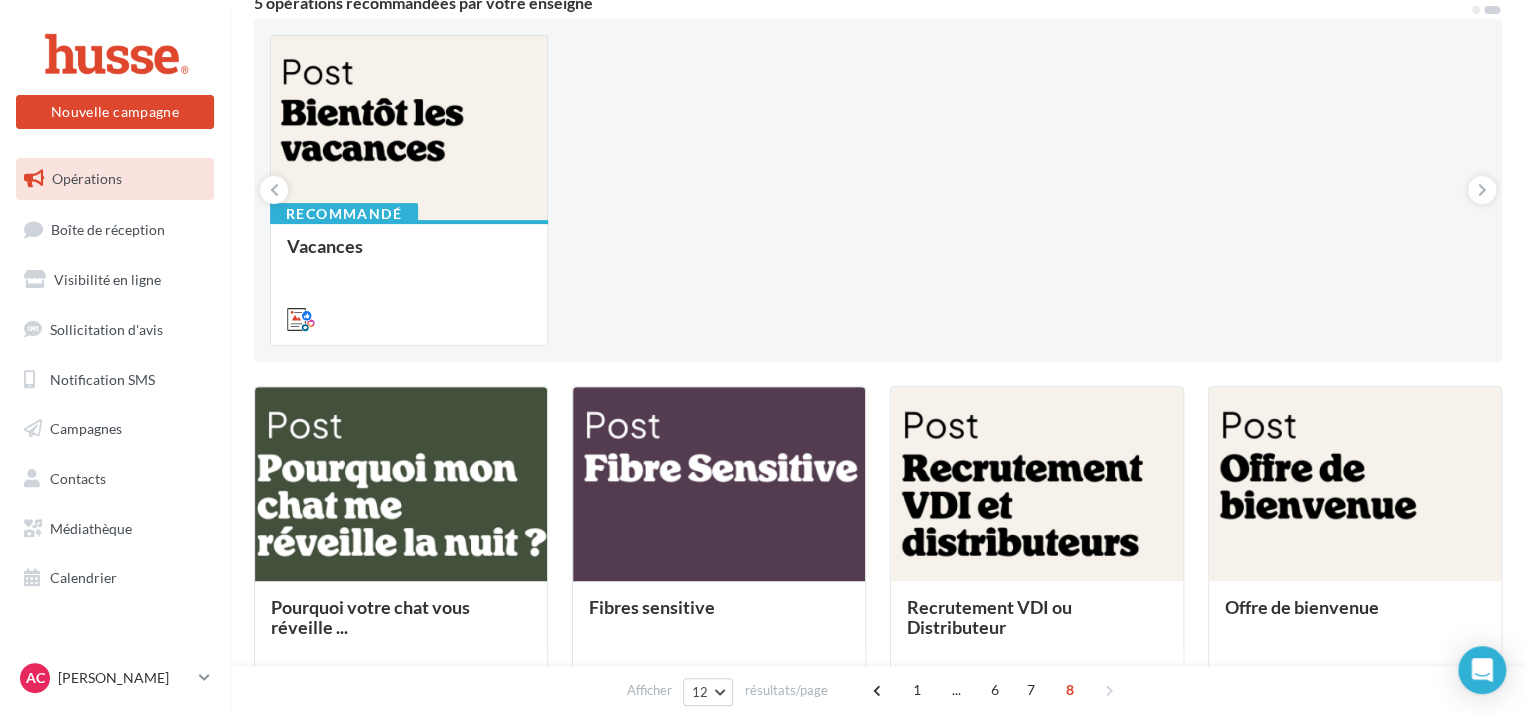 scroll, scrollTop: 354, scrollLeft: 0, axis: vertical 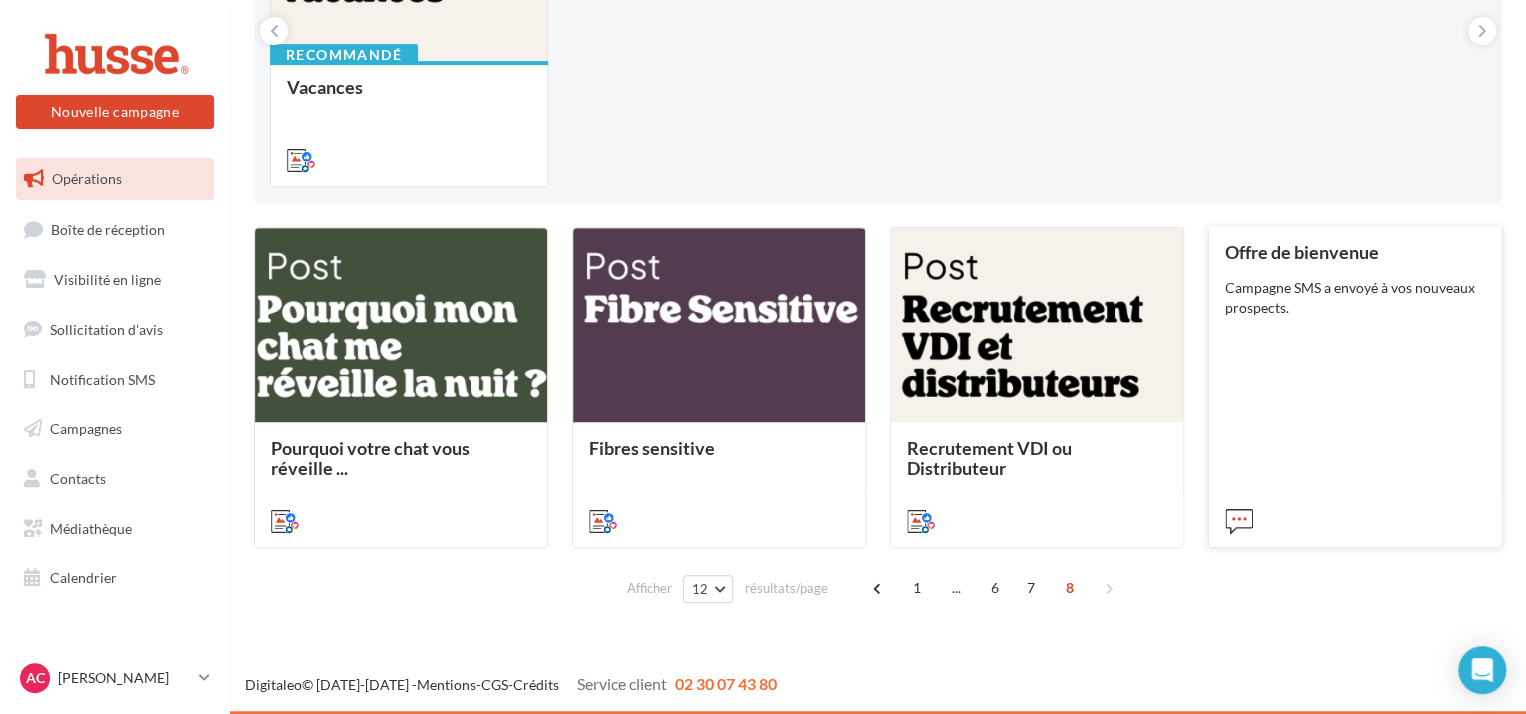 click on "Offre de bienvenue        Campagne SMS a envoyé à vos nouveaux prospects." at bounding box center [1355, 385] 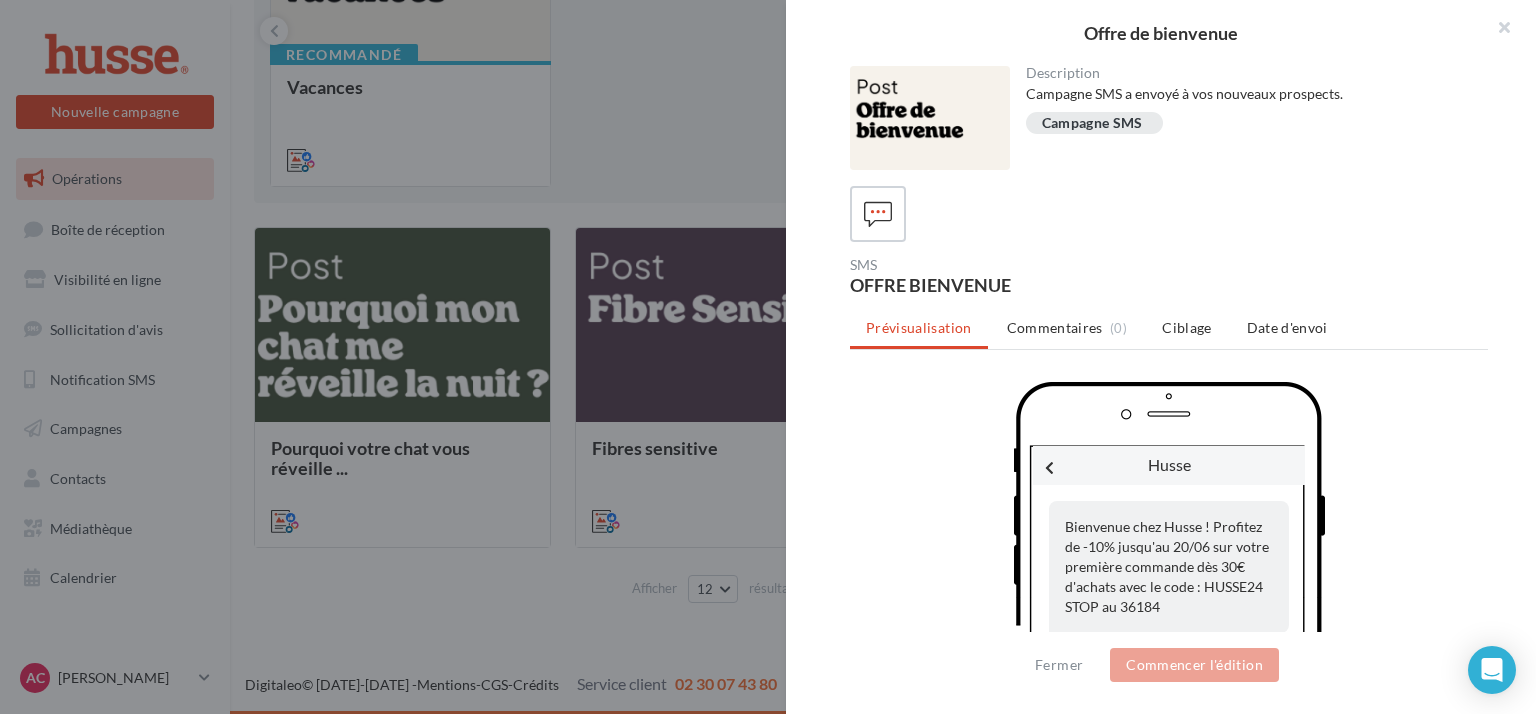 click on "Bienvenue chez Husse !
Profitez de -10% jusqu'au 20/06 sur votre première commande dès 30€ d'achats avec le code : HUSSE24
STOP au 36184" at bounding box center (1169, 567) 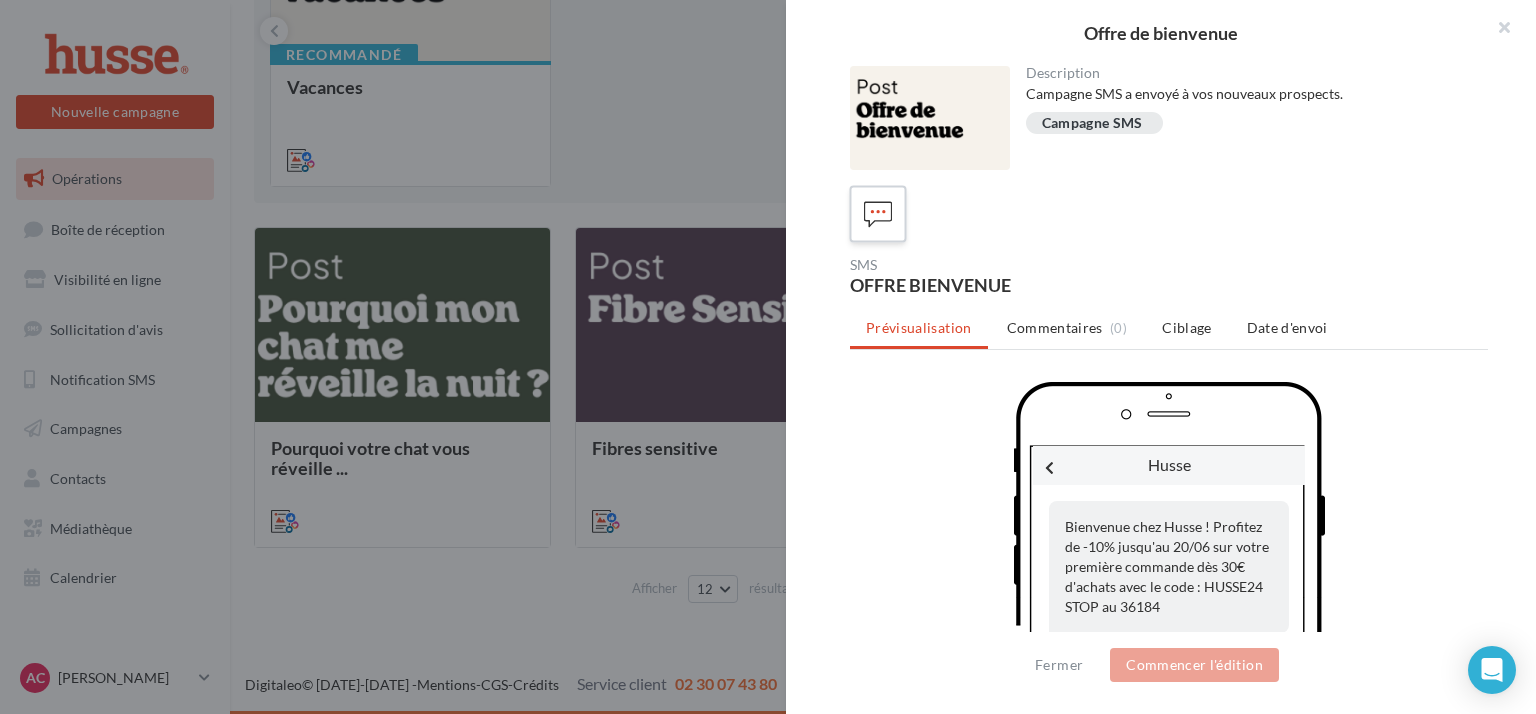 click at bounding box center (878, 214) 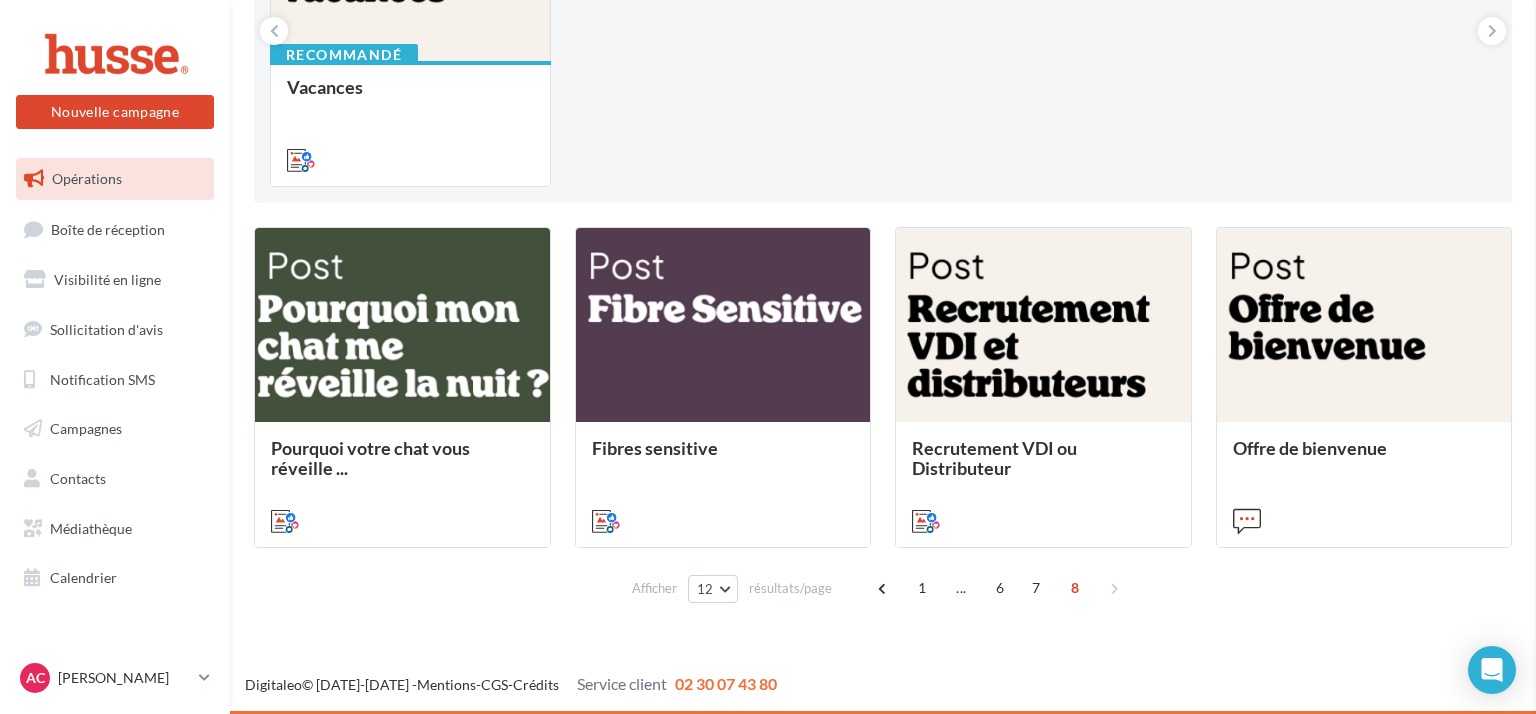 click at bounding box center (2304, 357) 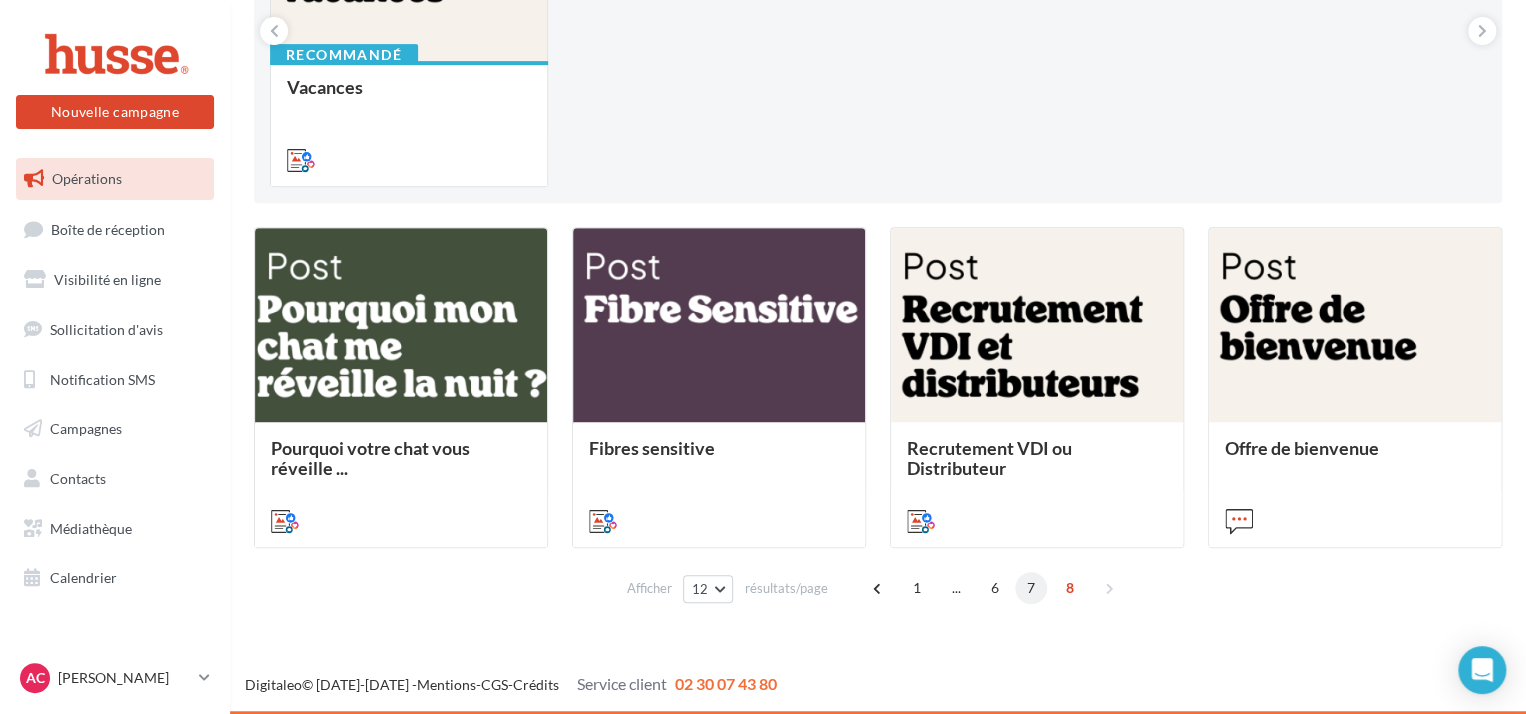 click on "7" at bounding box center [1031, 588] 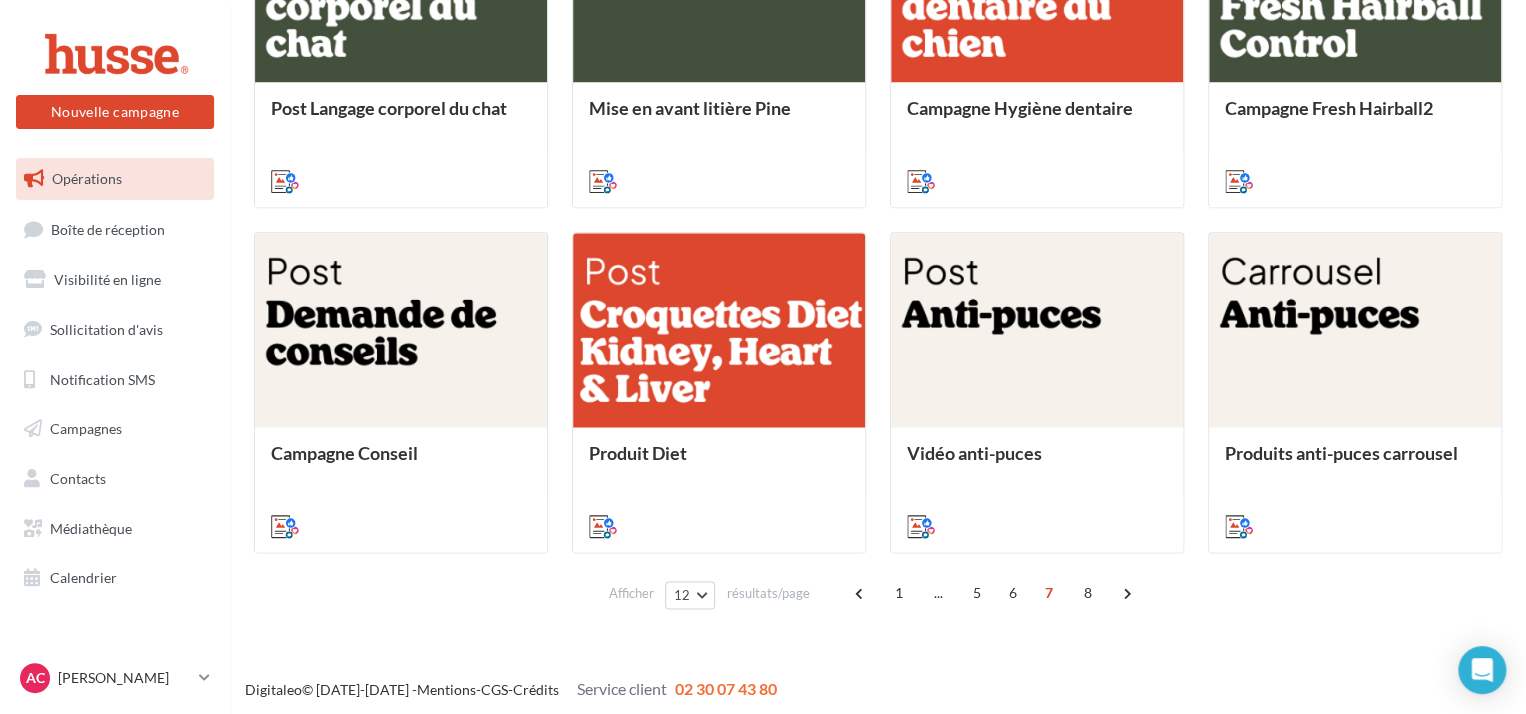 scroll, scrollTop: 1044, scrollLeft: 0, axis: vertical 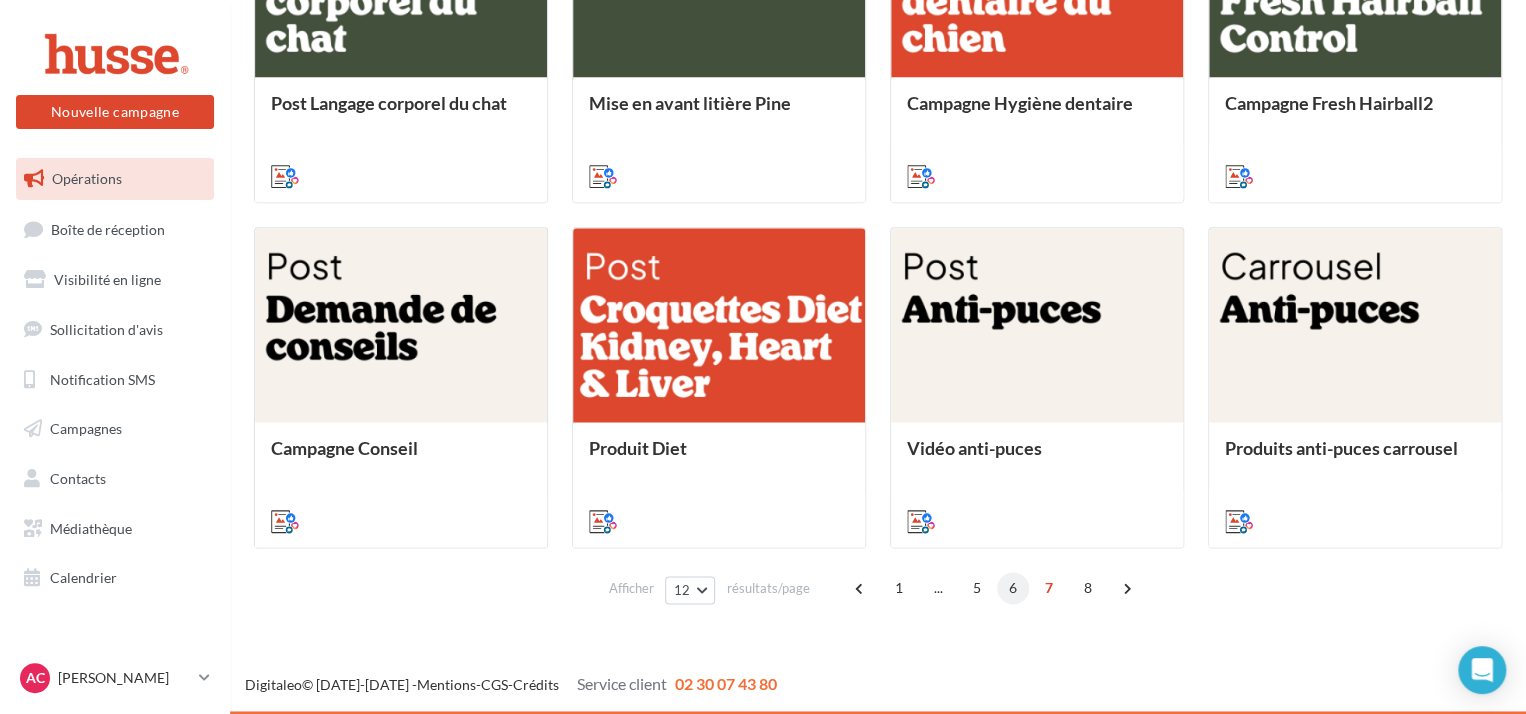 click on "6" at bounding box center (1013, 588) 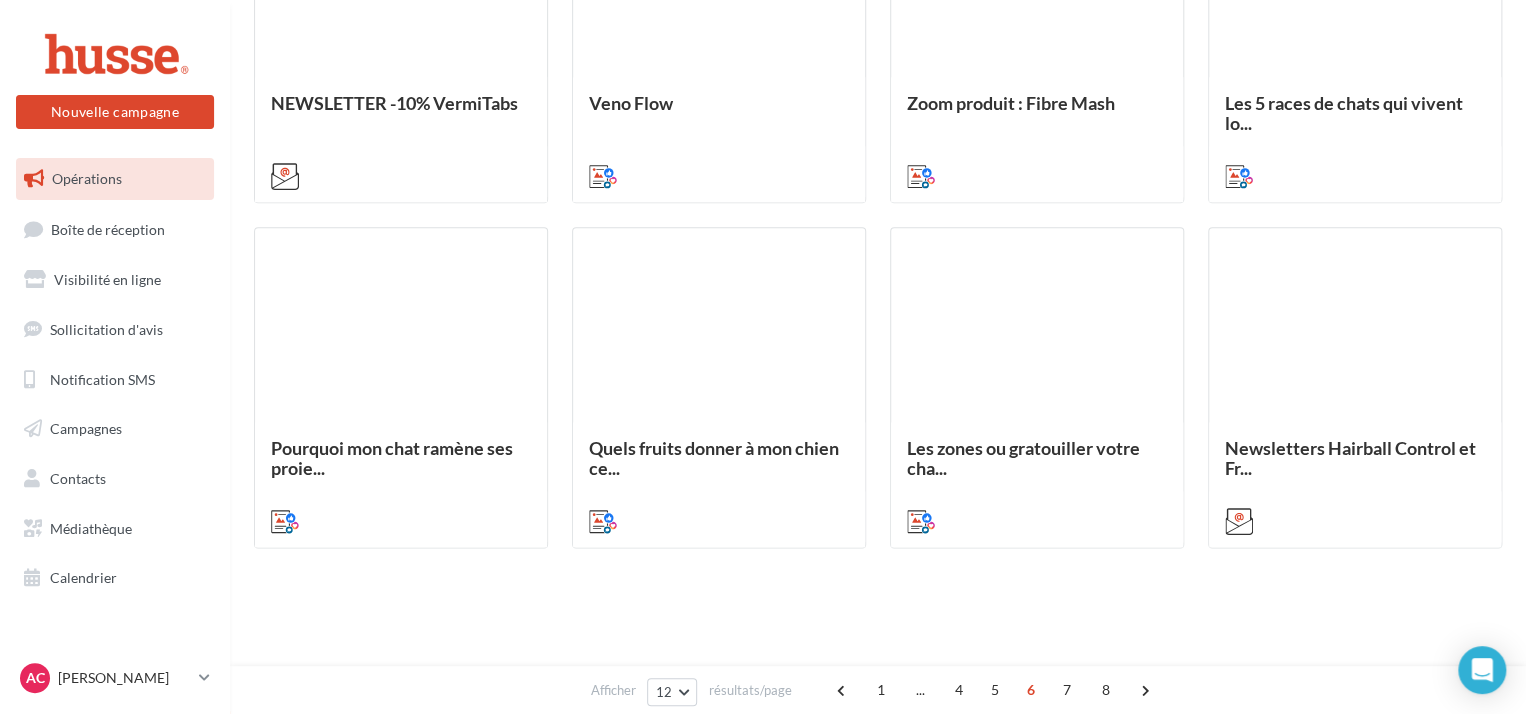 scroll, scrollTop: 500, scrollLeft: 0, axis: vertical 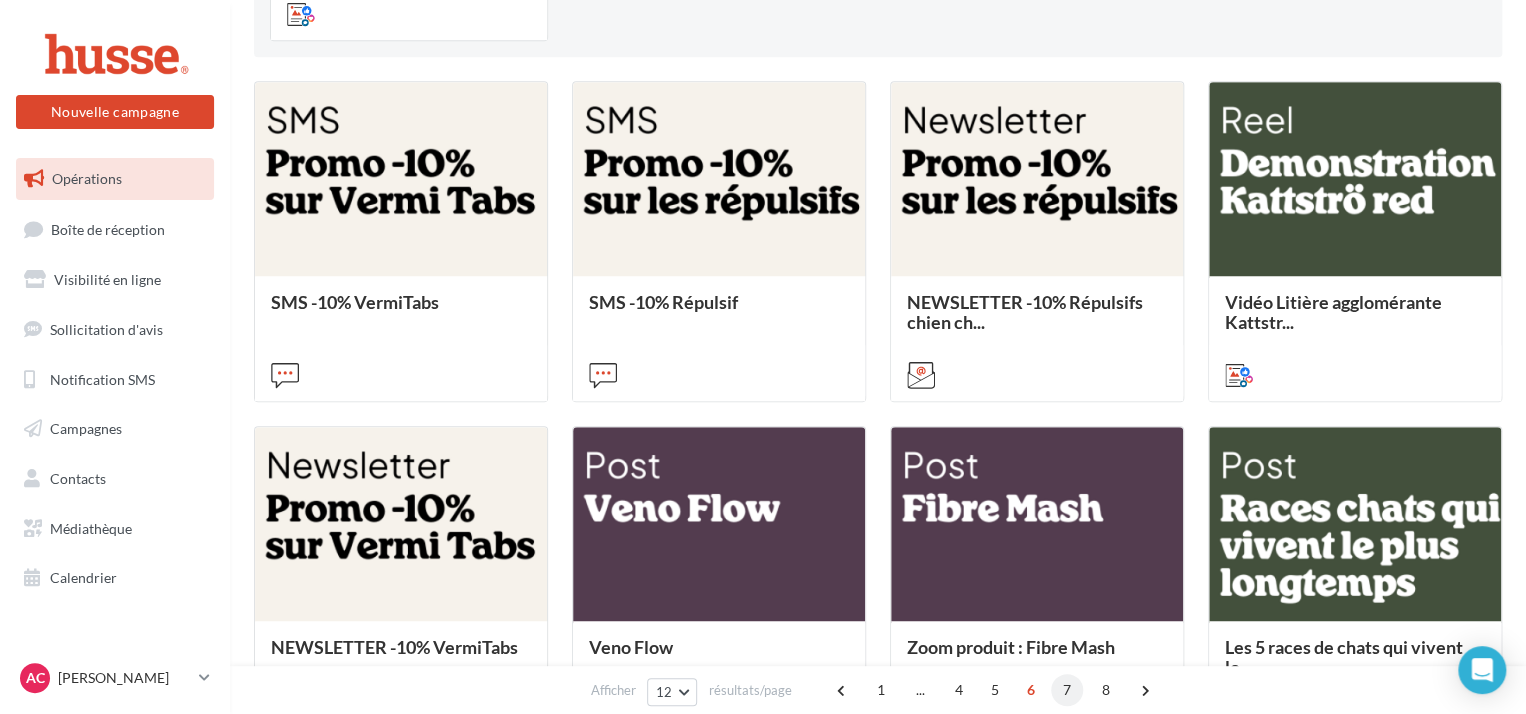 click on "7" at bounding box center [1067, 690] 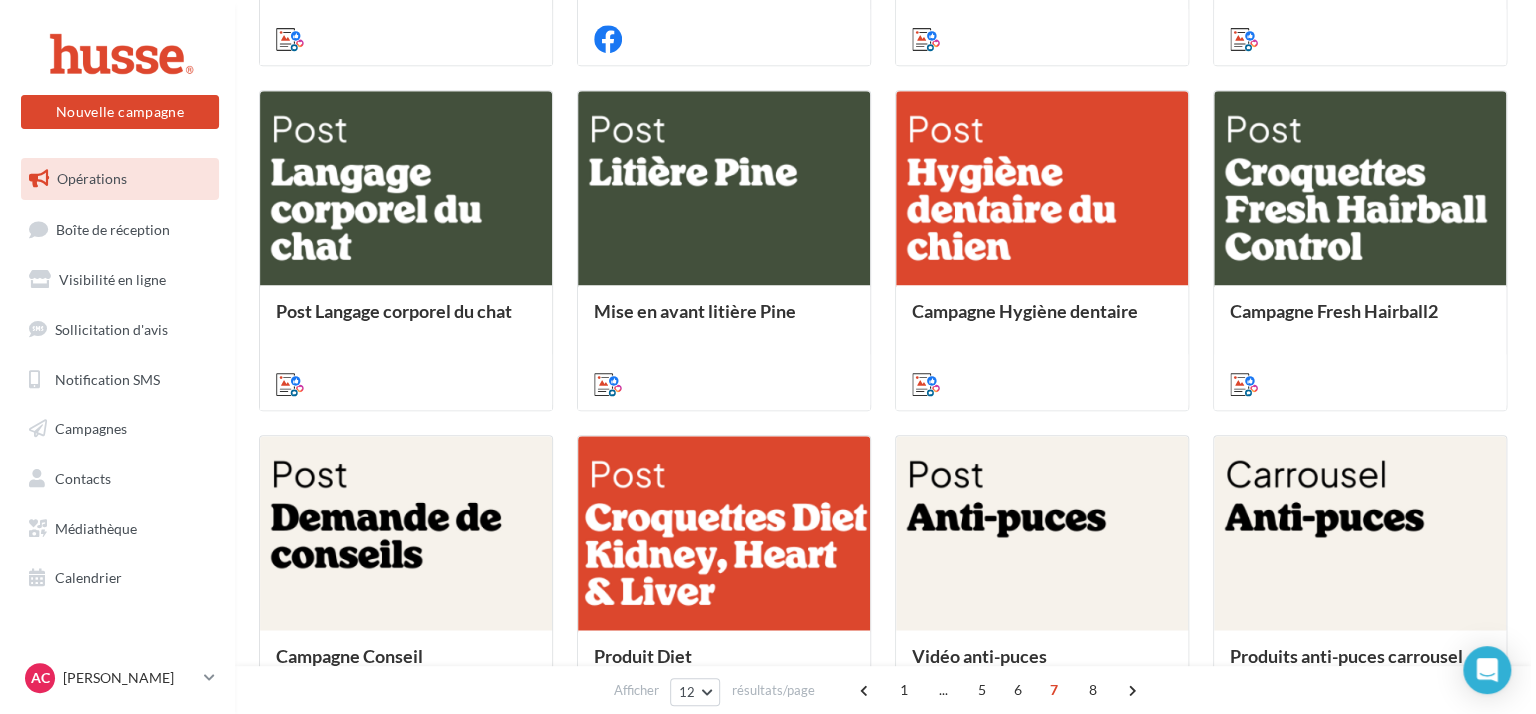 scroll, scrollTop: 938, scrollLeft: 0, axis: vertical 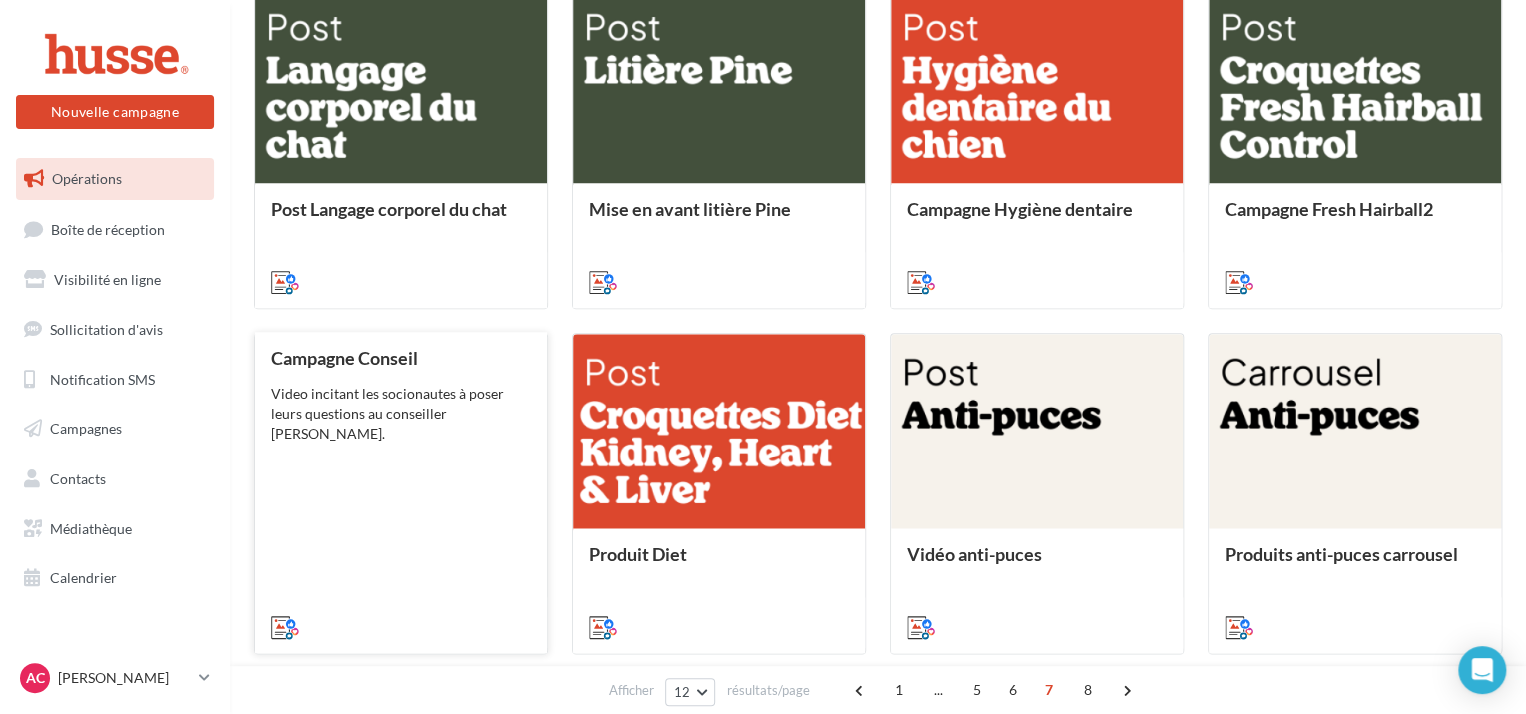 click on "Video incitant les socionautes à poser leurs questions au conseiller Husse." at bounding box center (401, 414) 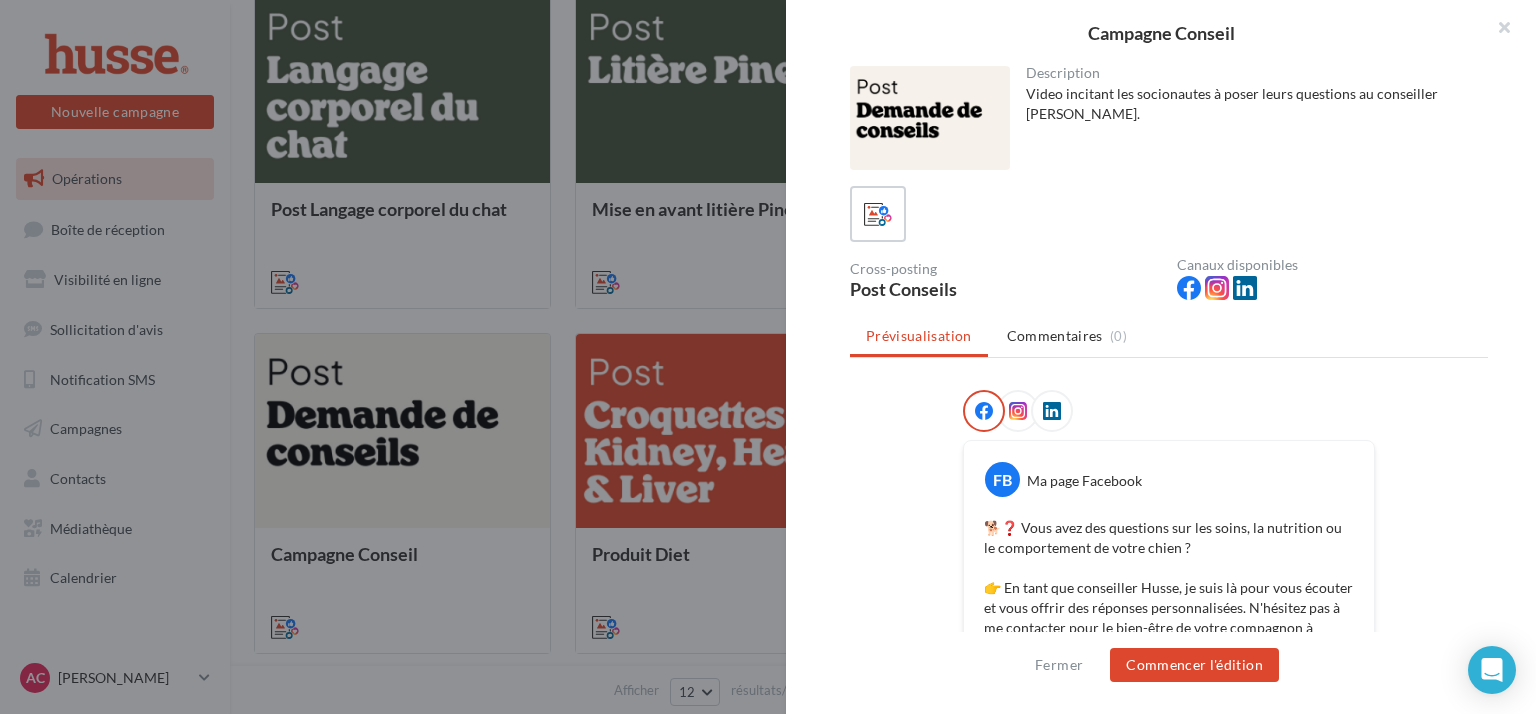 click at bounding box center [1052, 411] 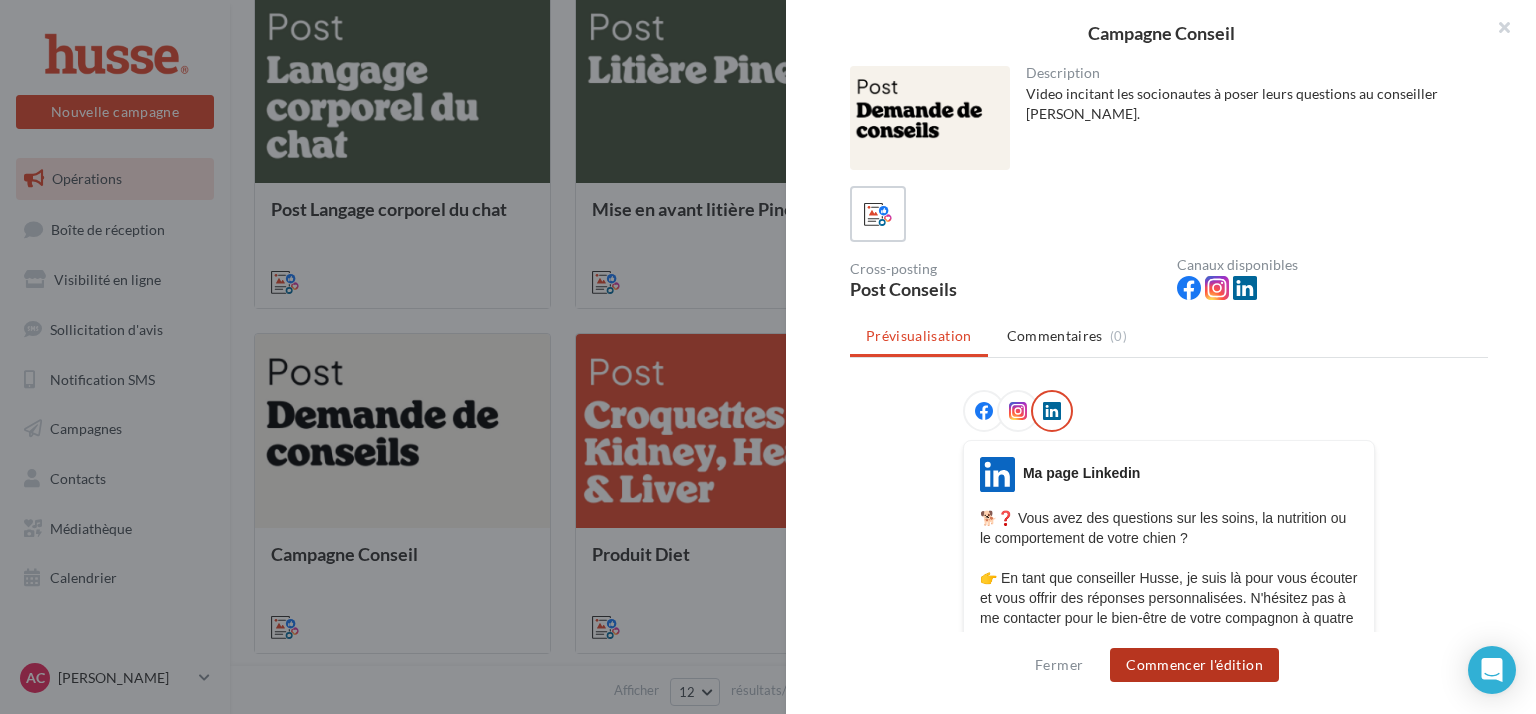 click on "Commencer l'édition" at bounding box center (1194, 665) 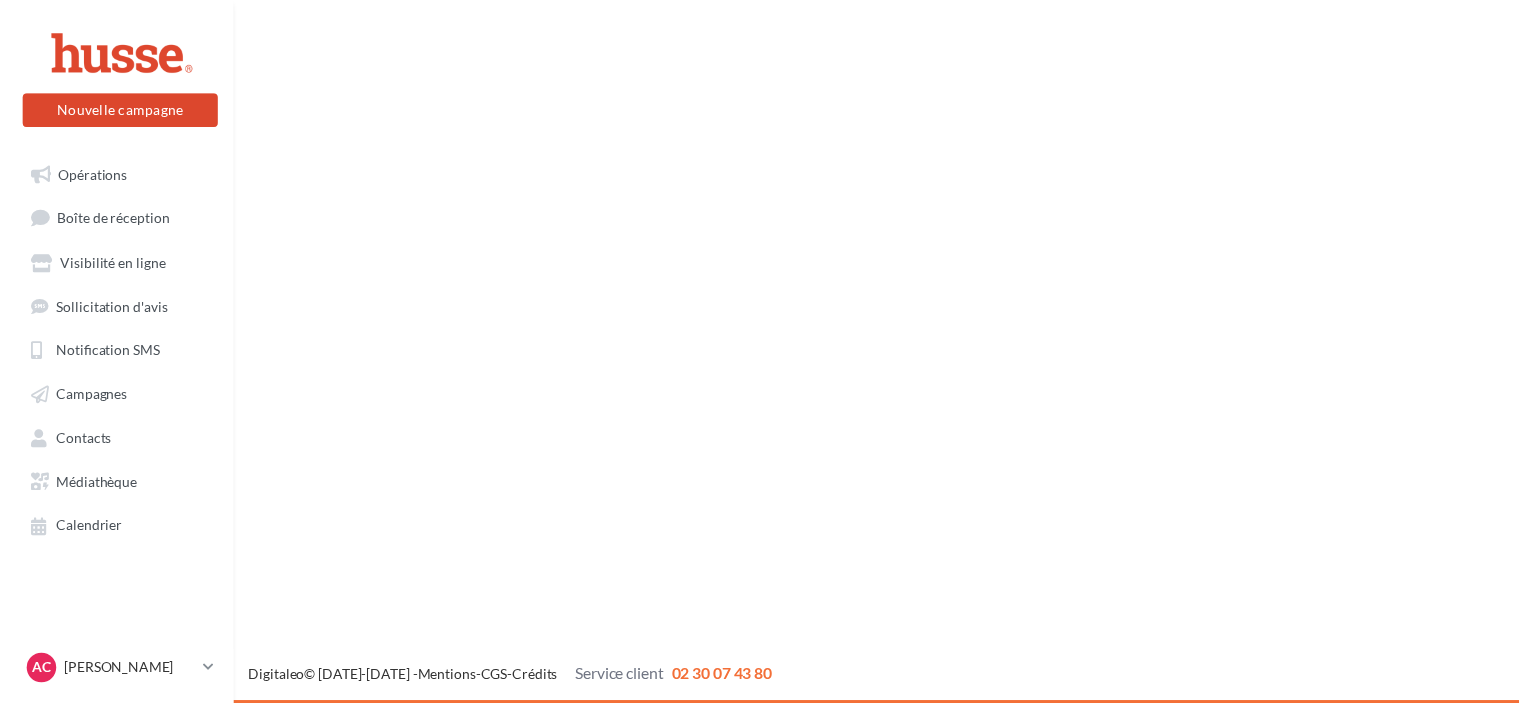 scroll, scrollTop: 0, scrollLeft: 0, axis: both 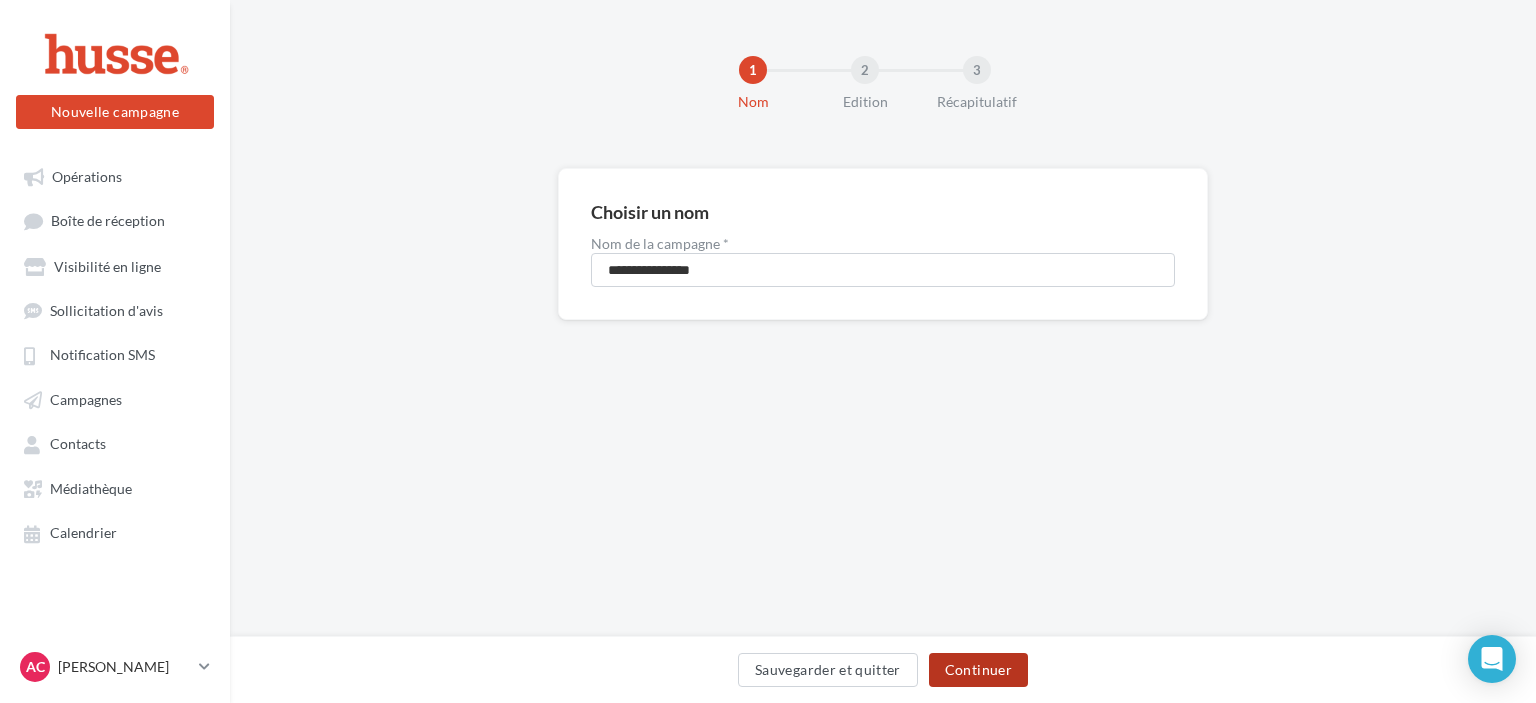 click on "Continuer" at bounding box center (978, 670) 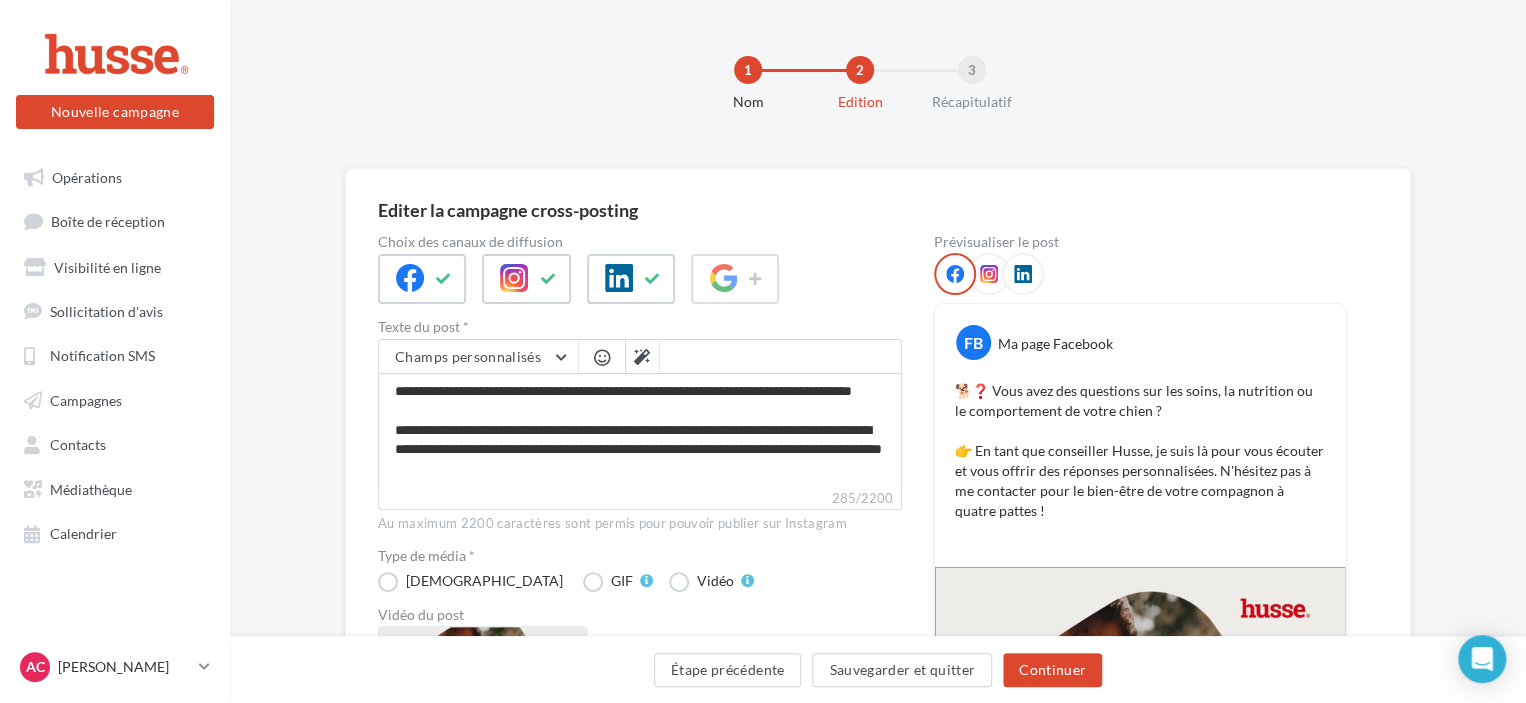 click at bounding box center (1023, 274) 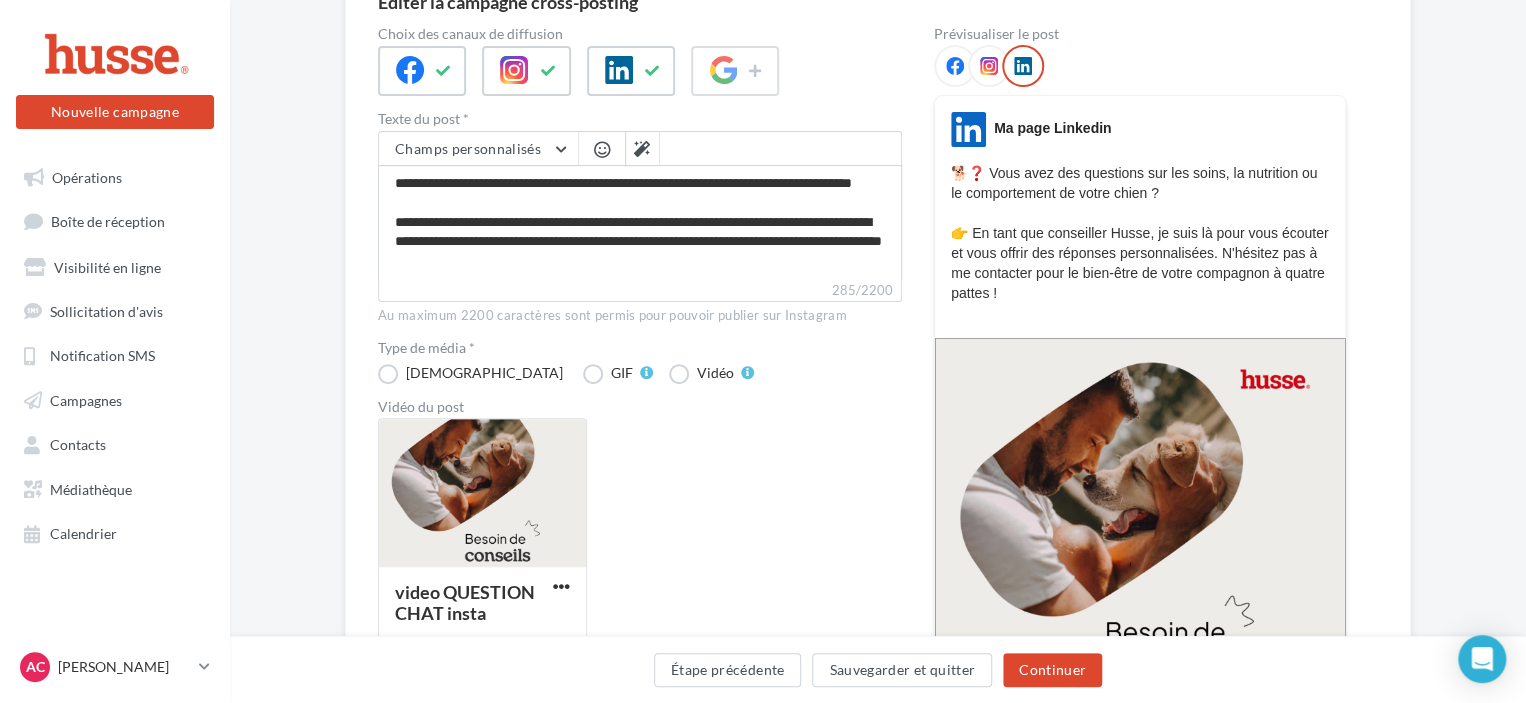 scroll, scrollTop: 184, scrollLeft: 0, axis: vertical 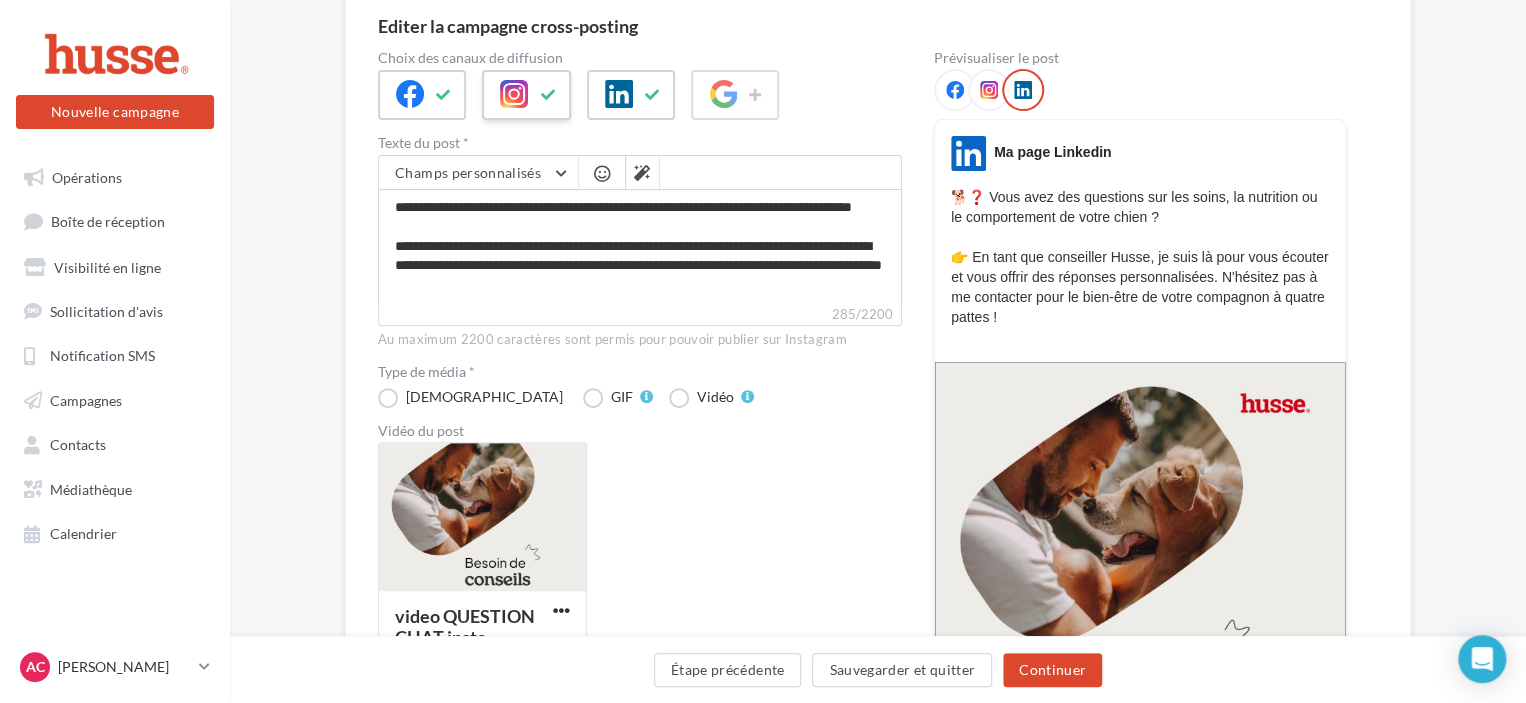 click at bounding box center [548, 95] 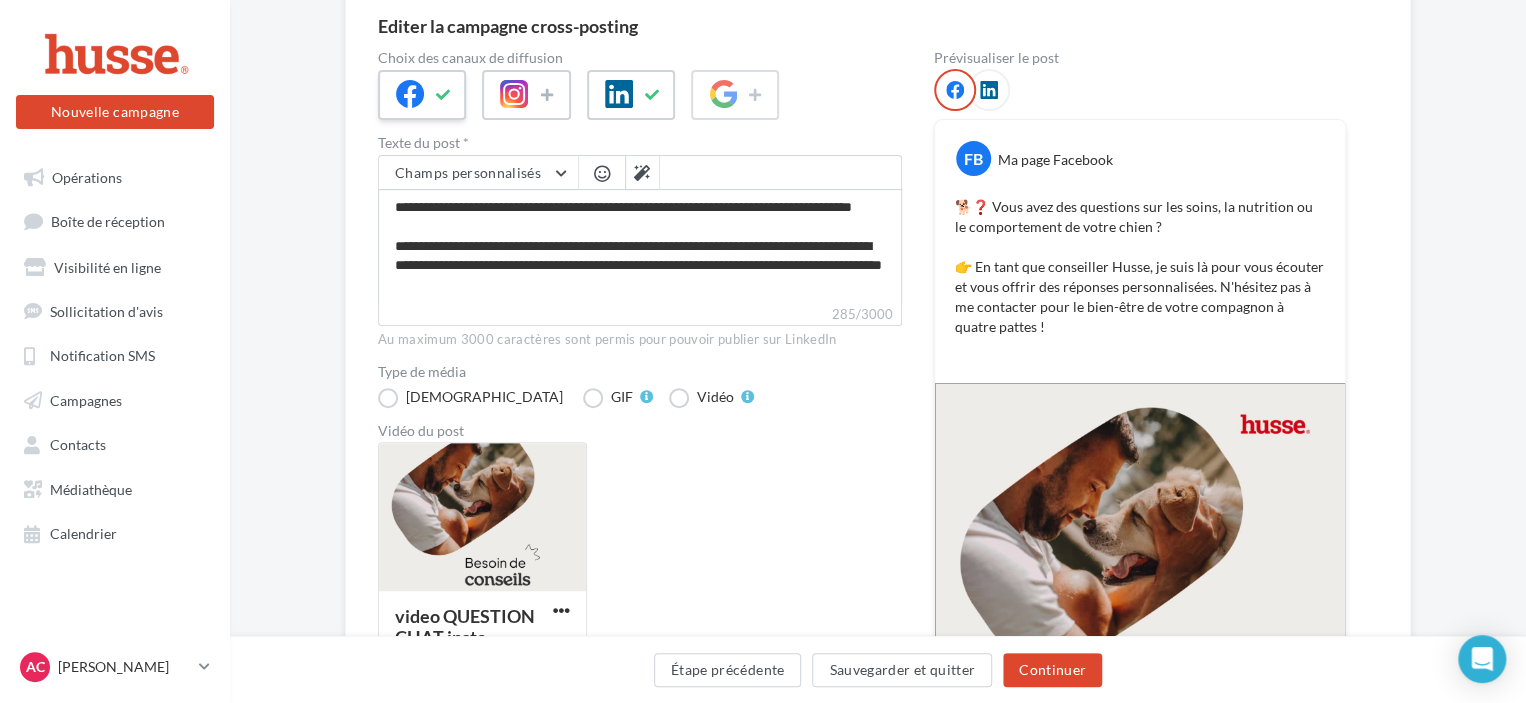 click at bounding box center [422, 95] 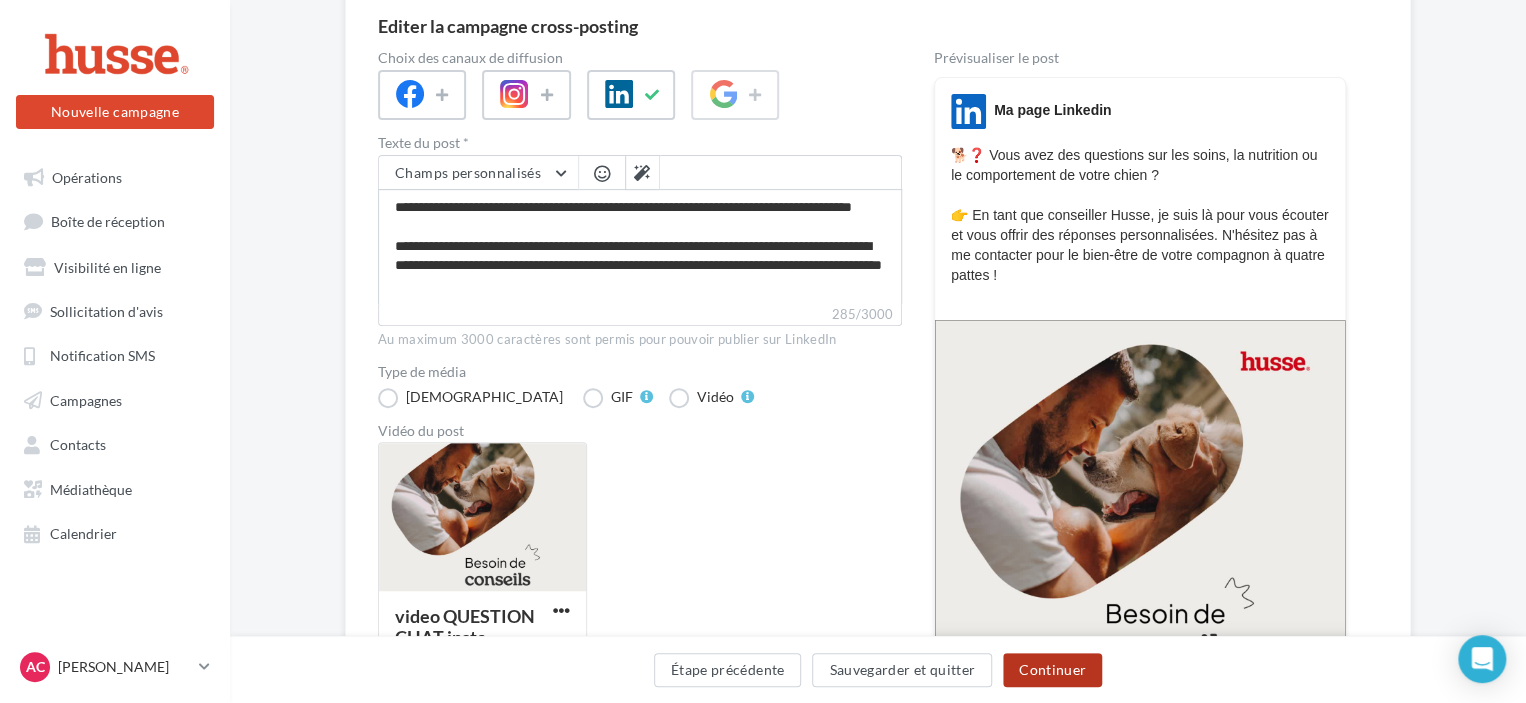 click on "Continuer" at bounding box center [1052, 670] 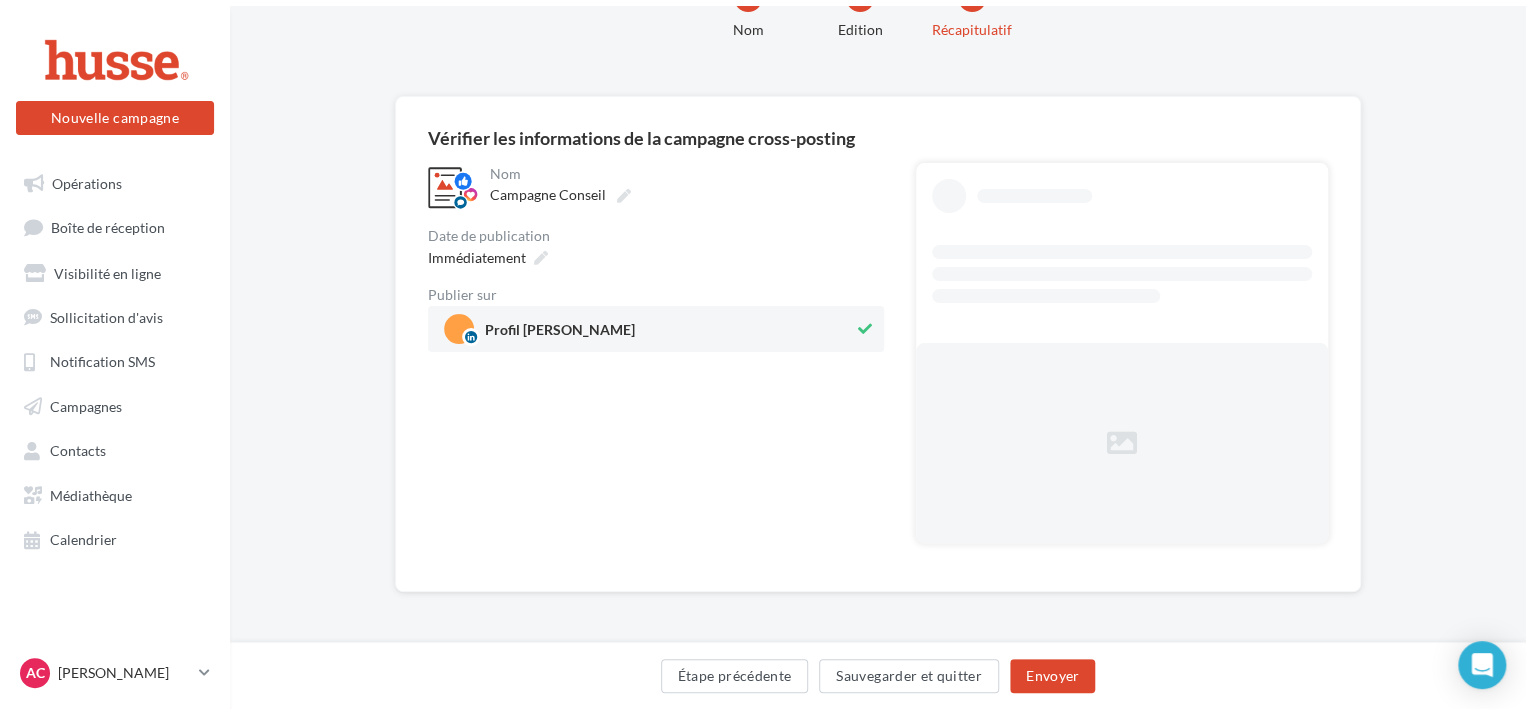scroll, scrollTop: 0, scrollLeft: 0, axis: both 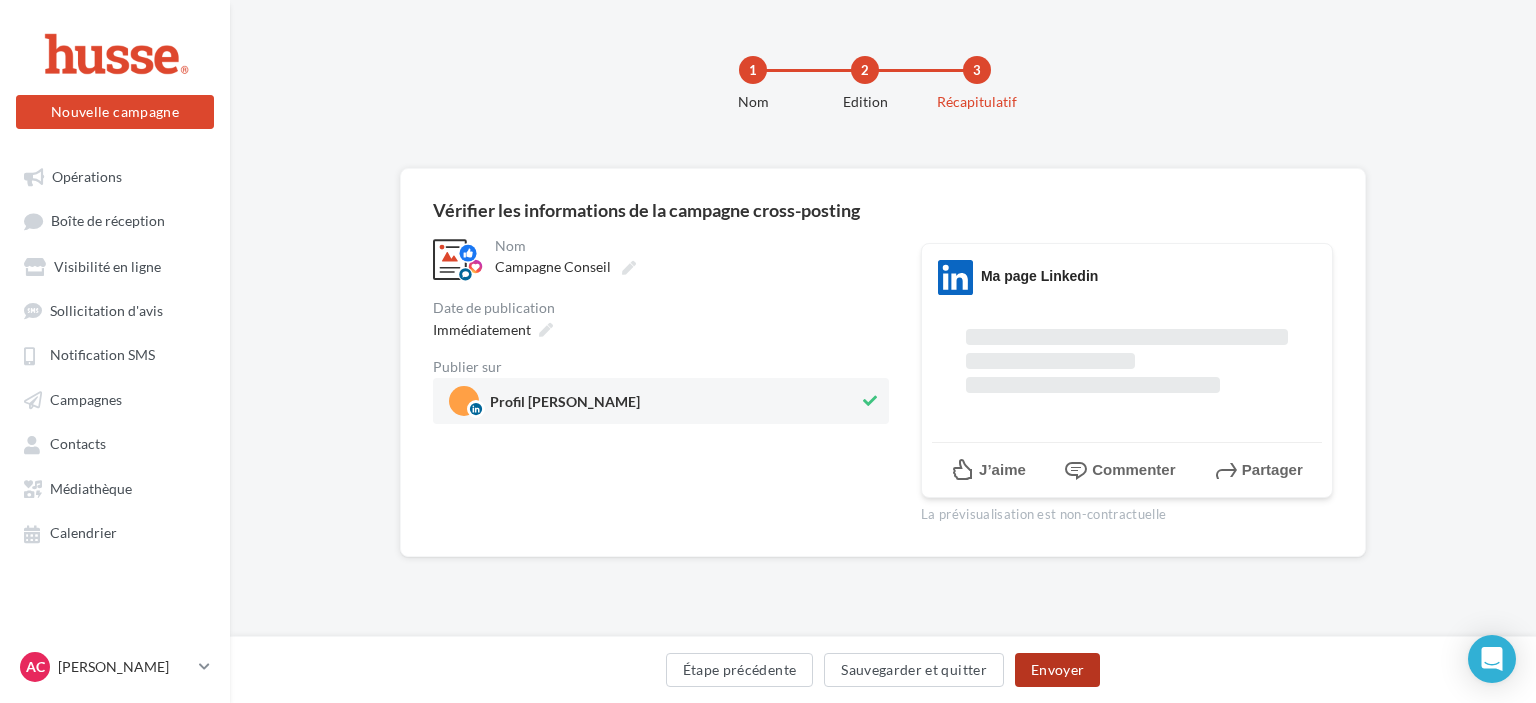 click on "Envoyer" at bounding box center [1057, 670] 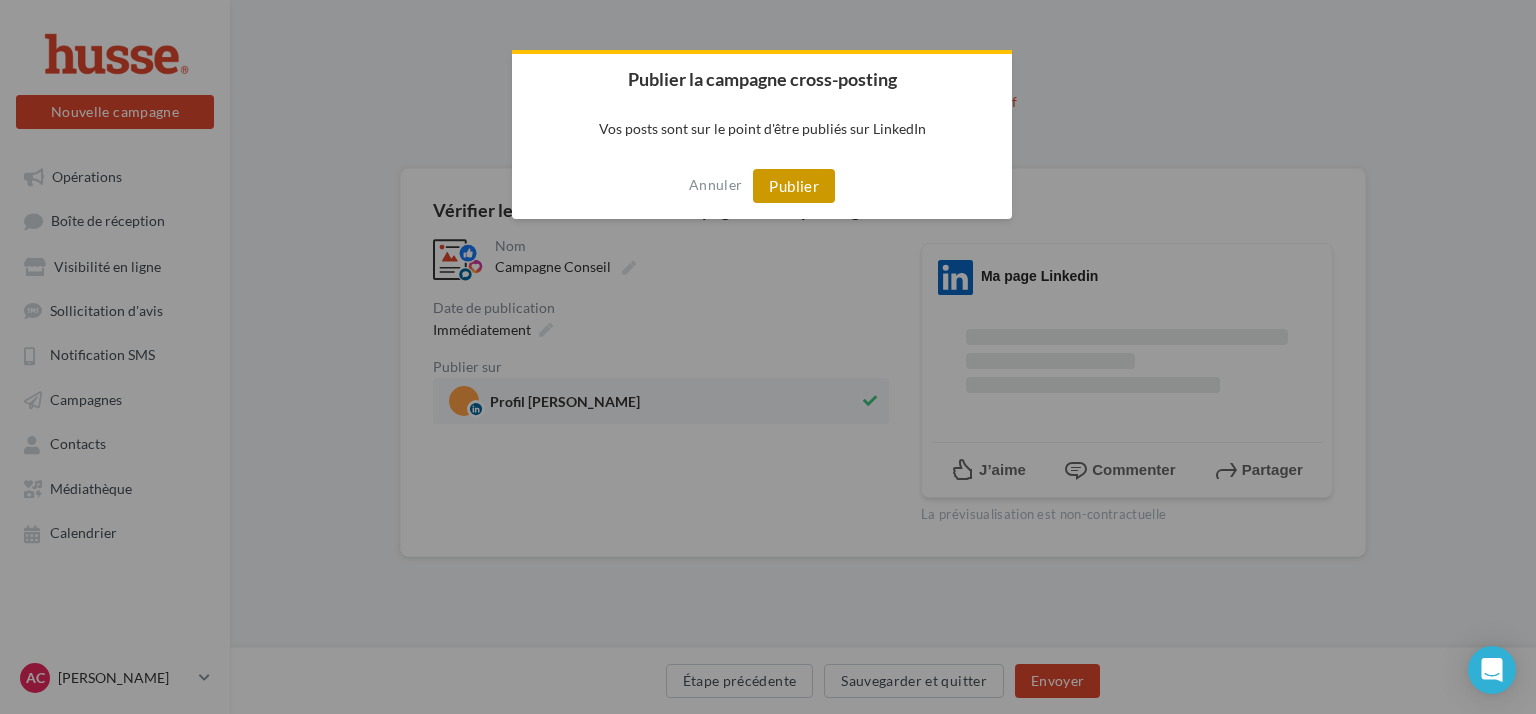 click on "Publier" at bounding box center (794, 186) 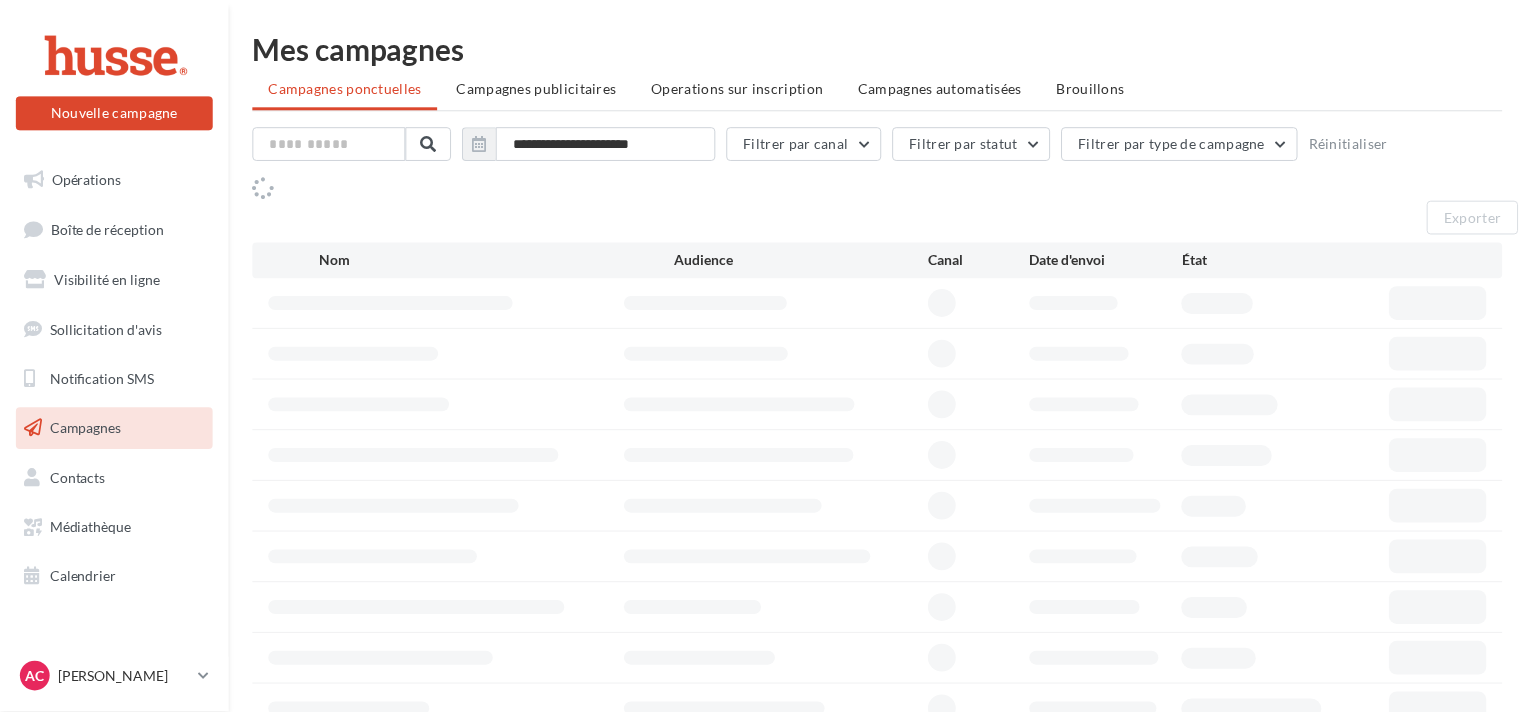 scroll, scrollTop: 0, scrollLeft: 0, axis: both 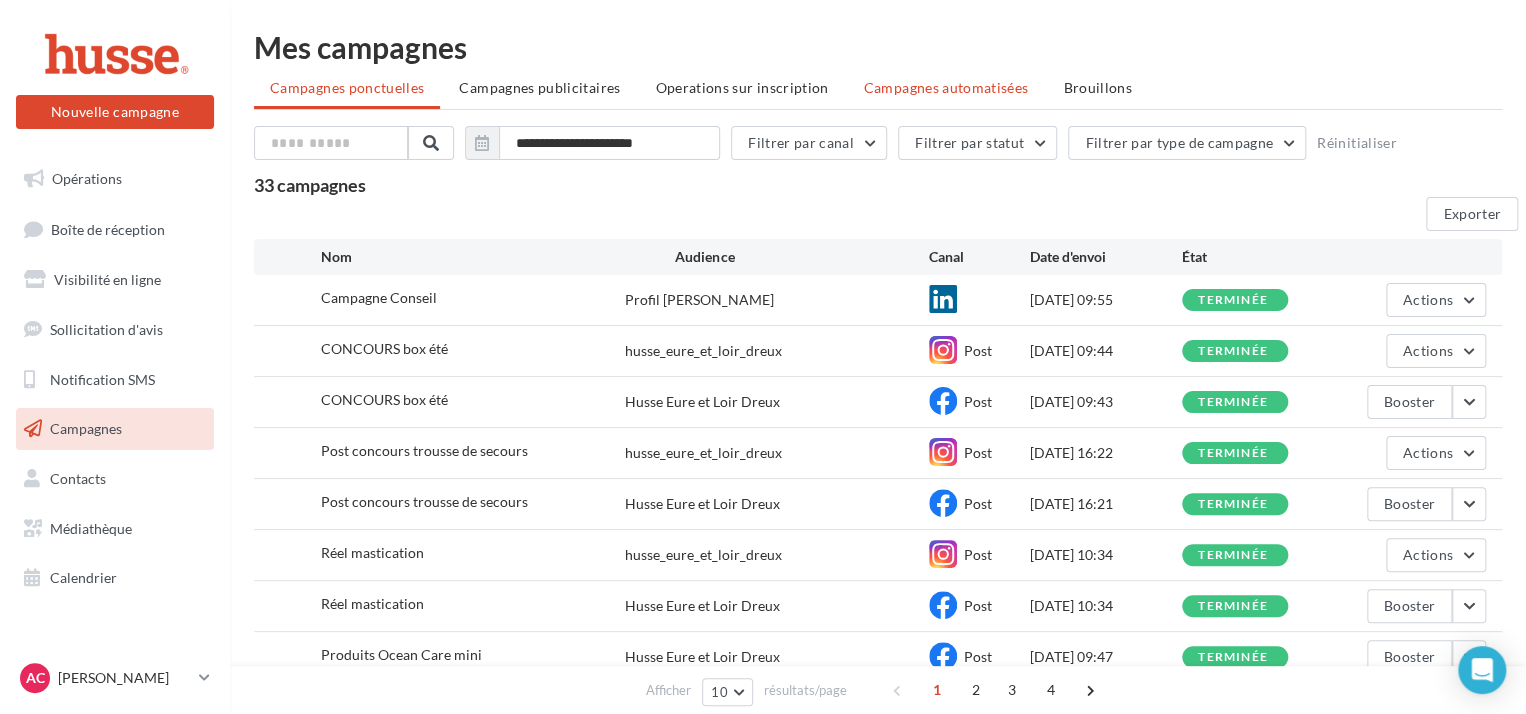 click on "Campagnes automatisées" at bounding box center [946, 87] 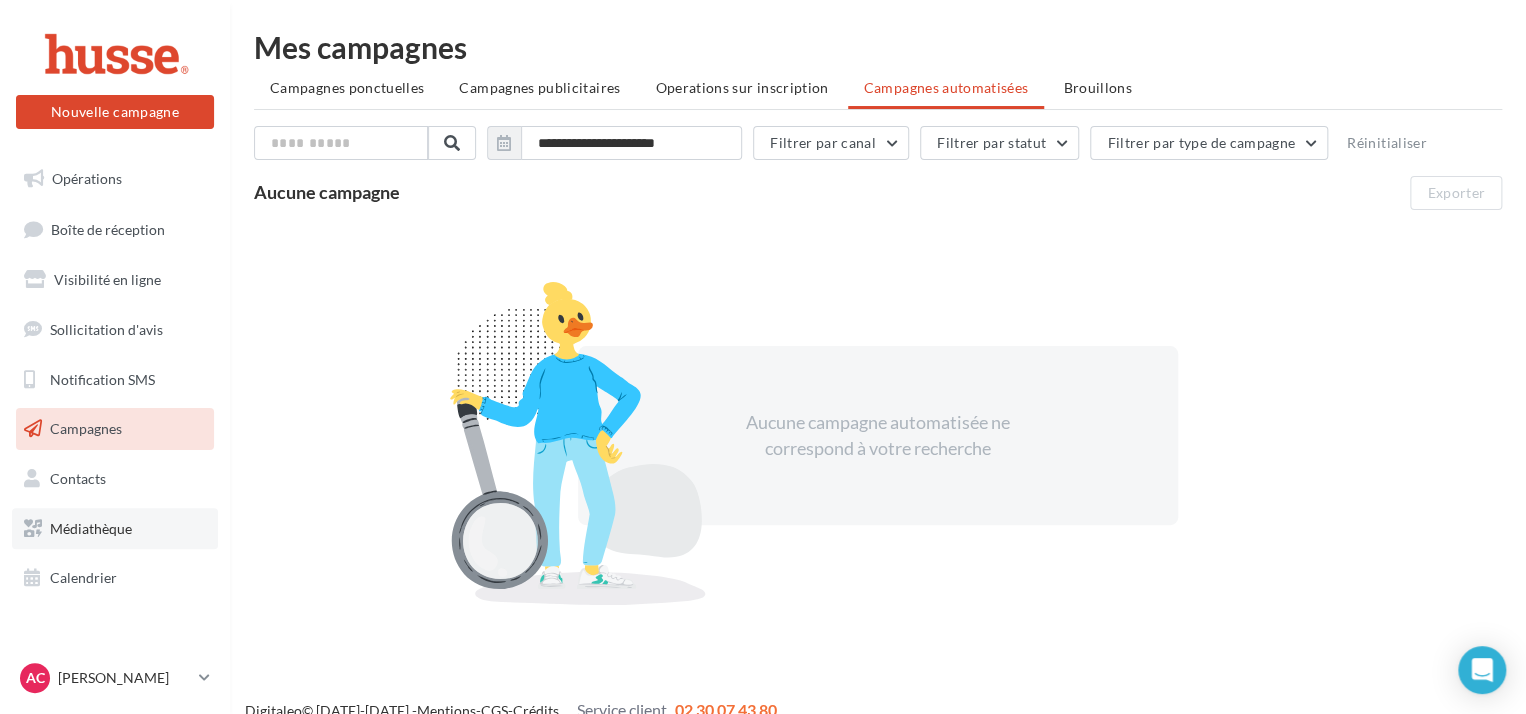 click on "Médiathèque" at bounding box center (115, 529) 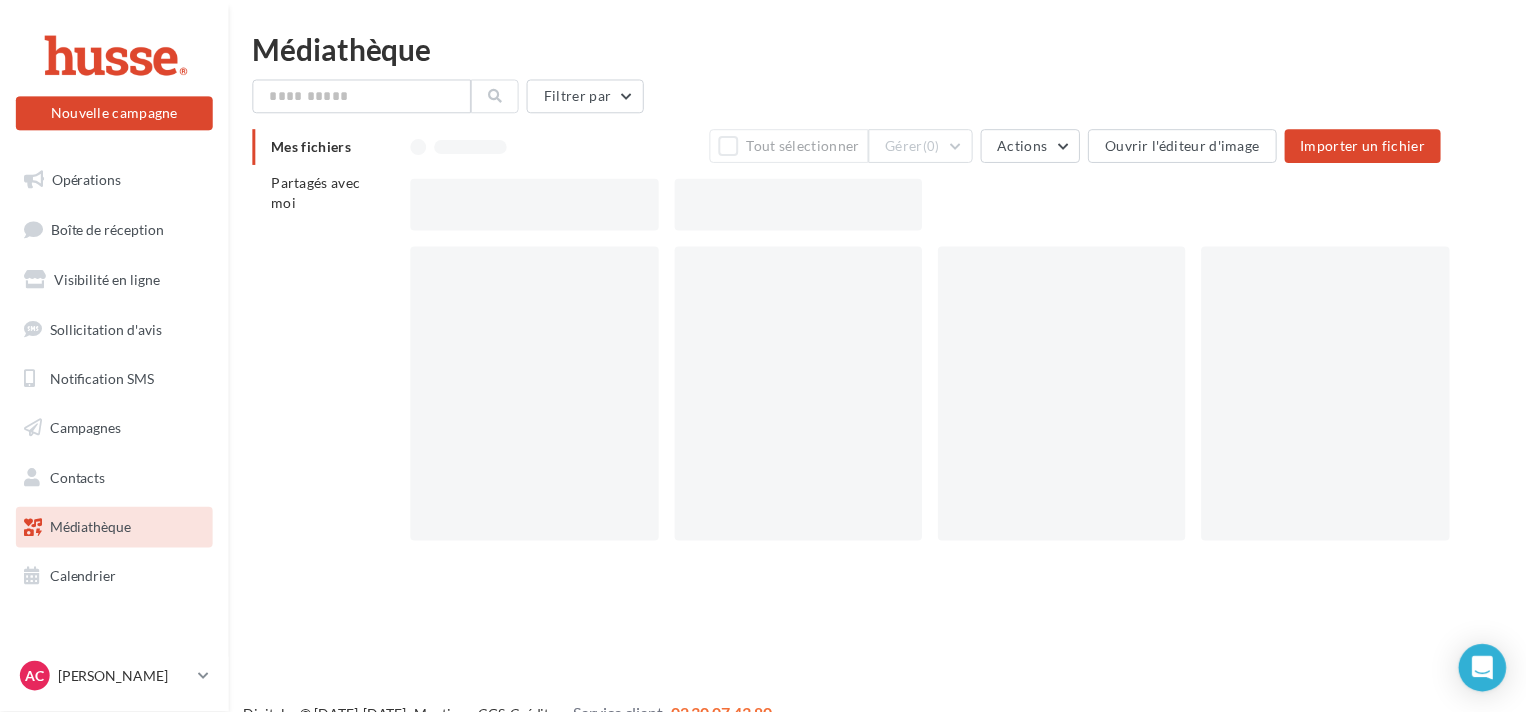 scroll, scrollTop: 0, scrollLeft: 0, axis: both 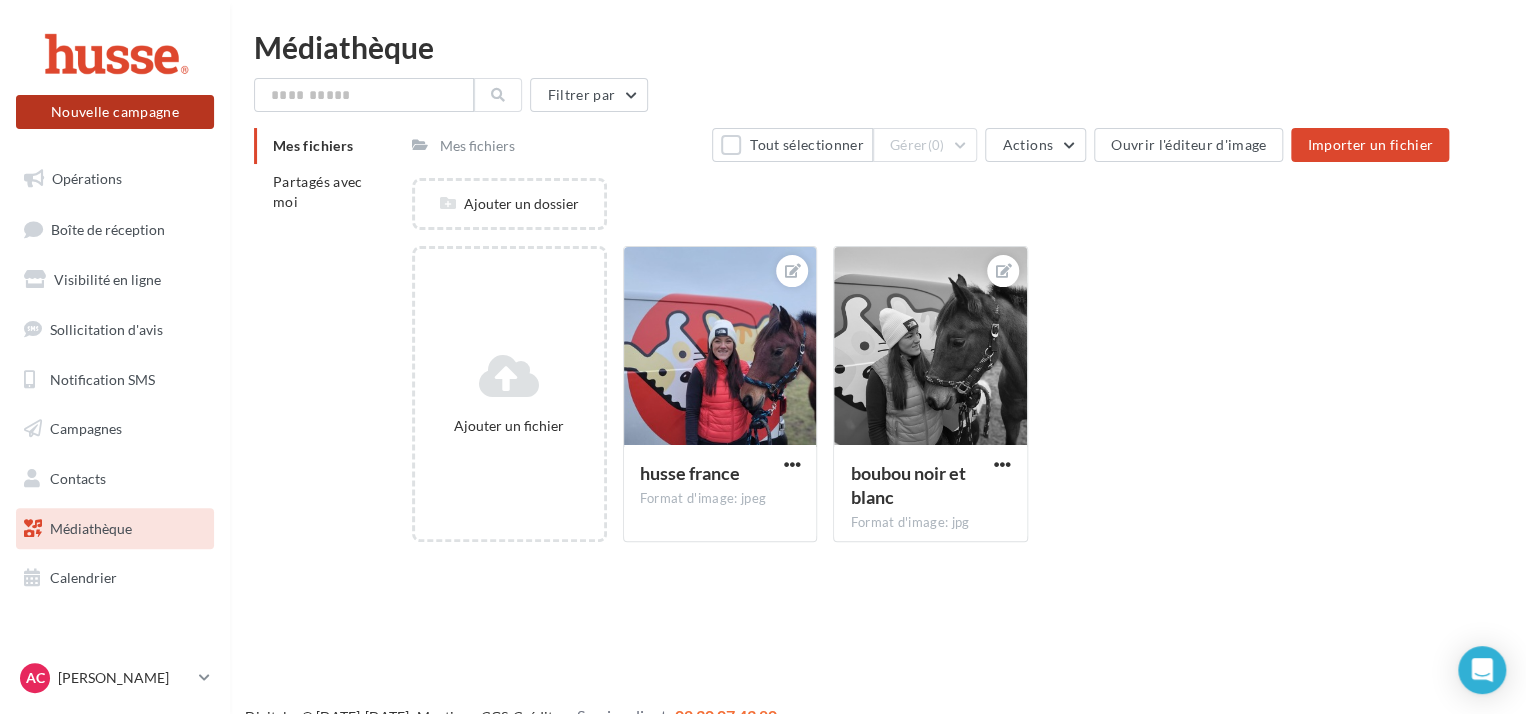 click on "Nouvelle campagne" at bounding box center [115, 112] 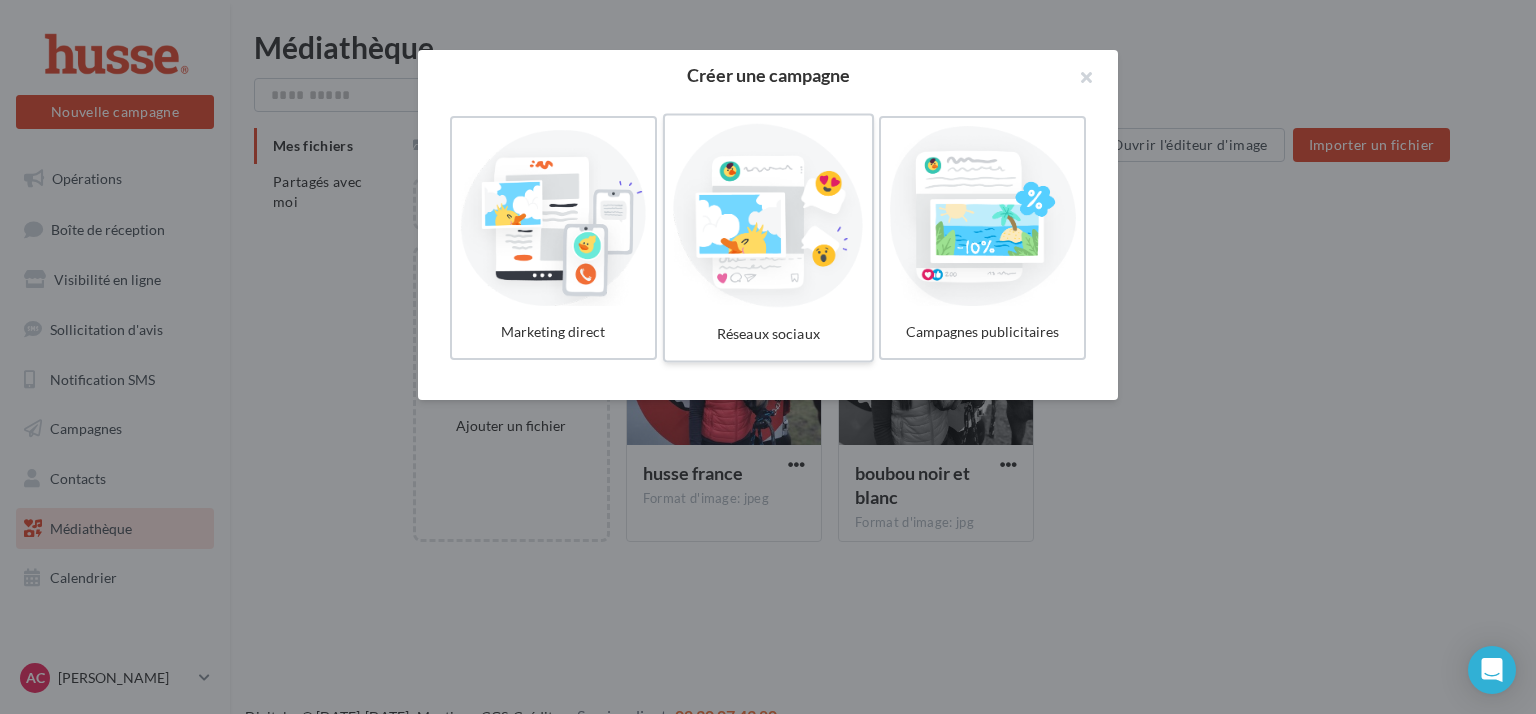 click at bounding box center (768, 216) 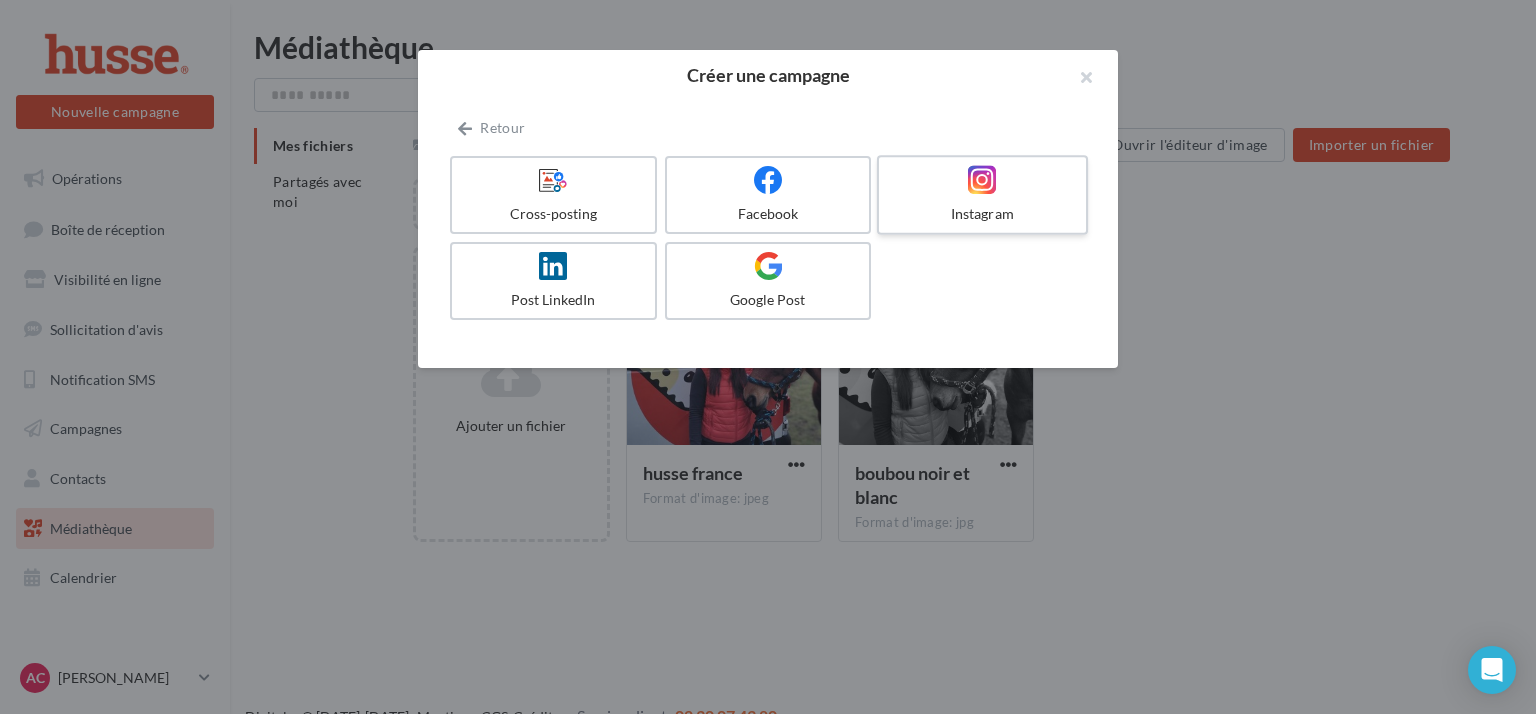 click on "Instagram" at bounding box center [982, 195] 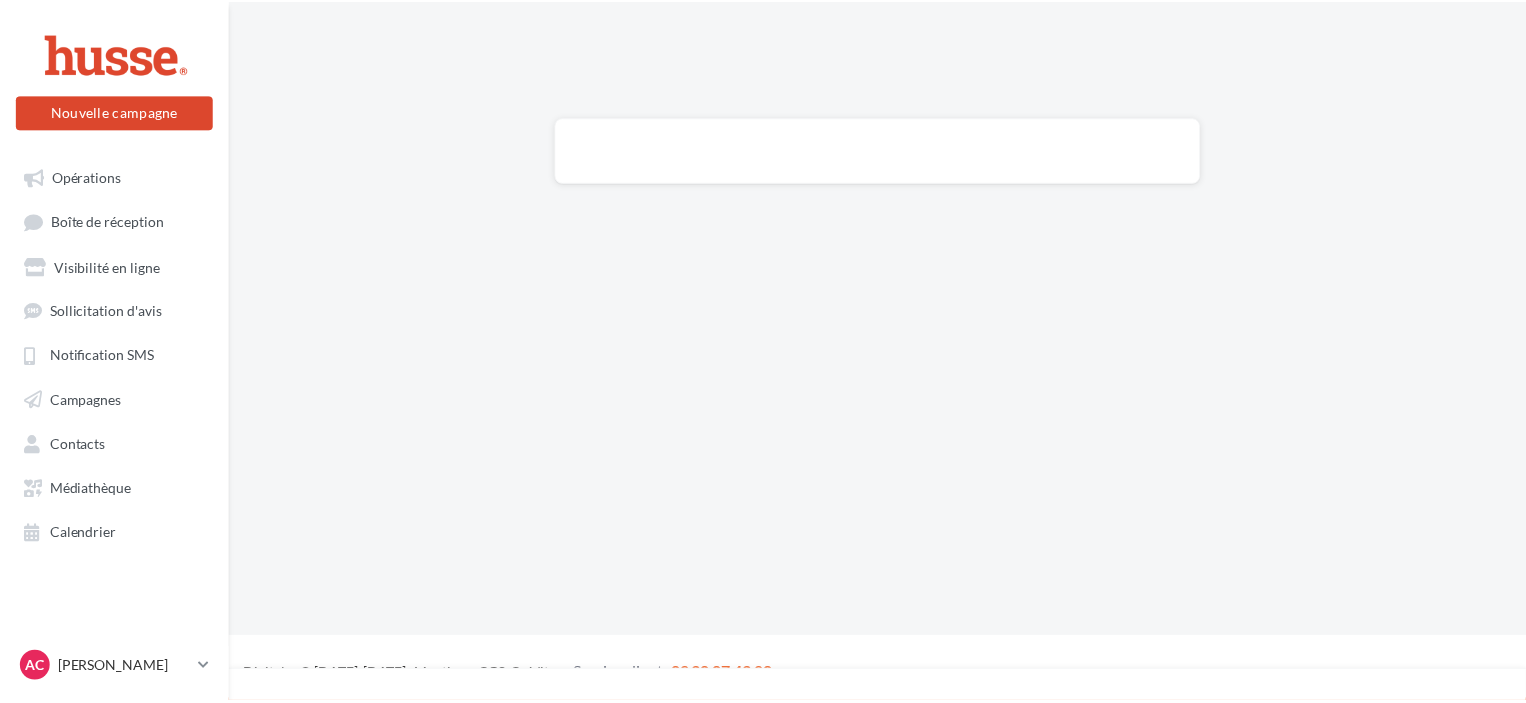 scroll, scrollTop: 0, scrollLeft: 0, axis: both 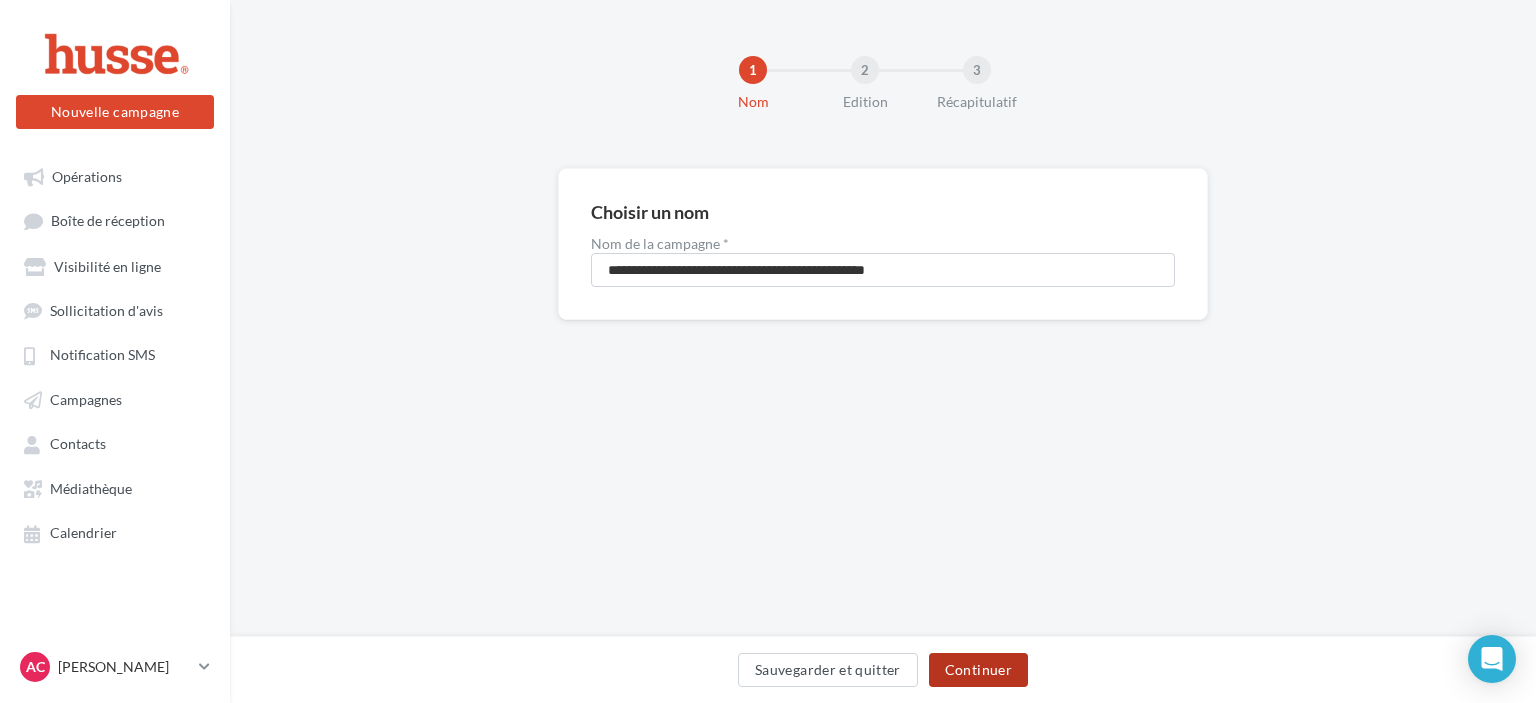click on "Continuer" at bounding box center [978, 670] 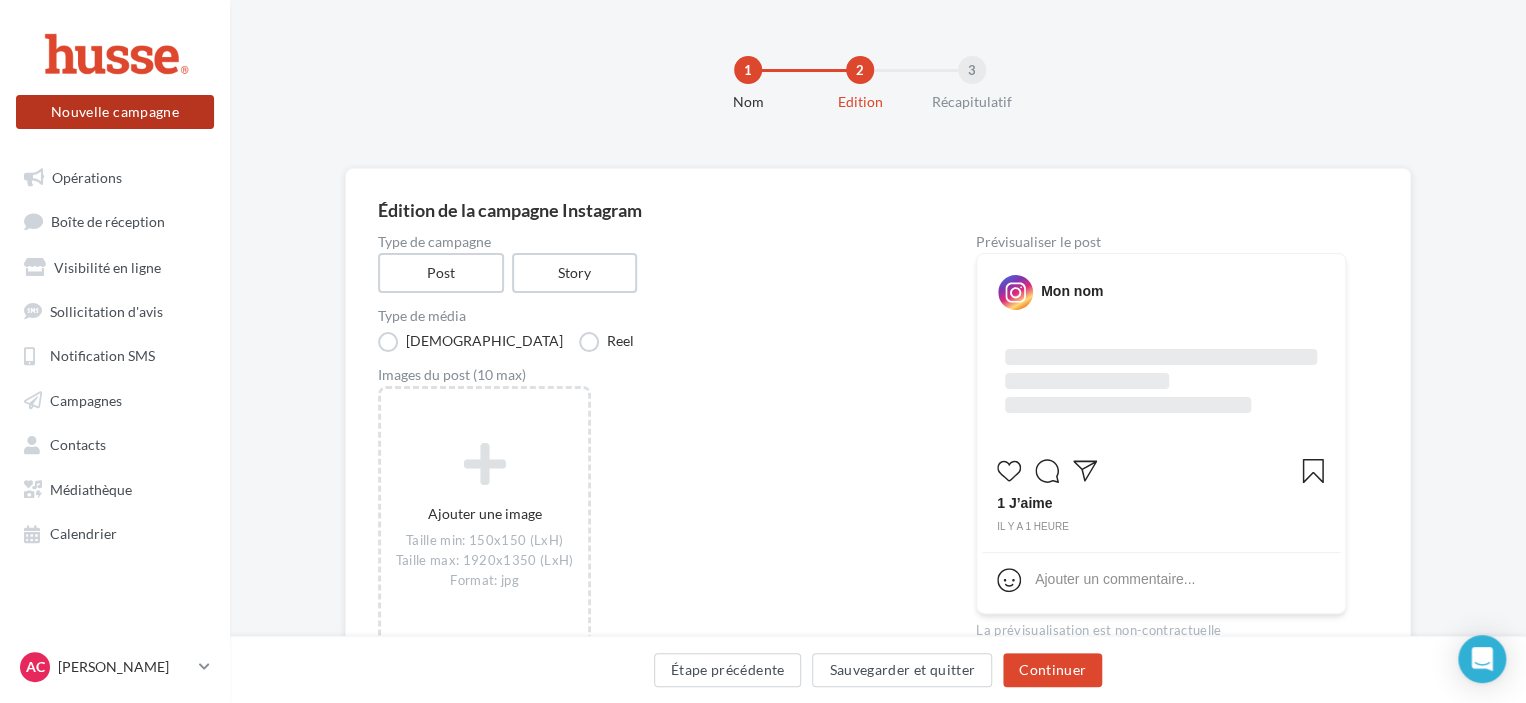 click on "Nouvelle campagne" at bounding box center [115, 112] 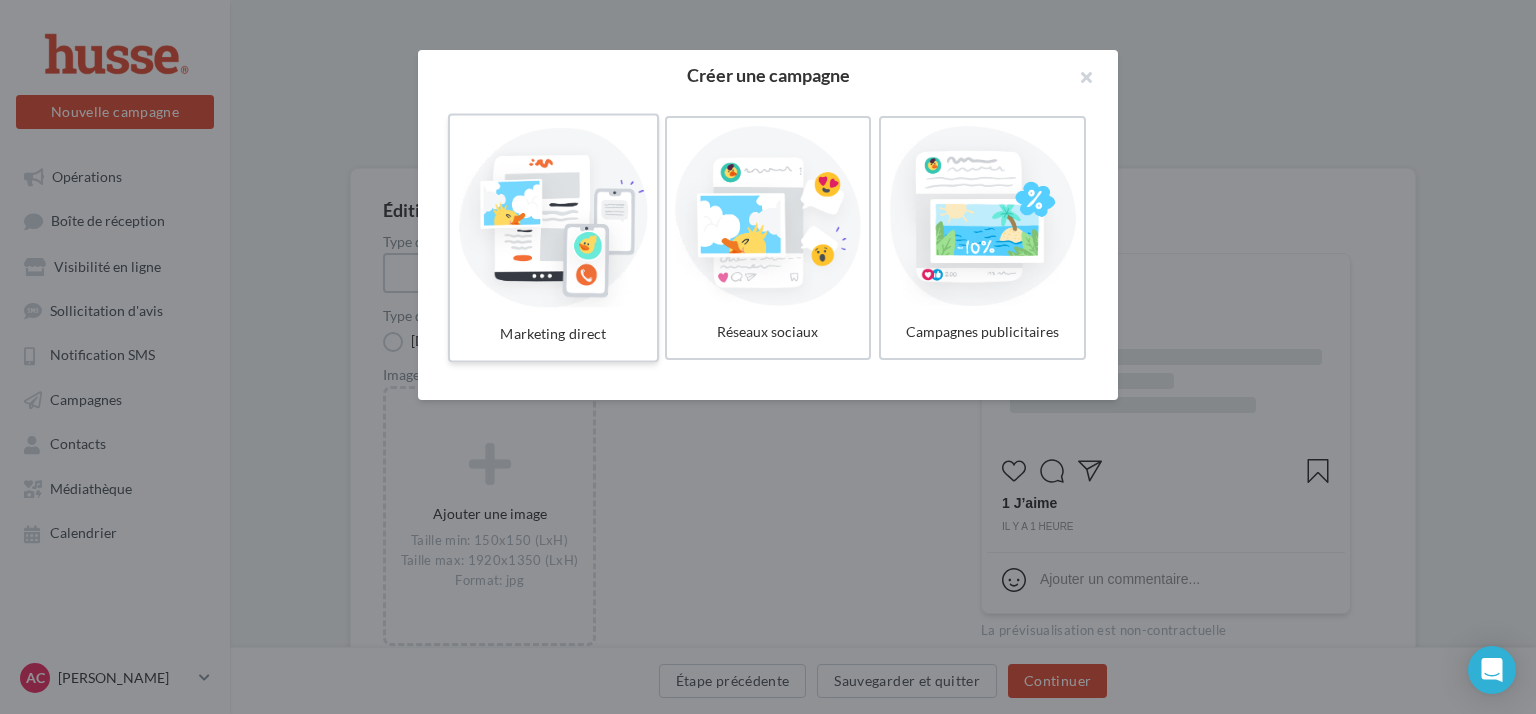 click at bounding box center (553, 216) 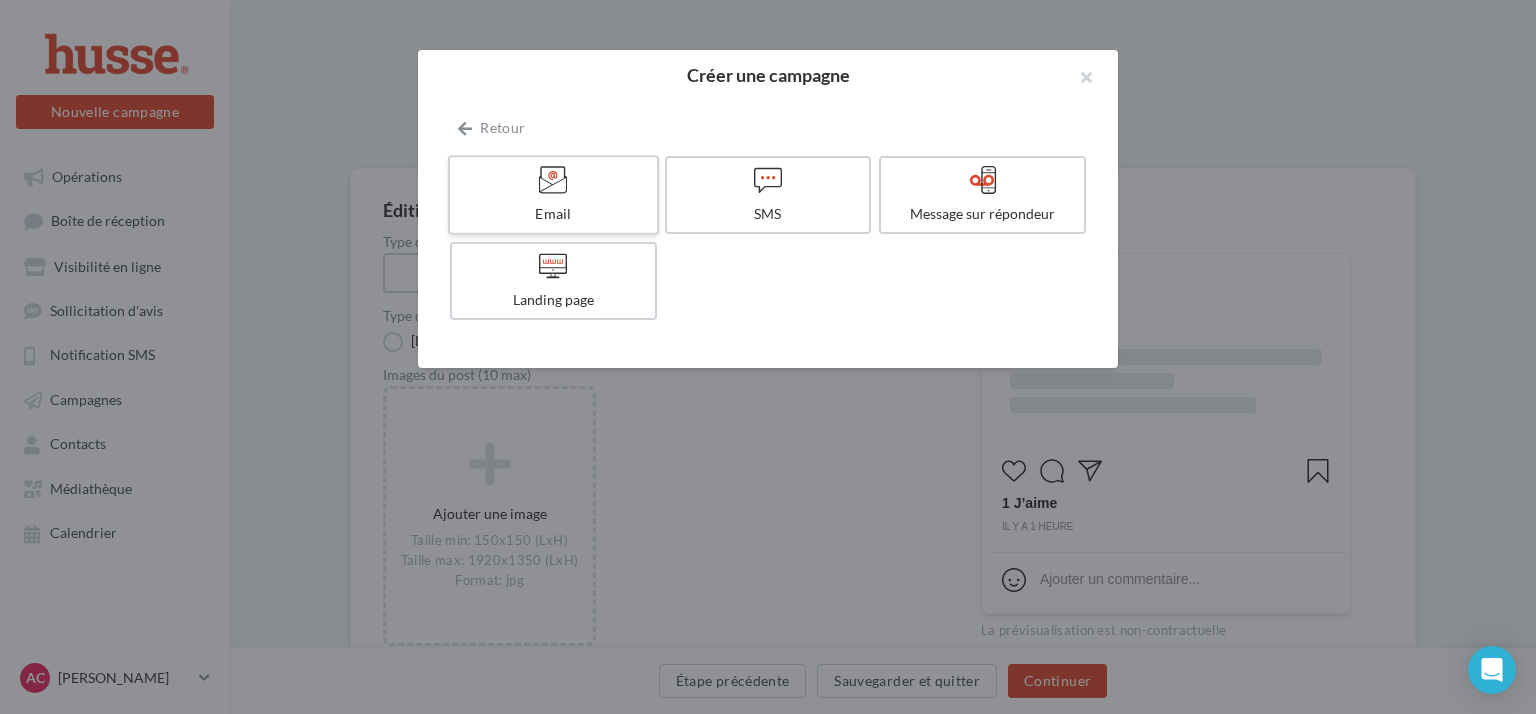 click at bounding box center (553, 180) 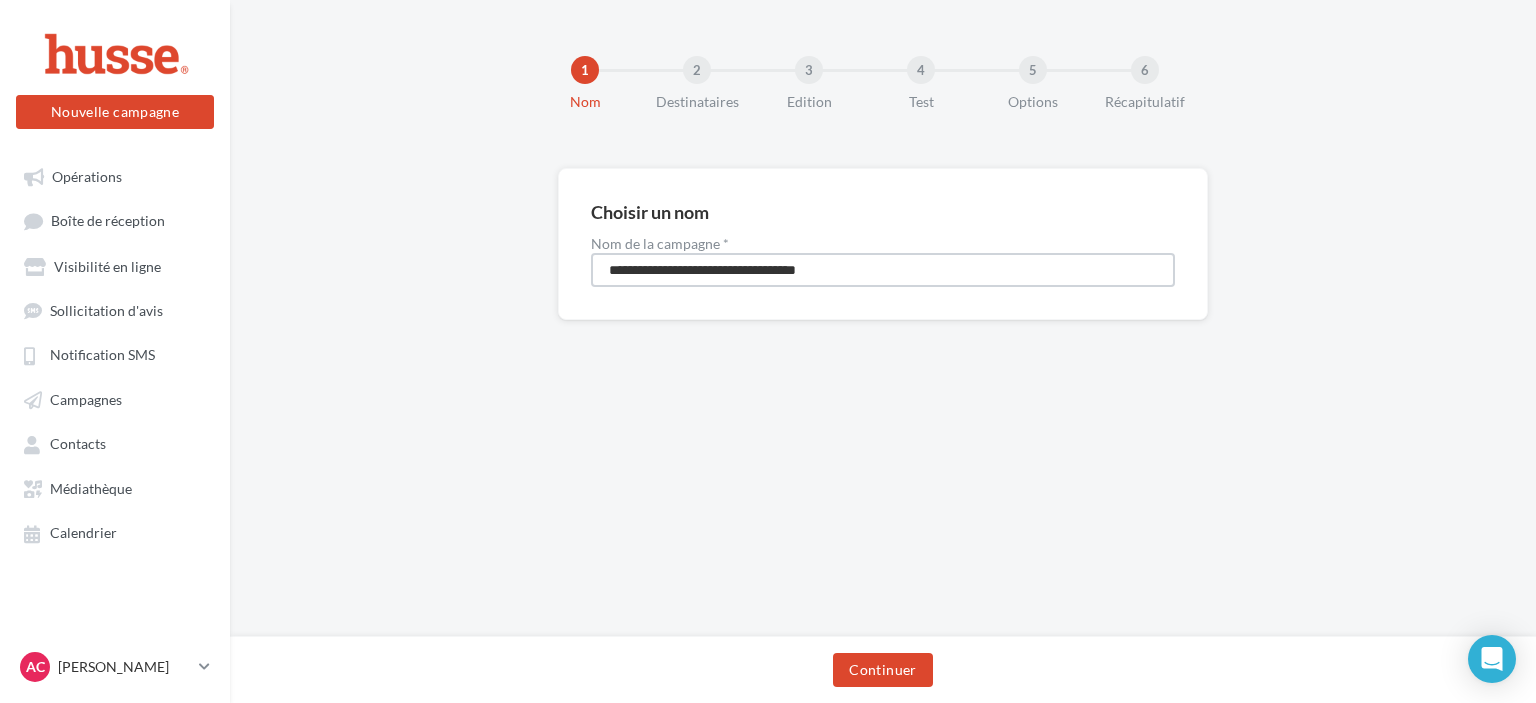 click on "**********" at bounding box center (883, 270) 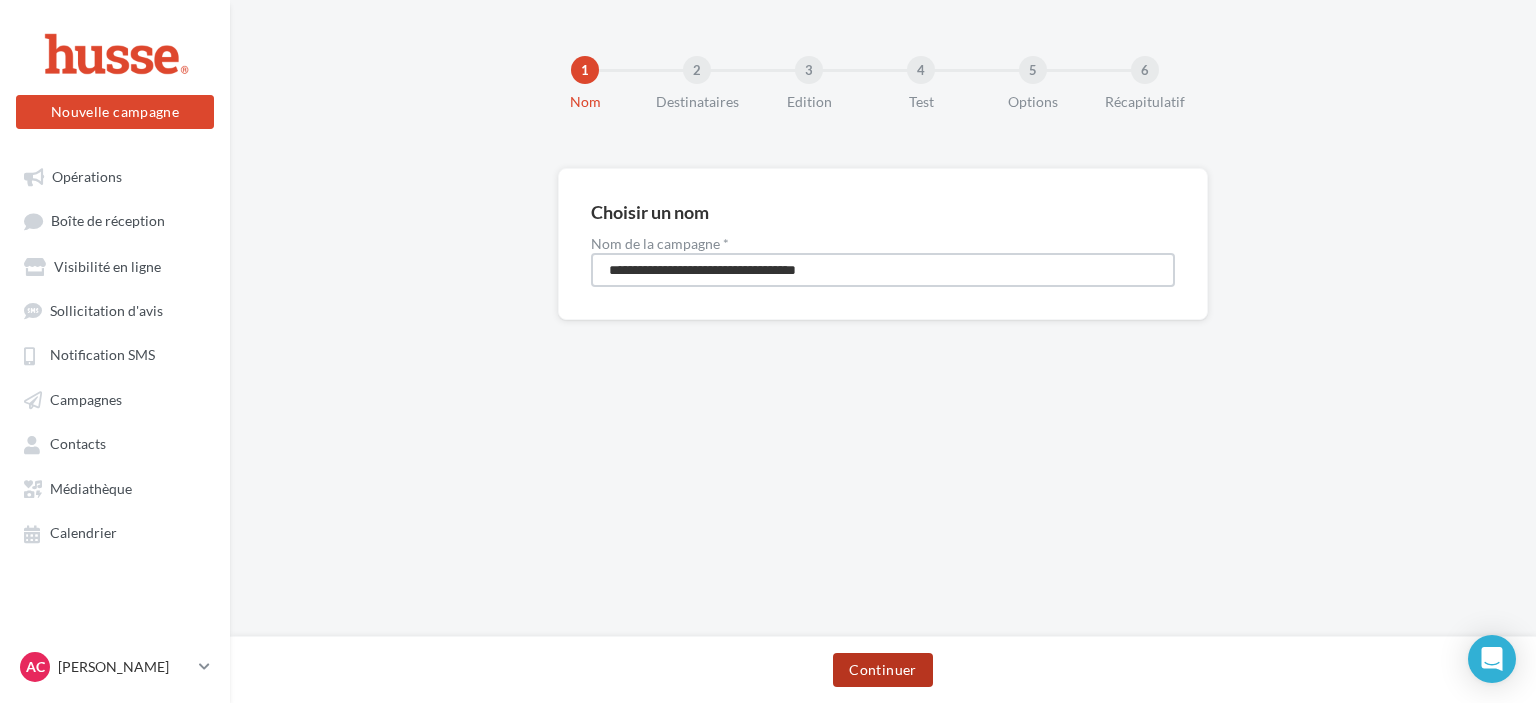 type on "**********" 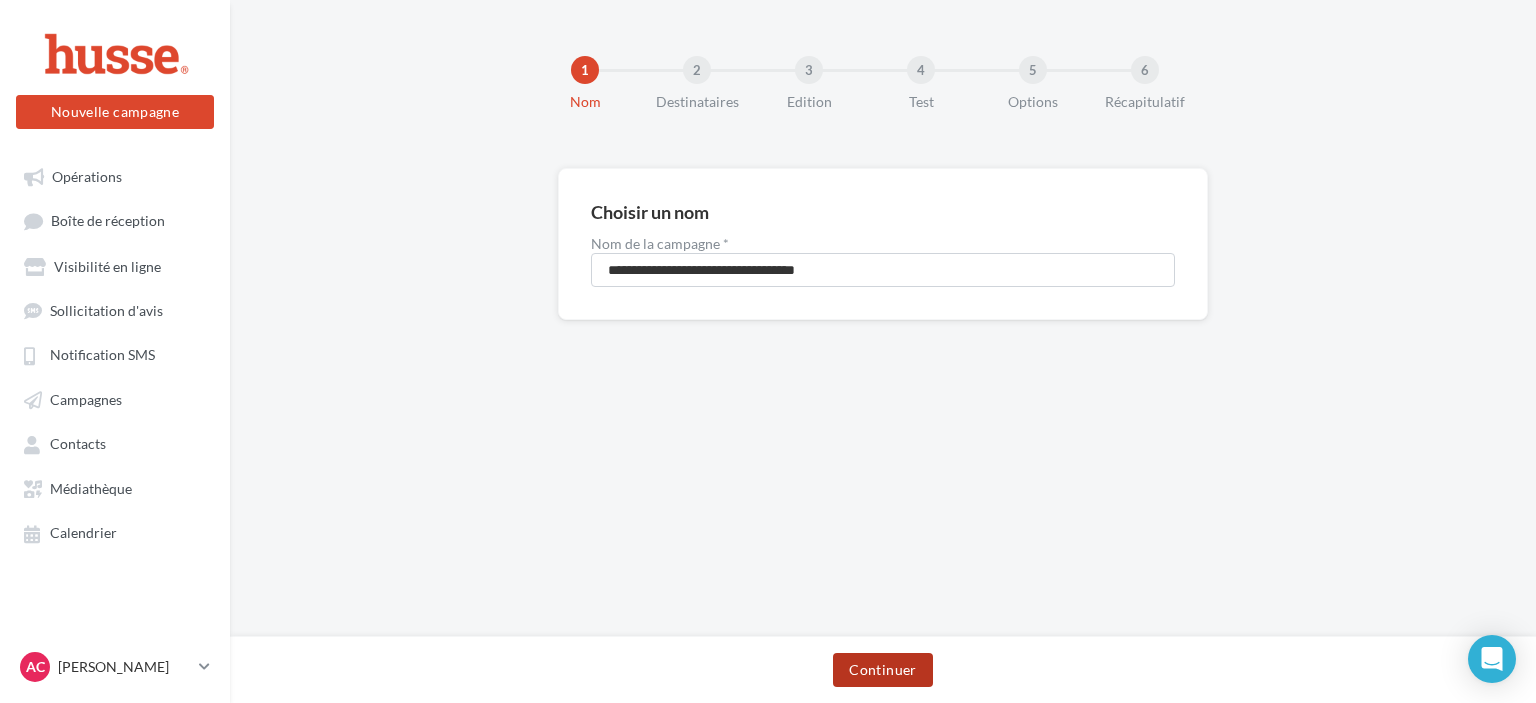 click on "Continuer" at bounding box center (882, 670) 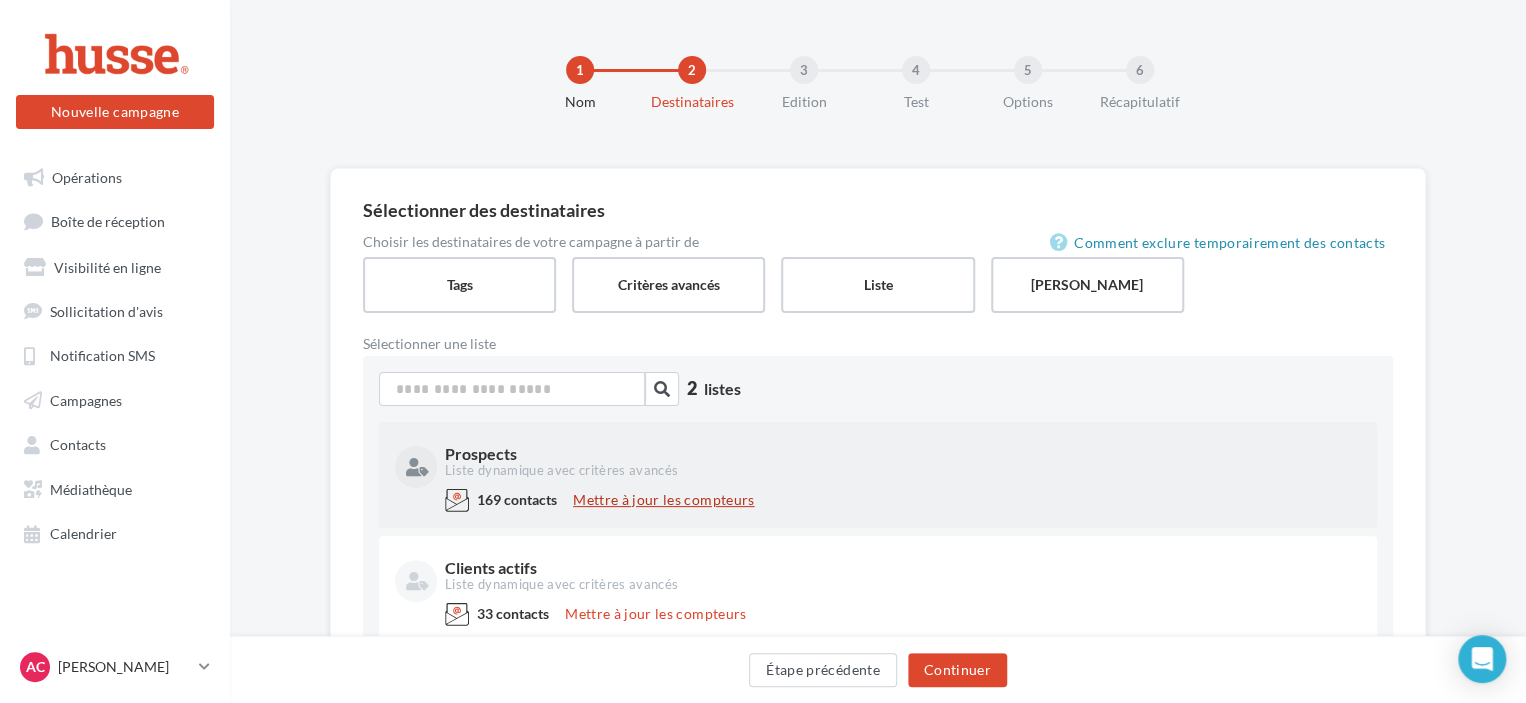 click on "Mettre à jour les compteurs" at bounding box center [663, 500] 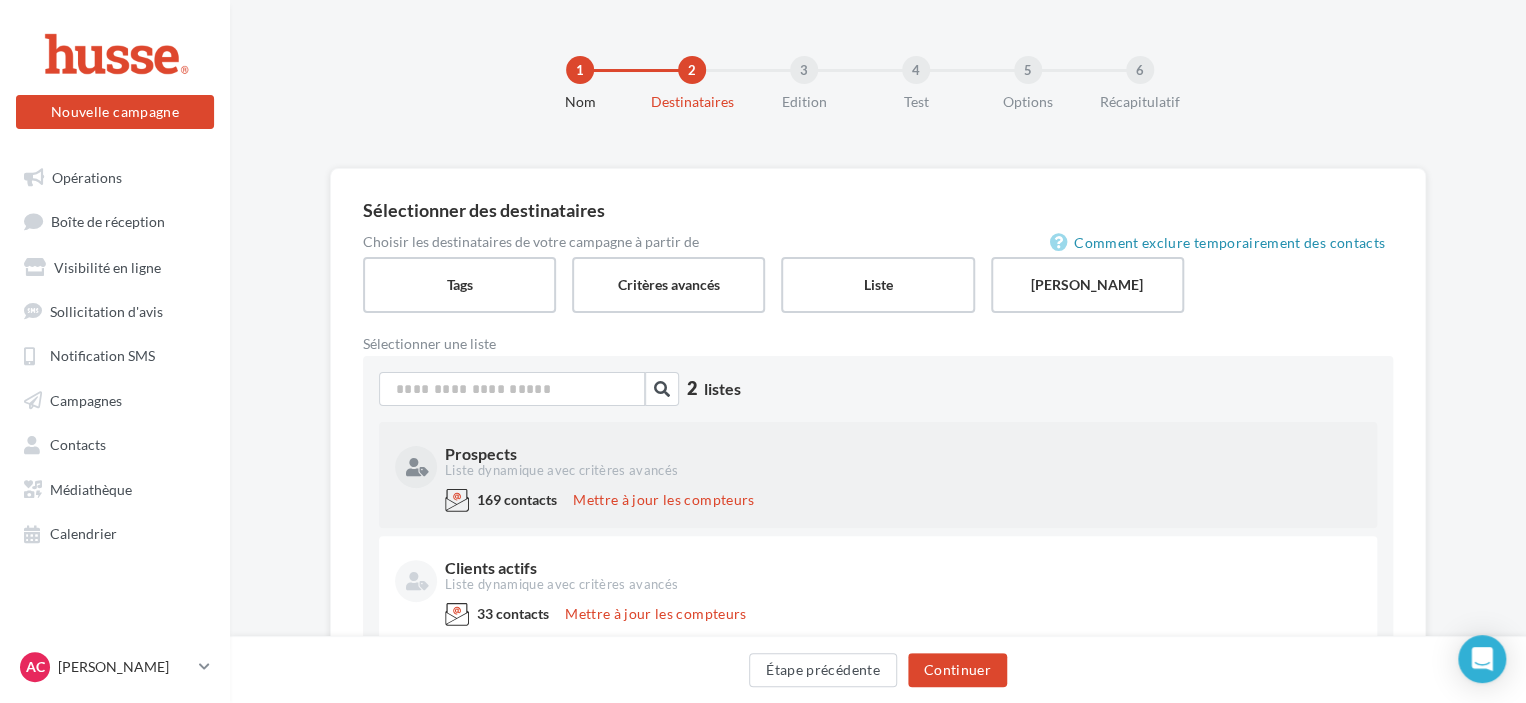 click on "Liste dynamique avec critères avancés" at bounding box center (901, 471) 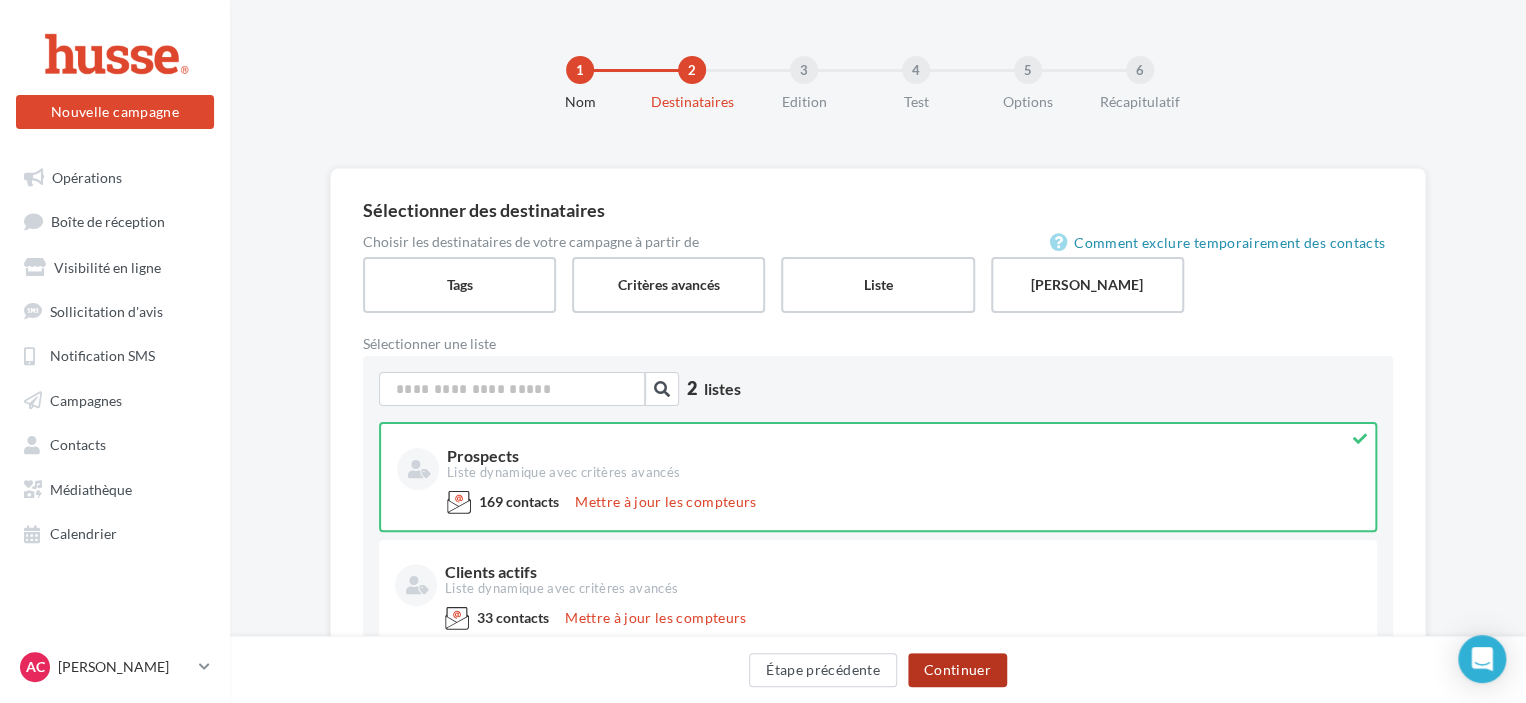 click on "Continuer" at bounding box center (957, 670) 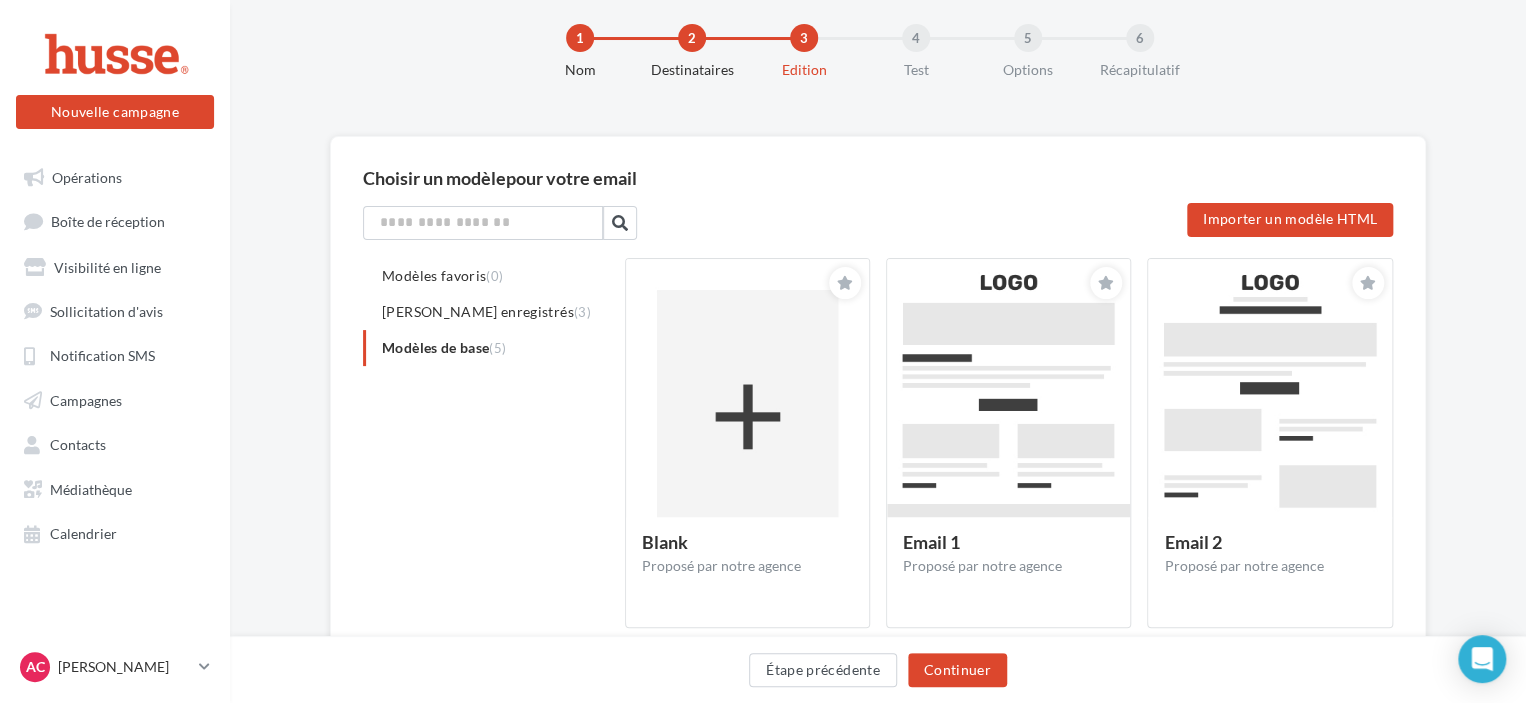 scroll, scrollTop: 22, scrollLeft: 0, axis: vertical 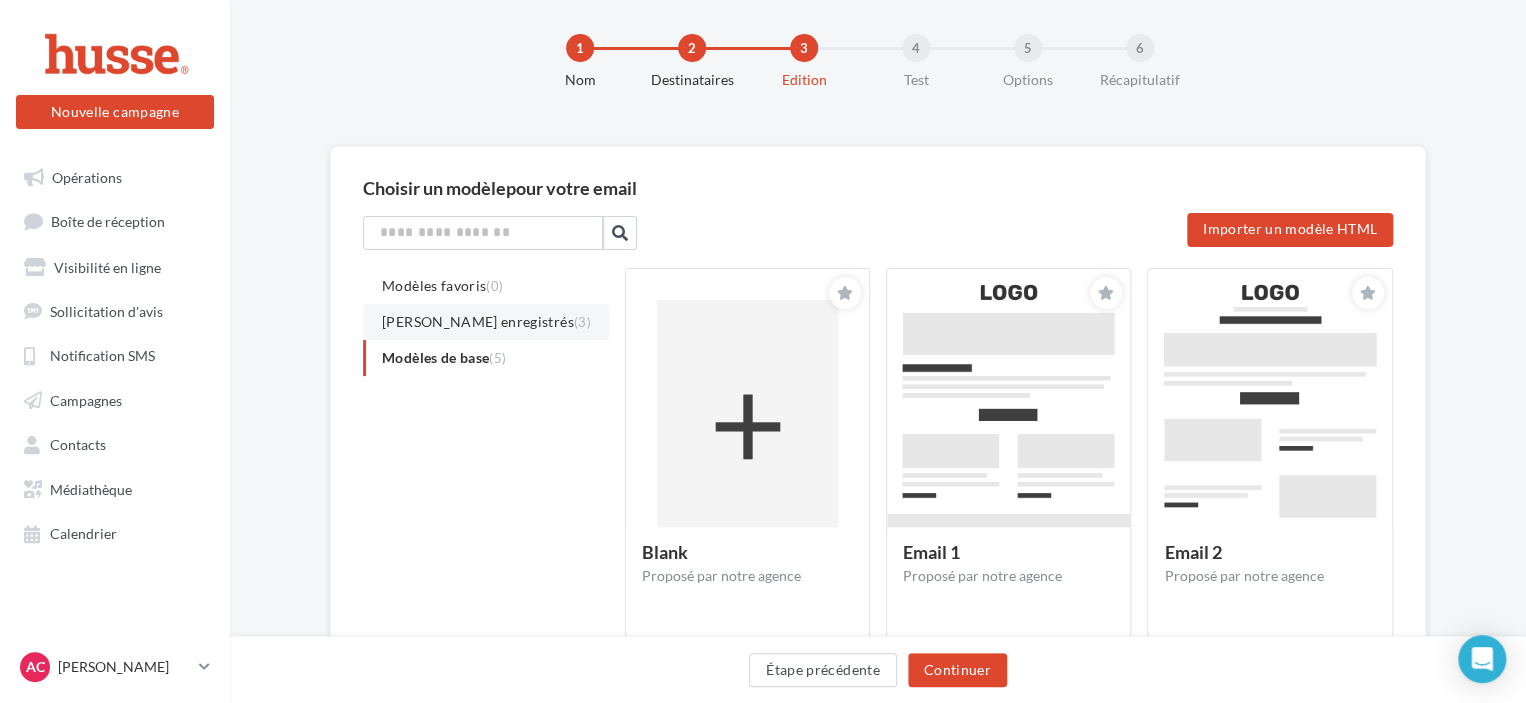 click on "Modèles enregistrés  (3)" at bounding box center (486, 321) 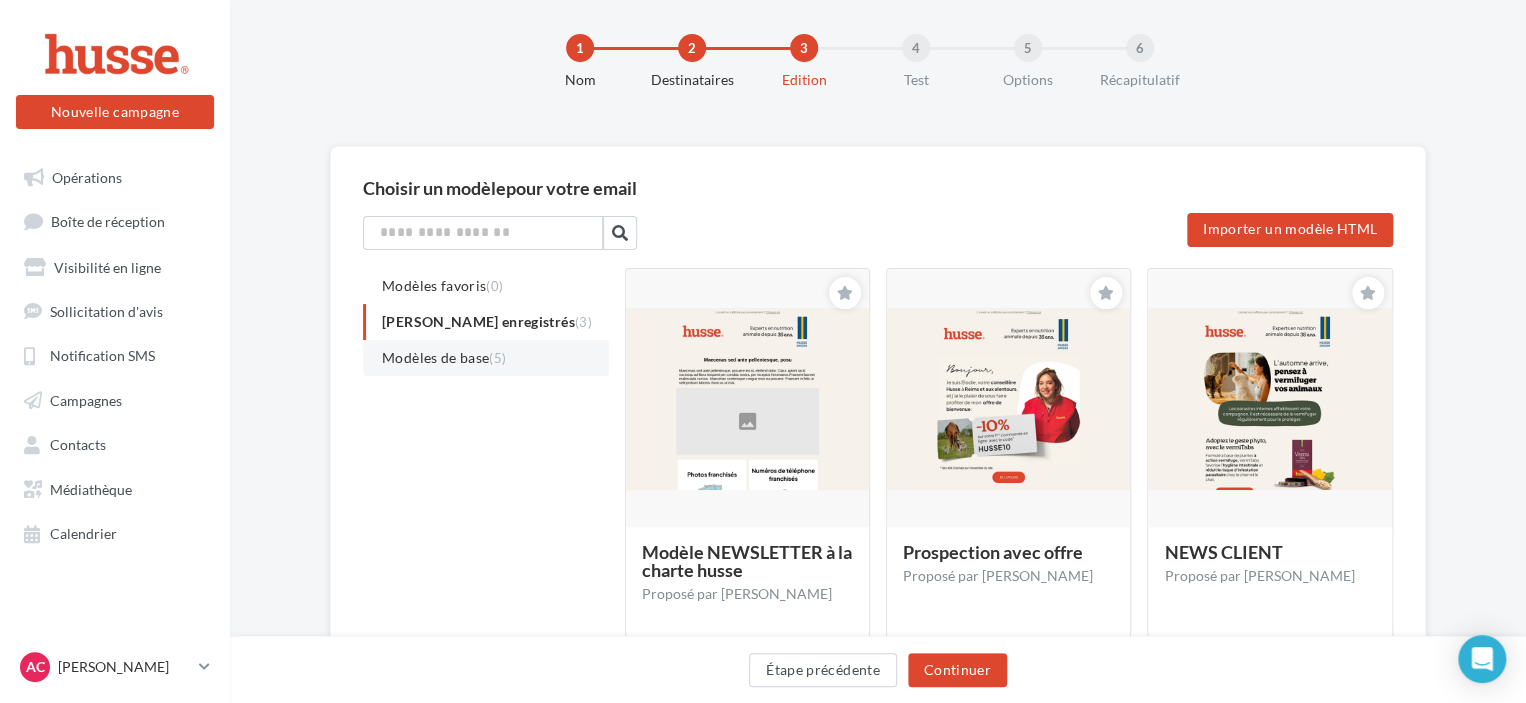 click on "Modèles de base  (5)" at bounding box center [444, 357] 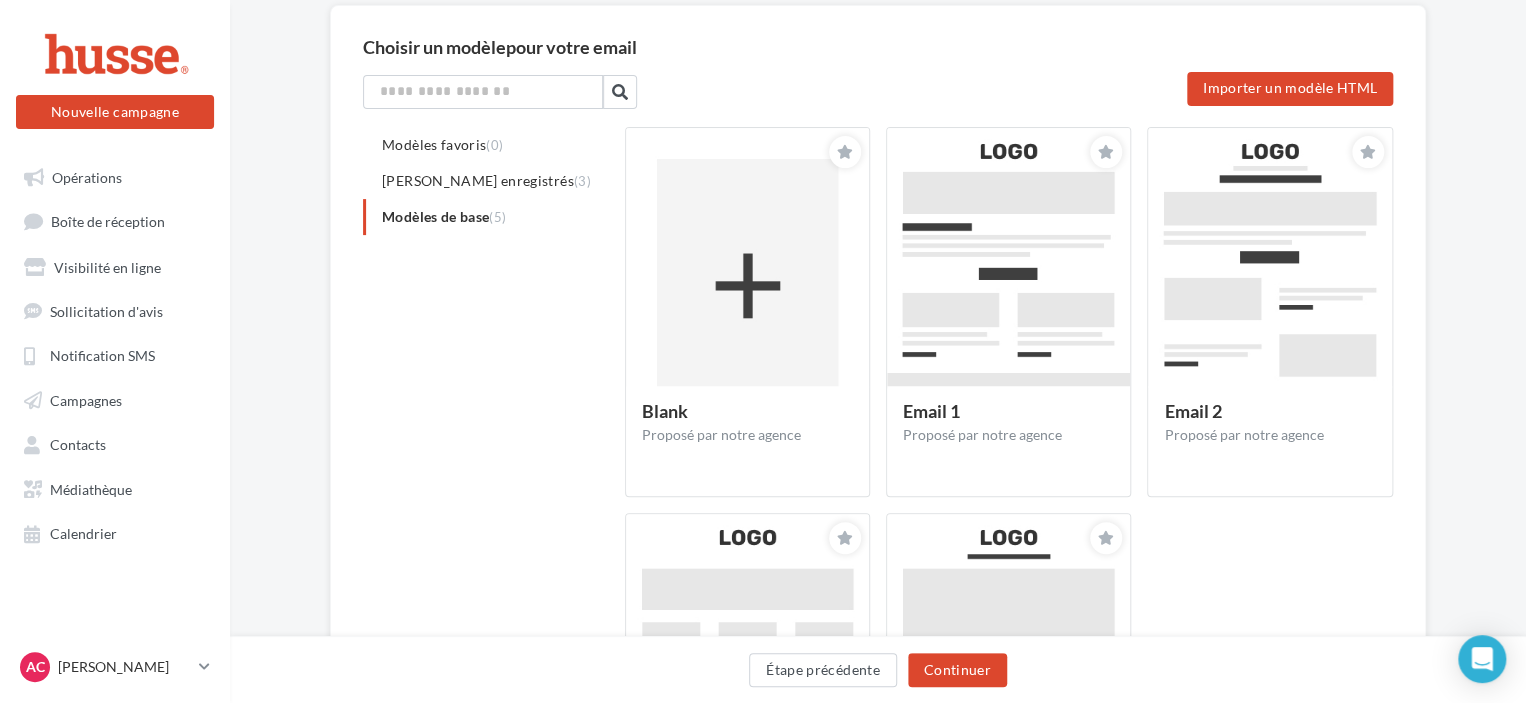 scroll, scrollTop: 162, scrollLeft: 0, axis: vertical 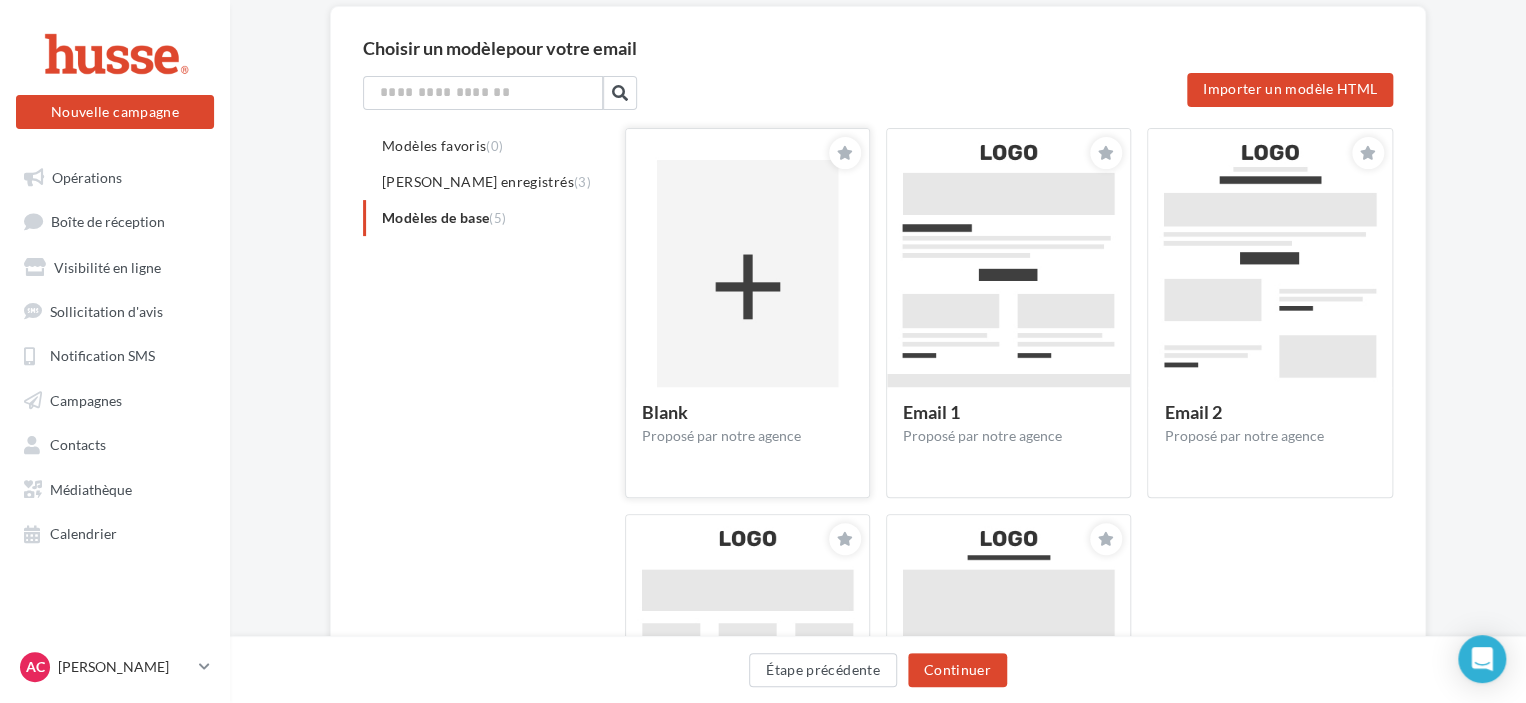 click 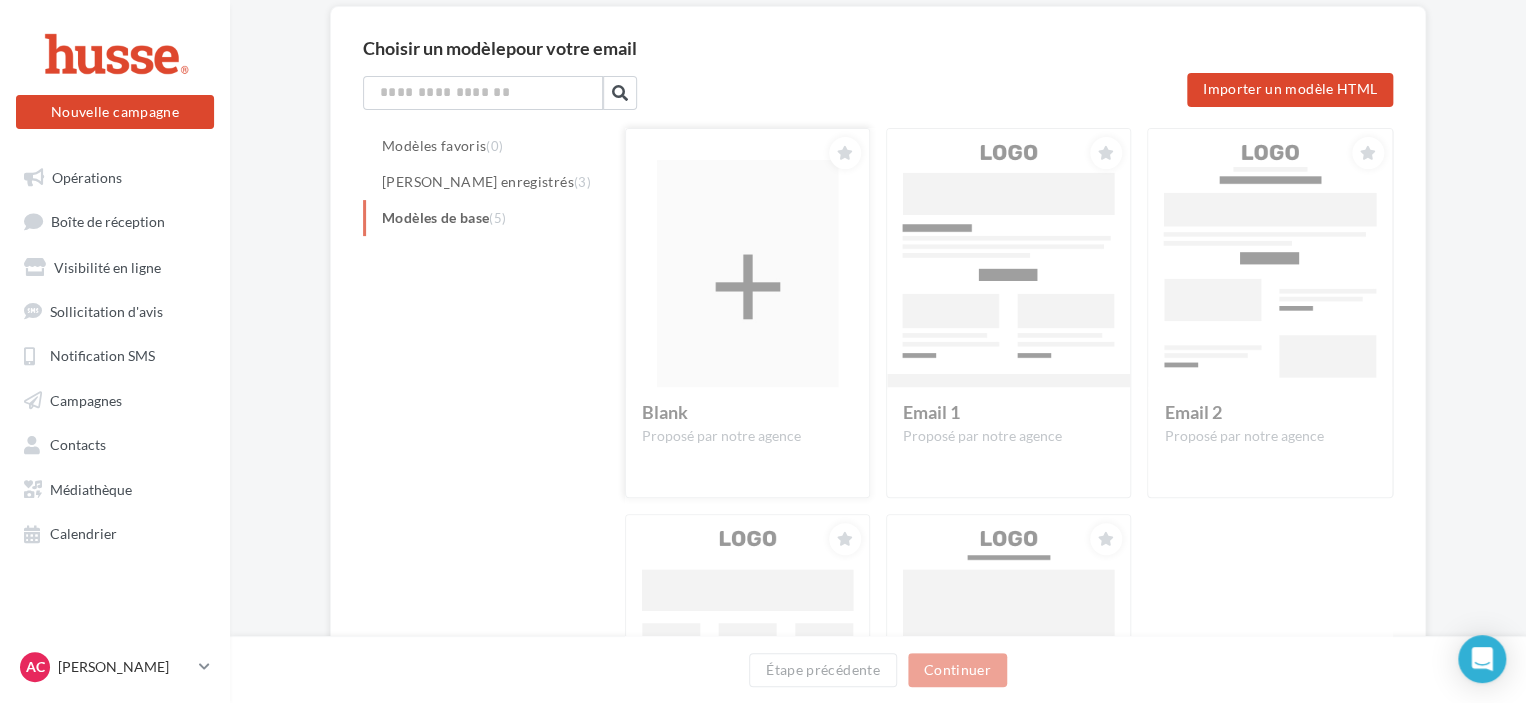scroll, scrollTop: 0, scrollLeft: 0, axis: both 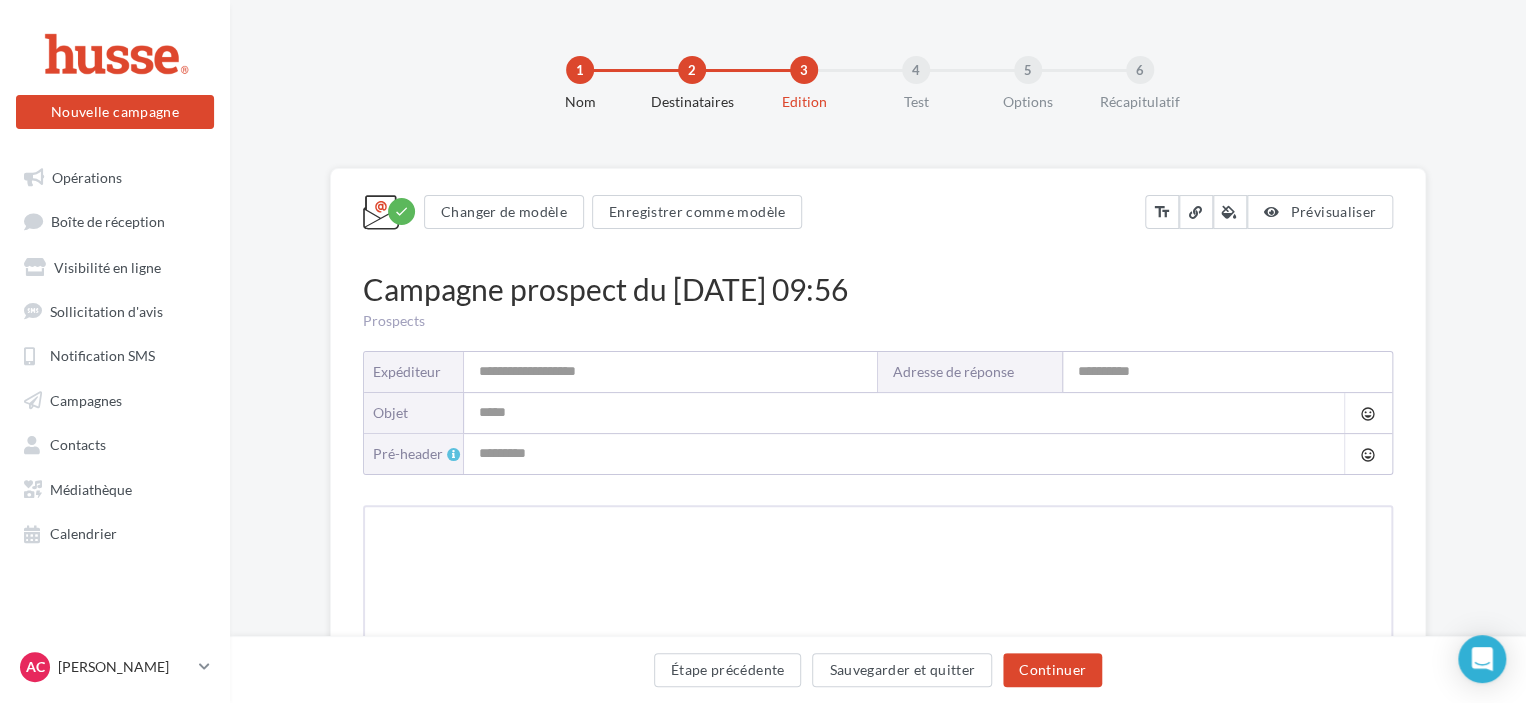 type on "**********" 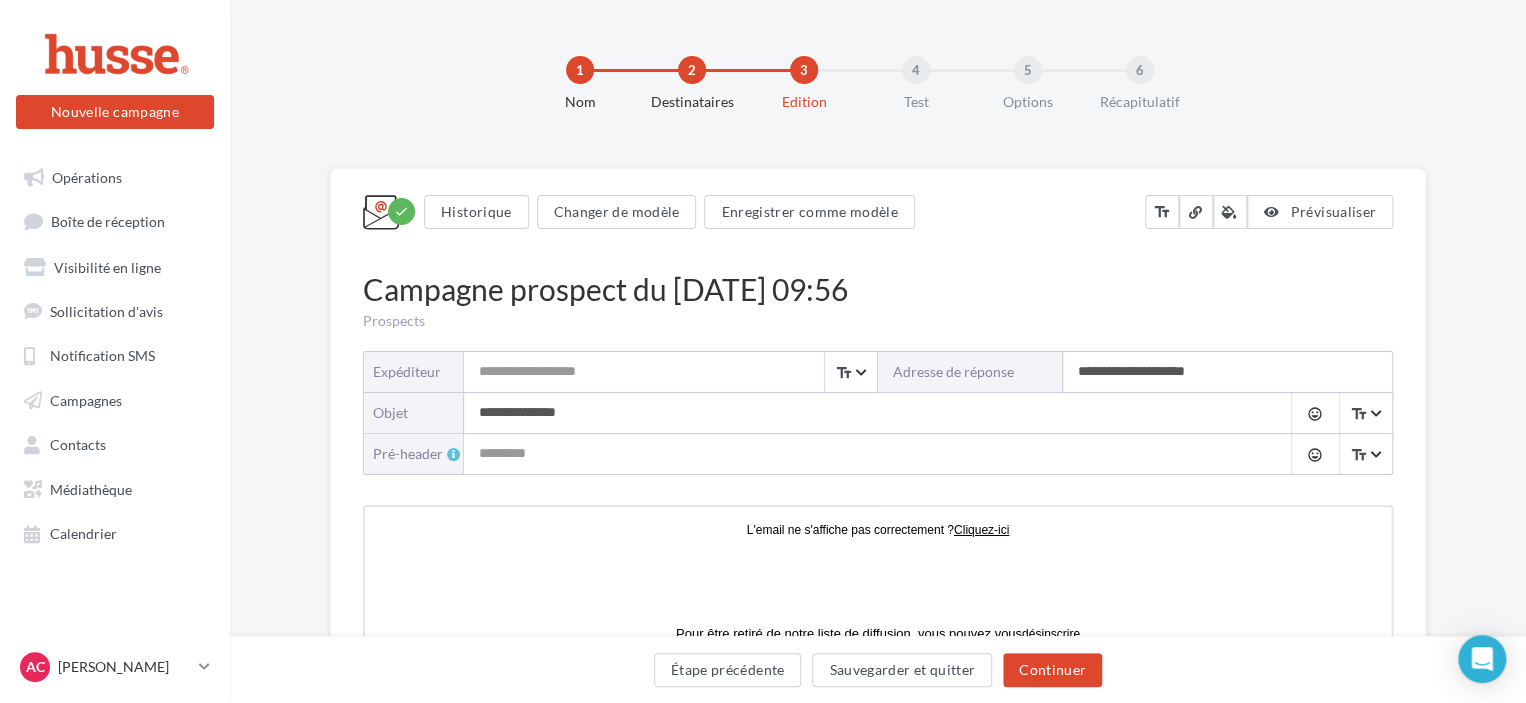 scroll, scrollTop: 0, scrollLeft: 0, axis: both 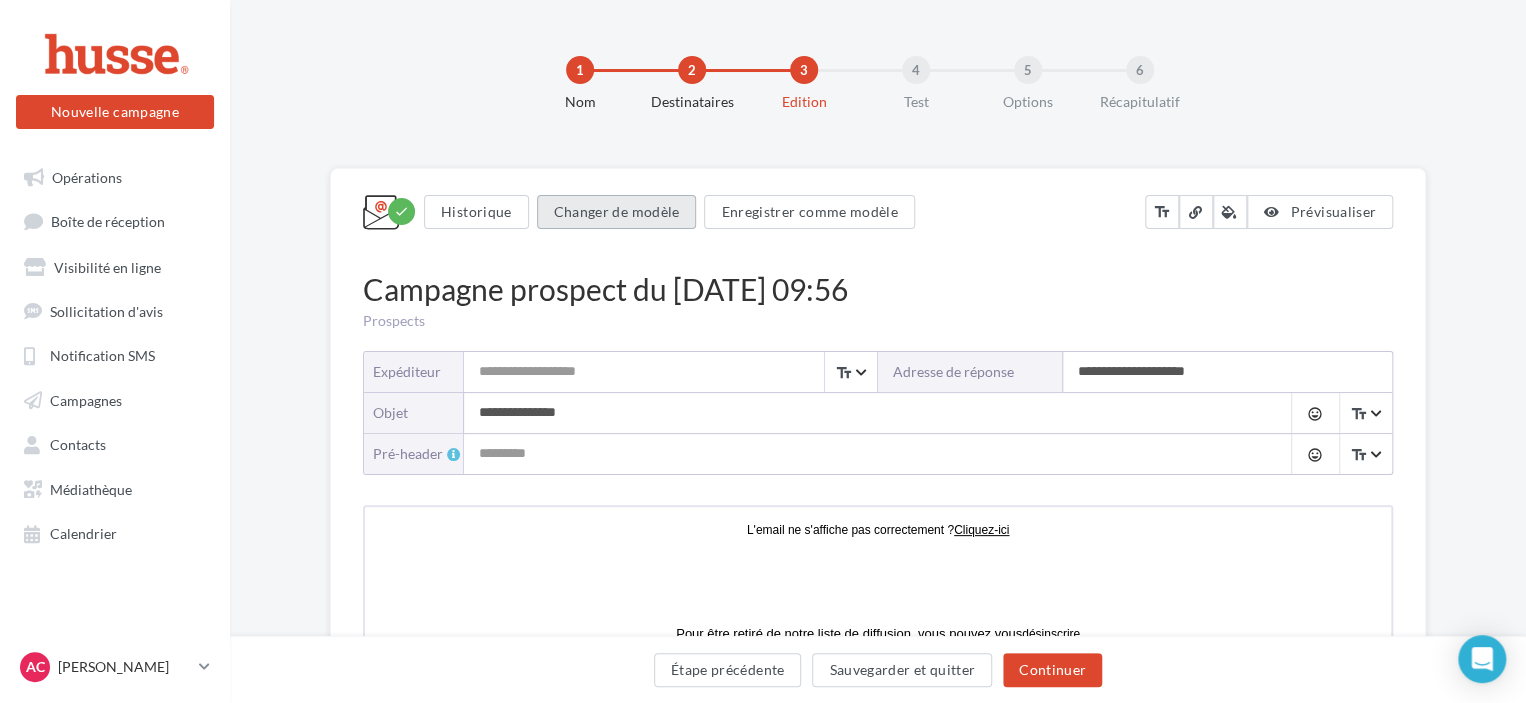 click on "Changer de modèle" at bounding box center [617, 212] 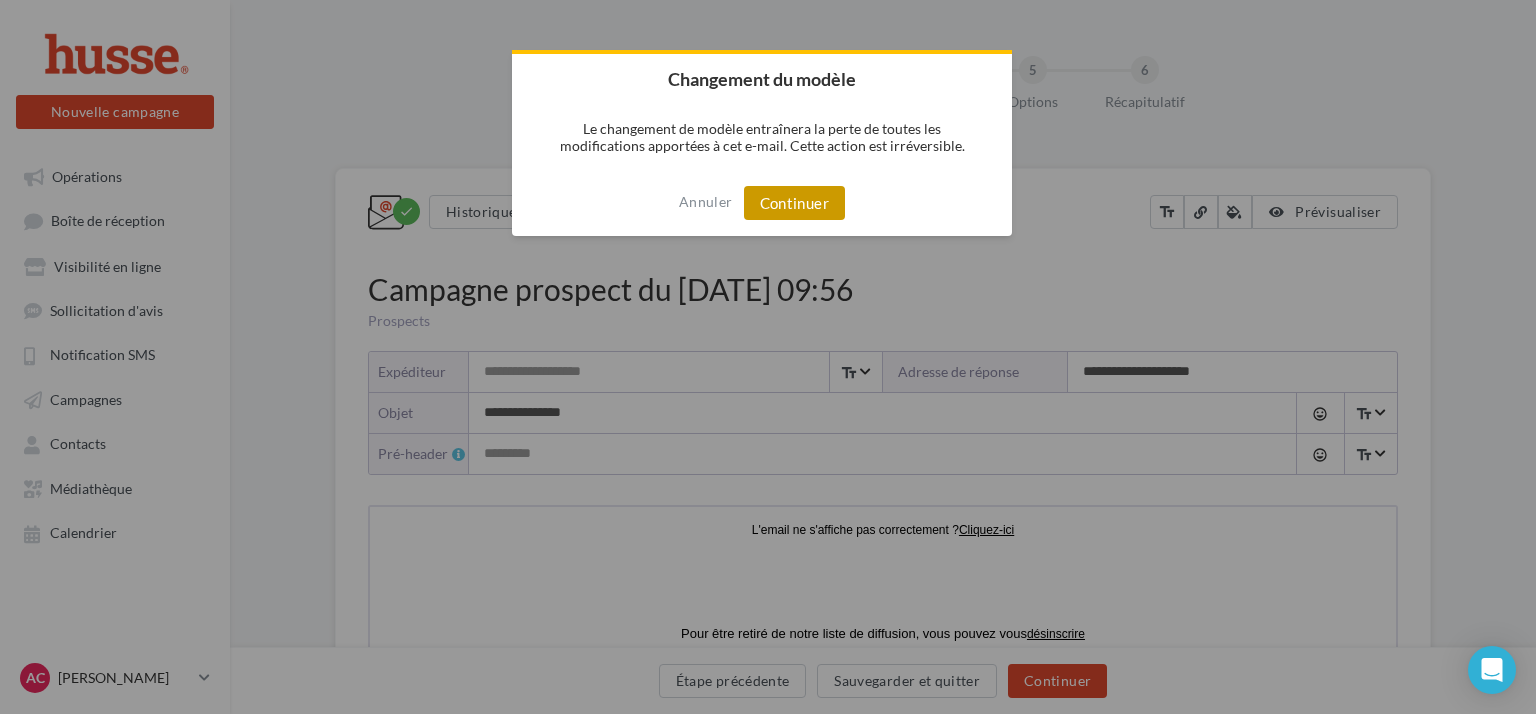 click on "Continuer" at bounding box center [794, 203] 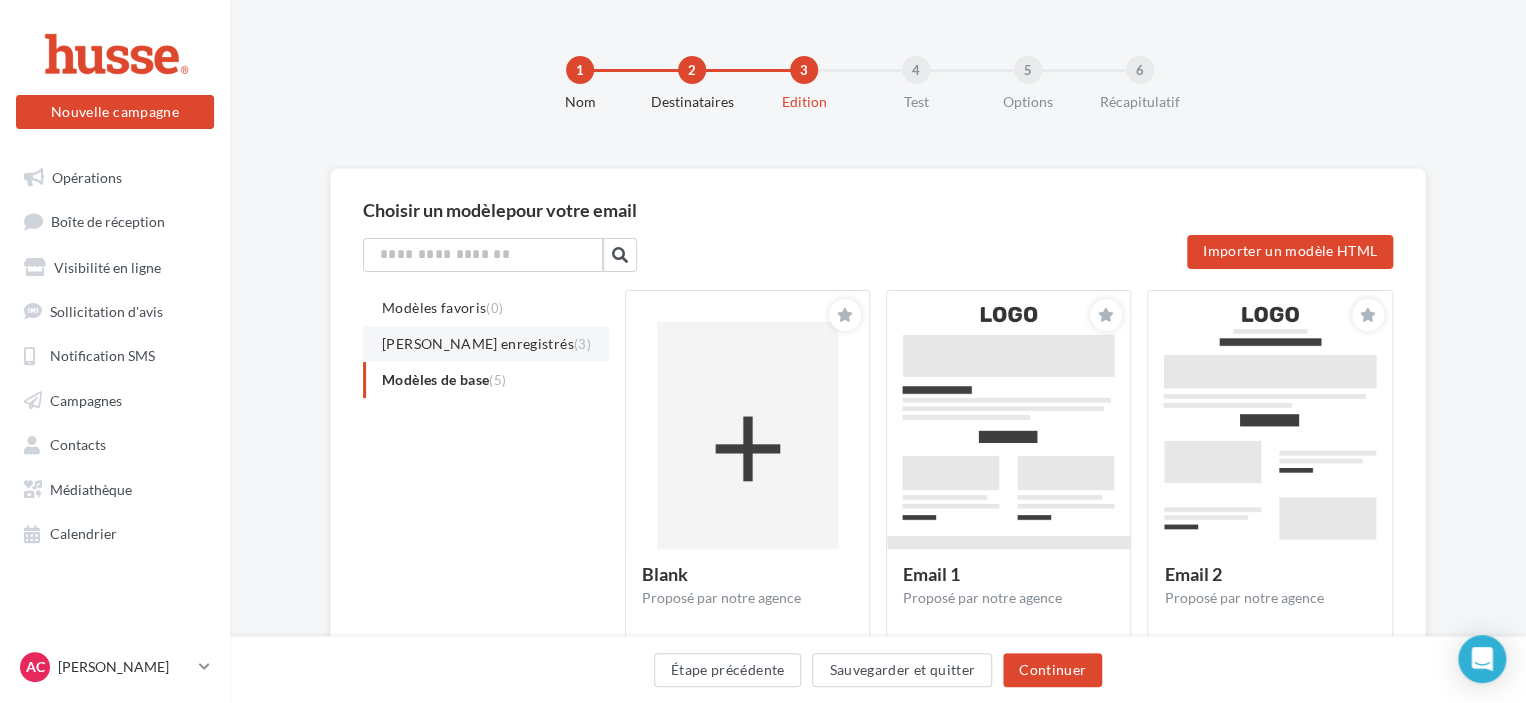click on "Modèles enregistrés  (3)" at bounding box center (486, 343) 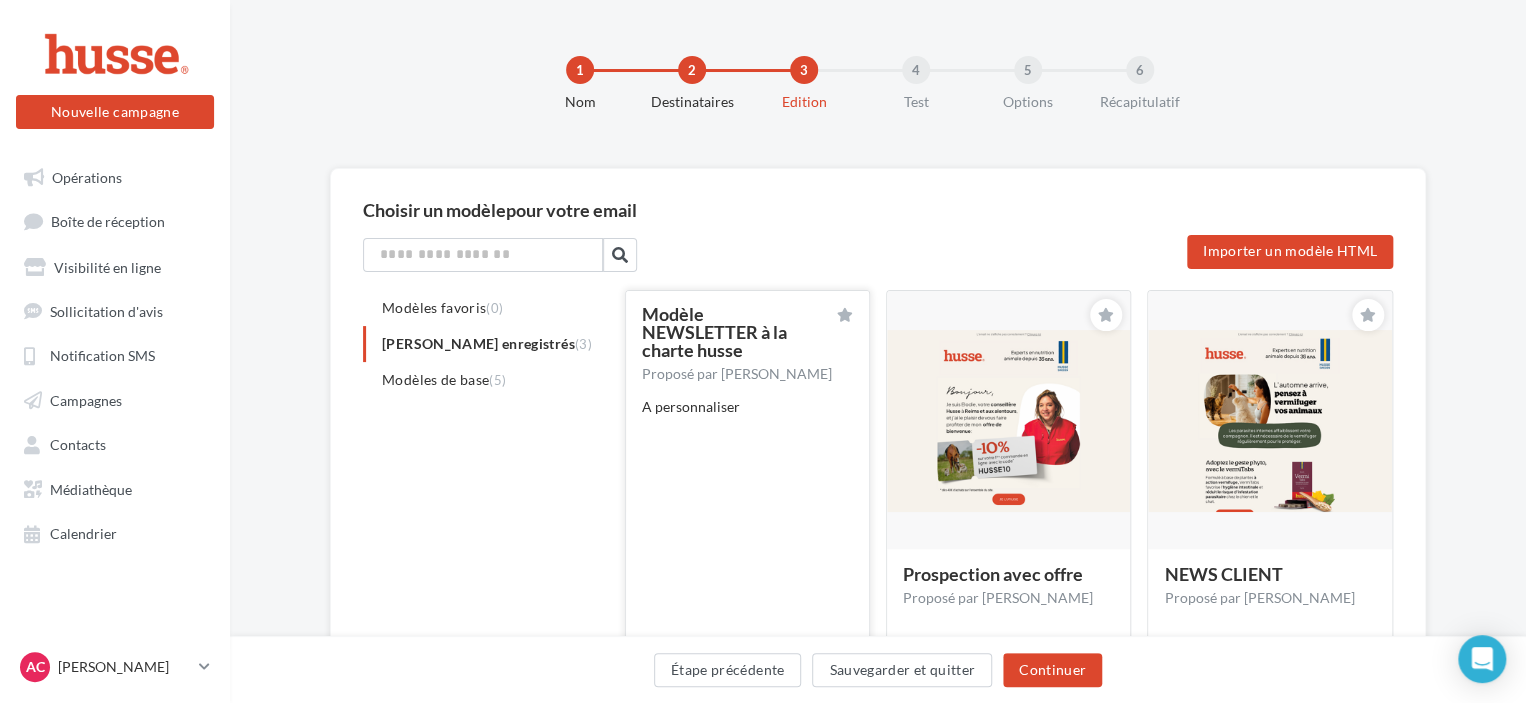click on "Modèle NEWSLETTER à la charte husse Modèle NEWSLETTER à la charte husse Proposé par Réseau HUSSE         A personnaliser" 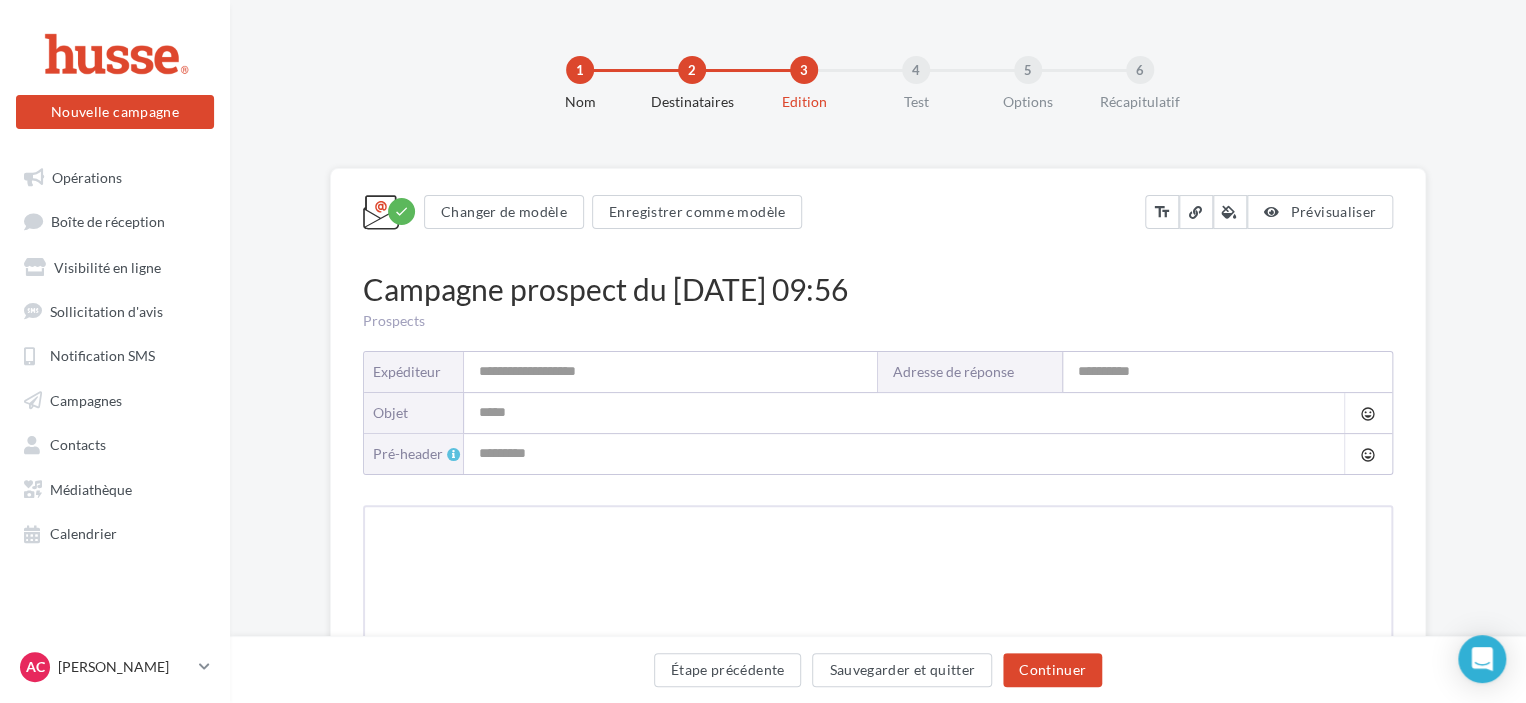 type on "**********" 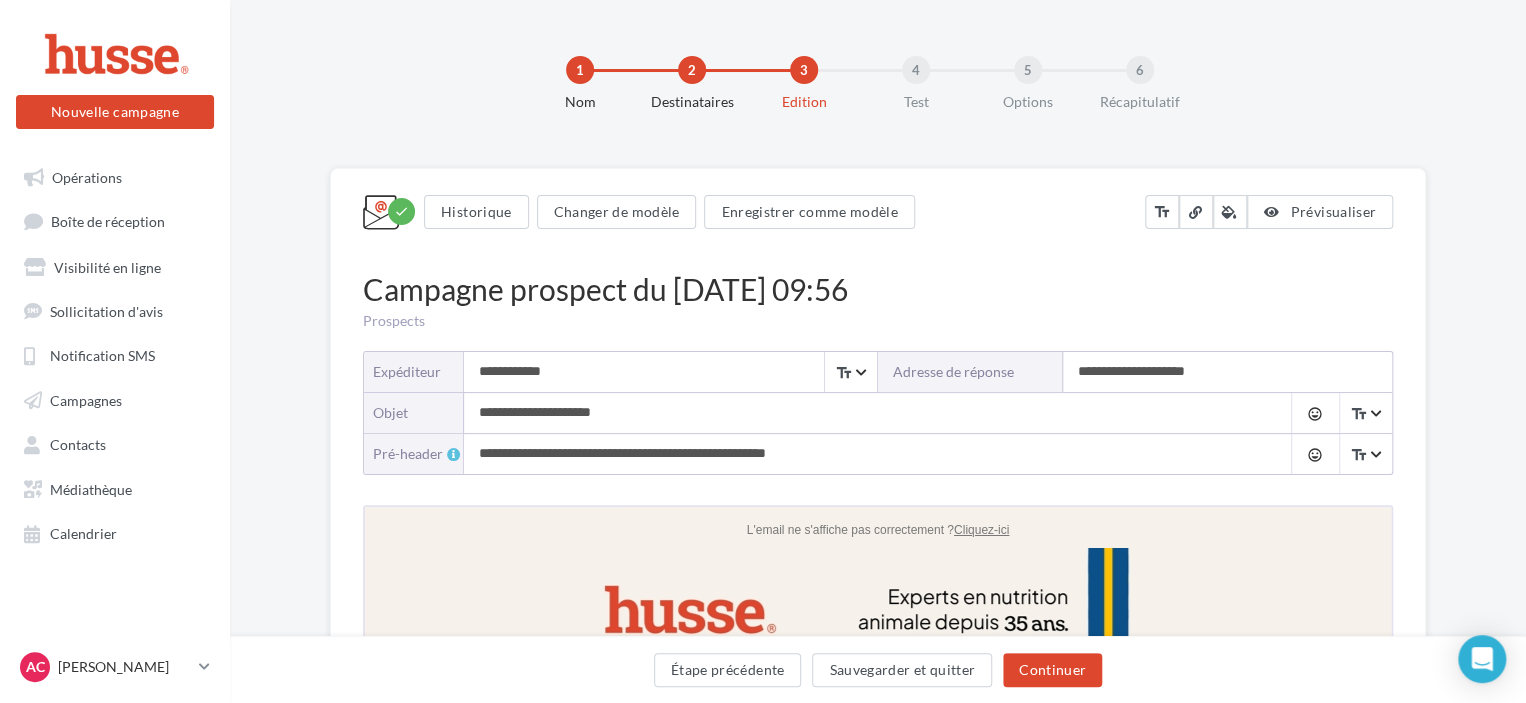 scroll, scrollTop: 0, scrollLeft: 0, axis: both 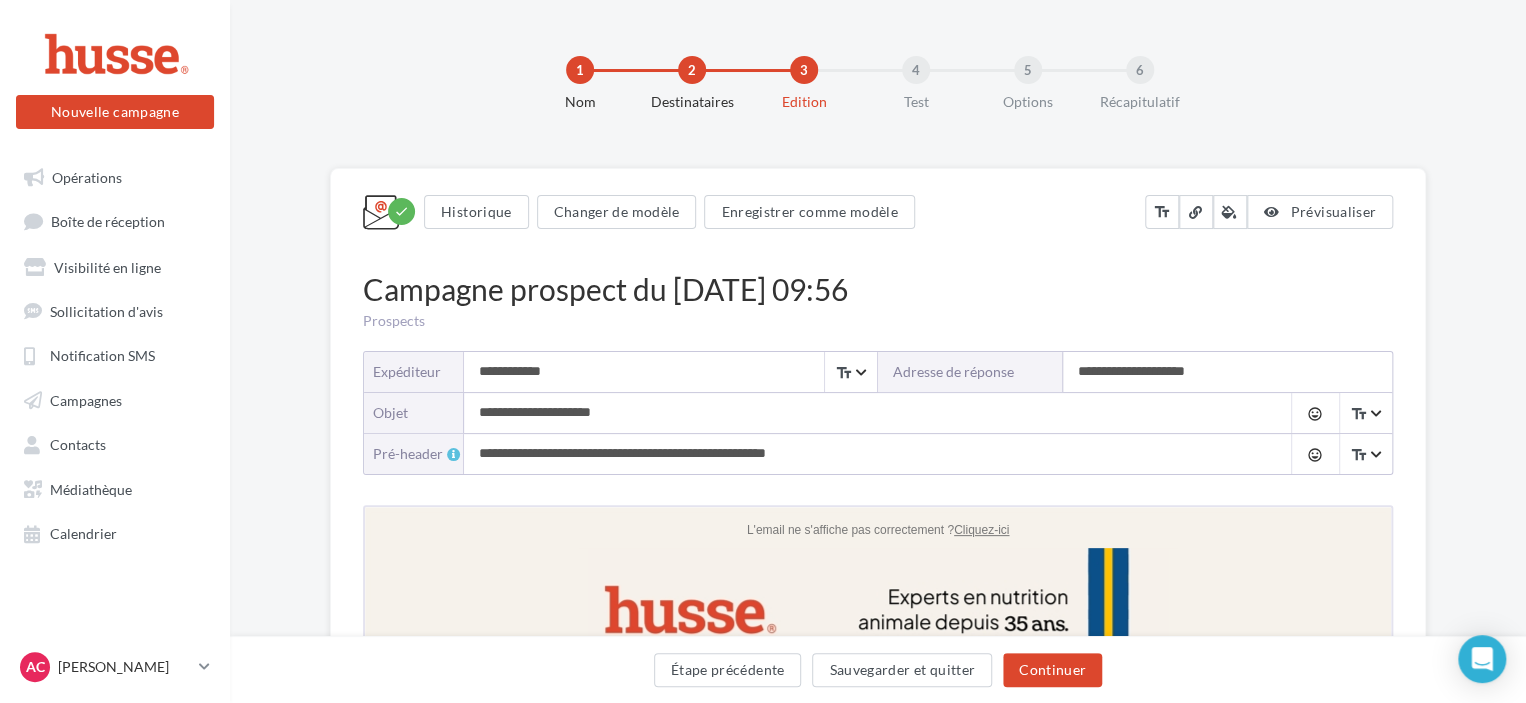 click on "**********" at bounding box center [858, 413] 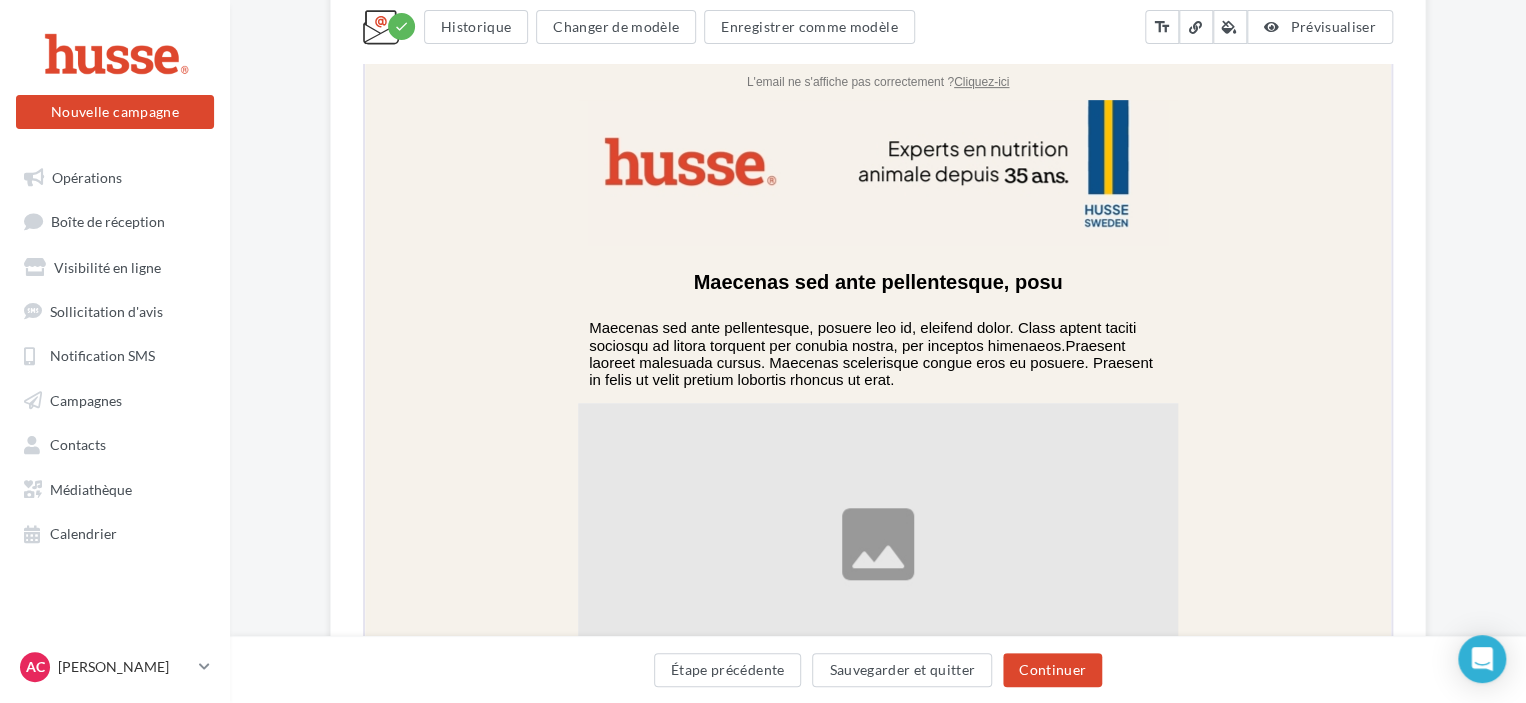 scroll, scrollTop: 455, scrollLeft: 0, axis: vertical 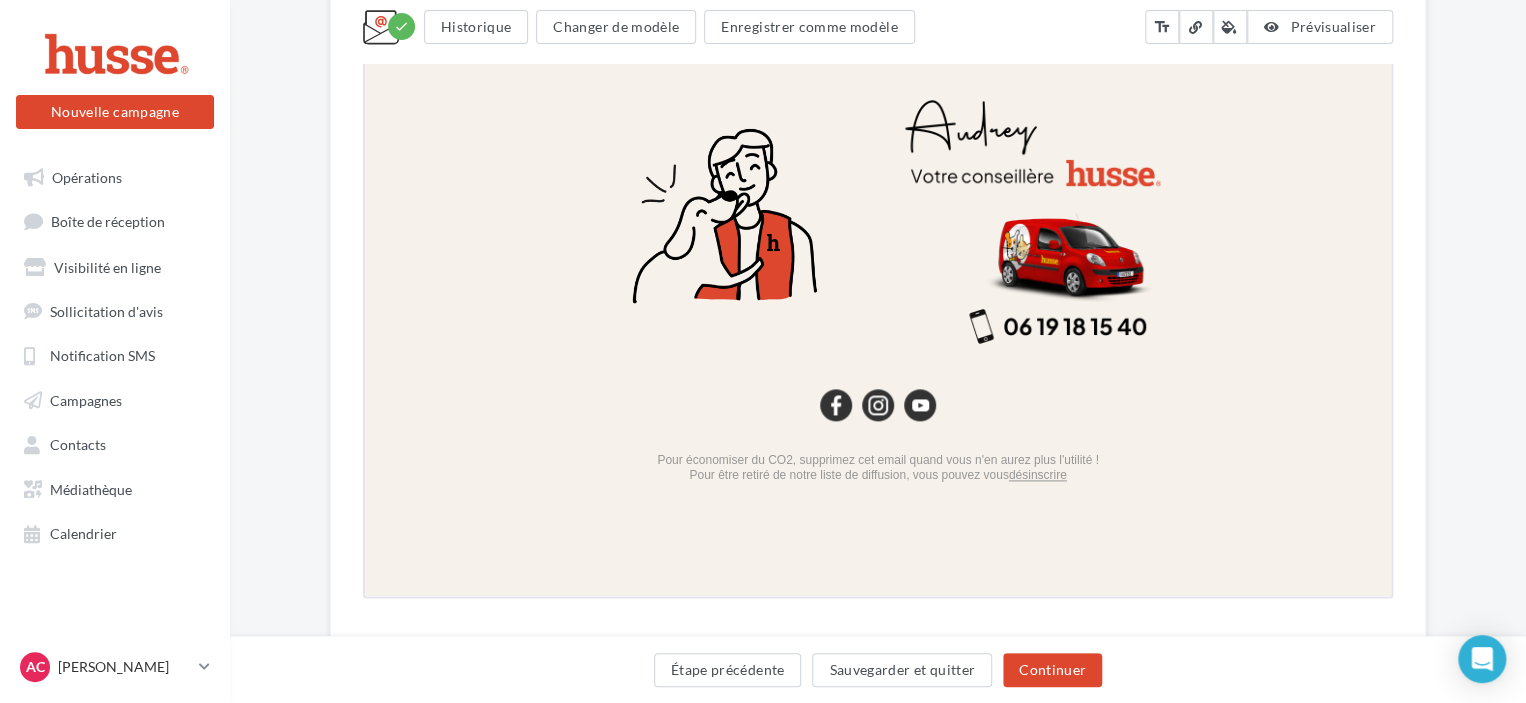 type on "**********" 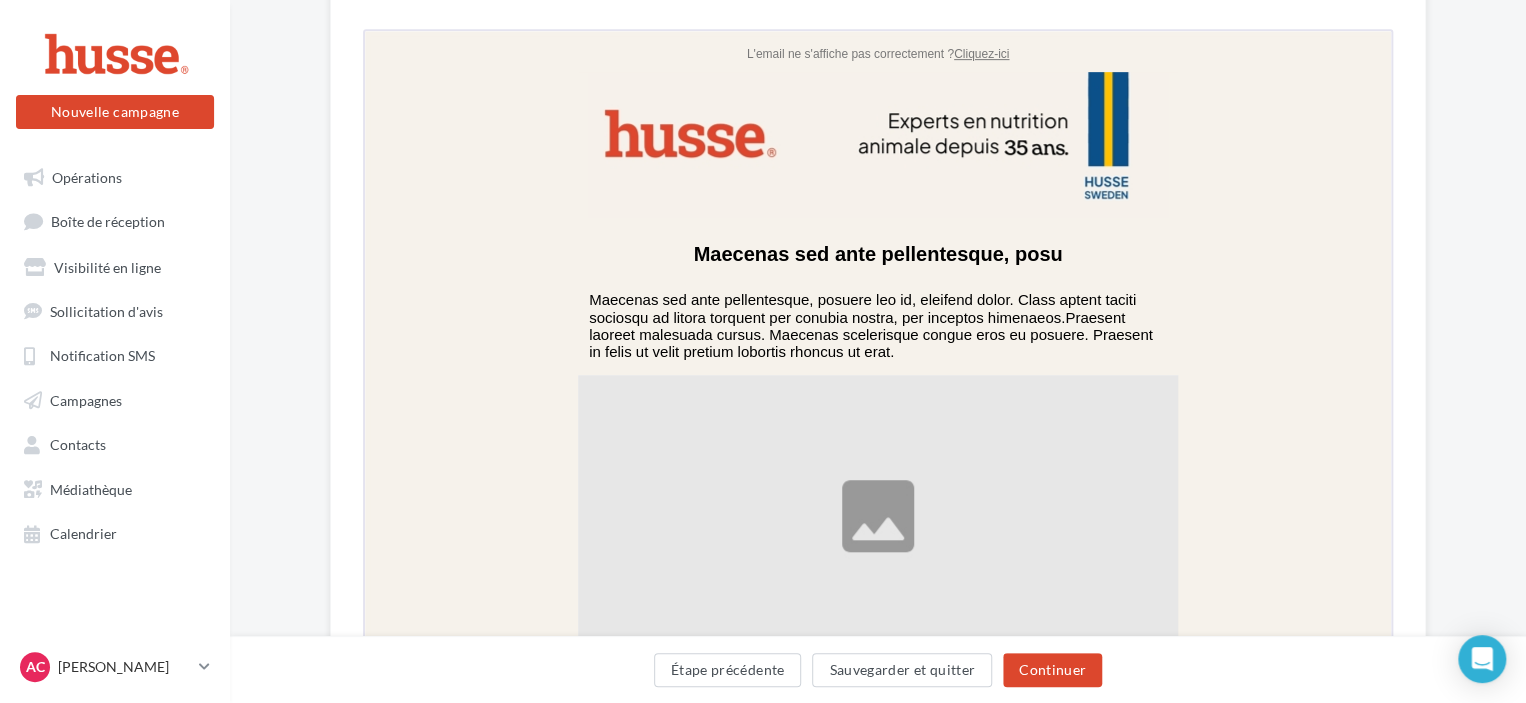 scroll, scrollTop: 0, scrollLeft: 0, axis: both 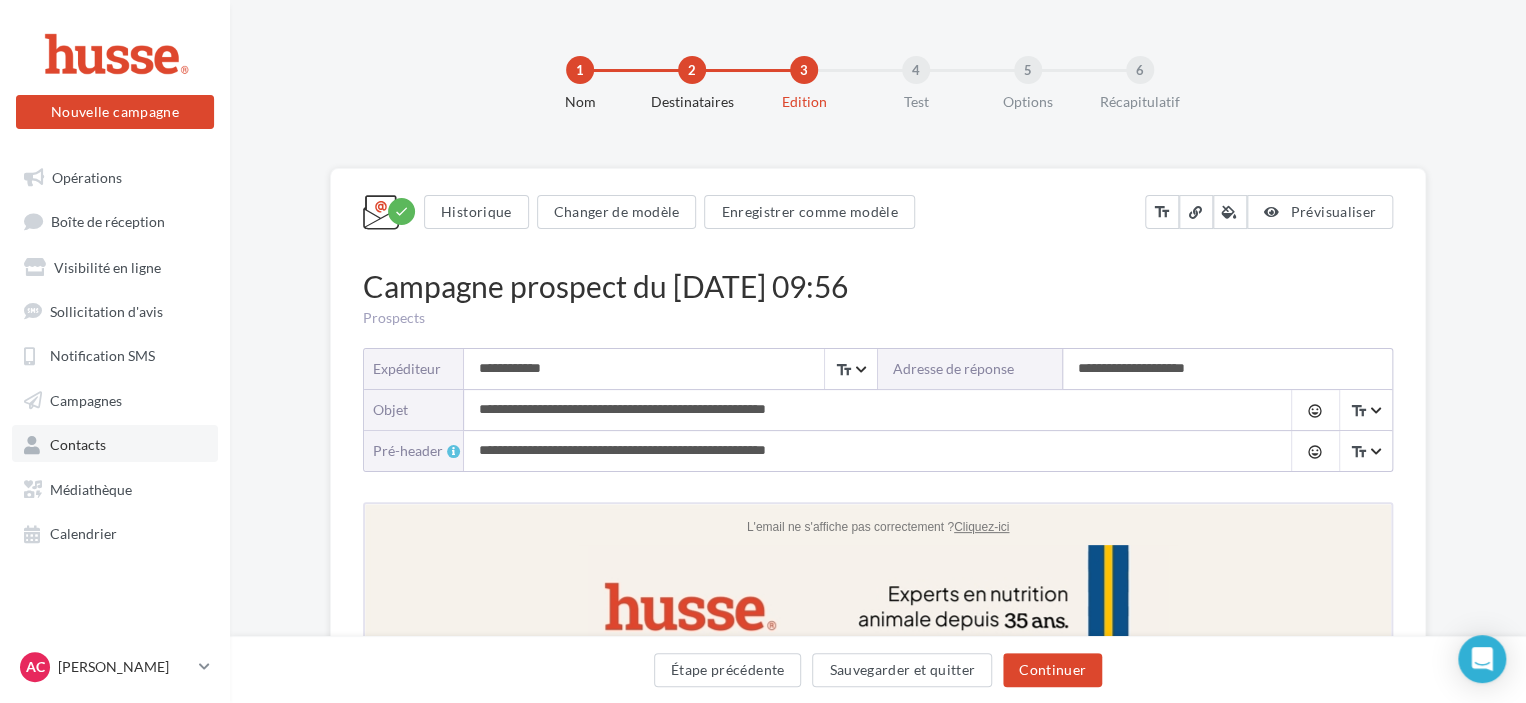 click on "Contacts" at bounding box center [78, 444] 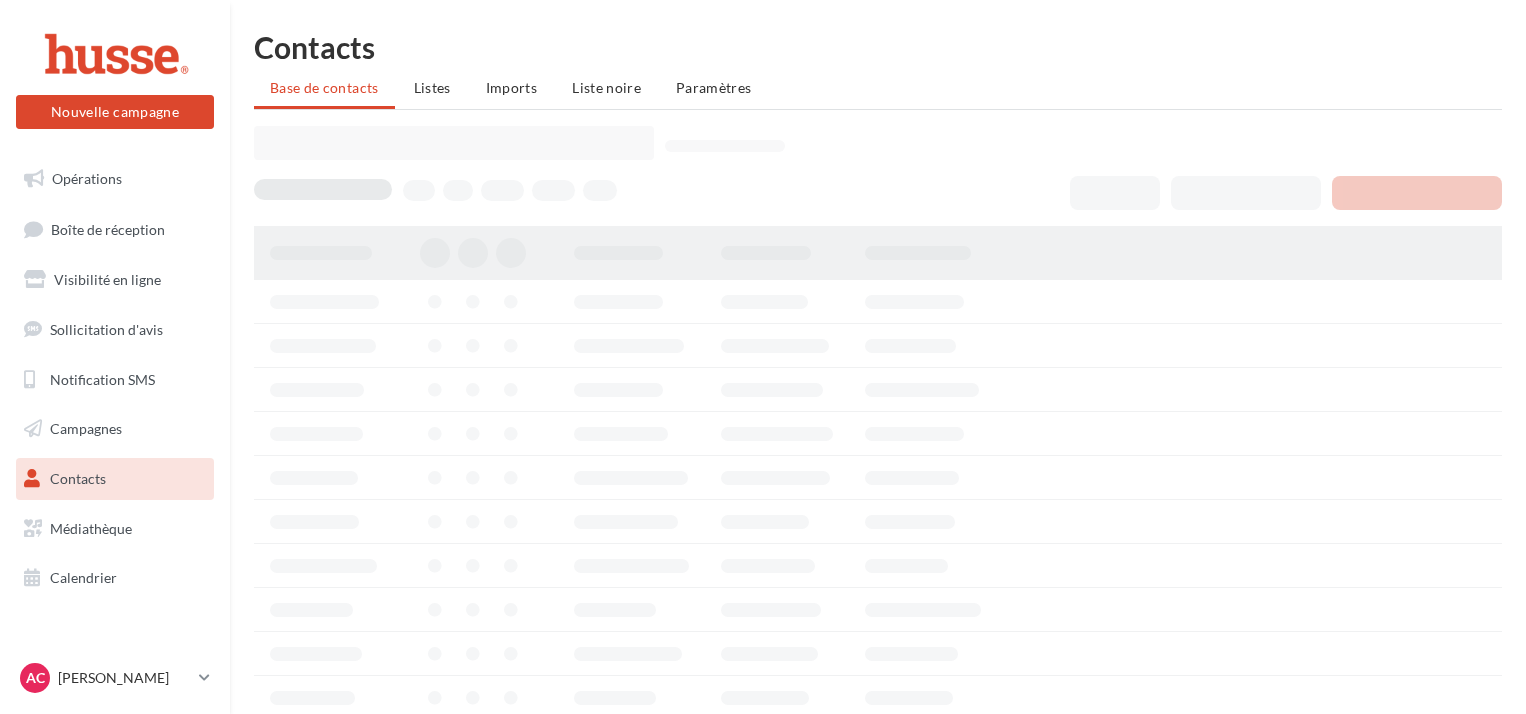 scroll, scrollTop: 0, scrollLeft: 0, axis: both 